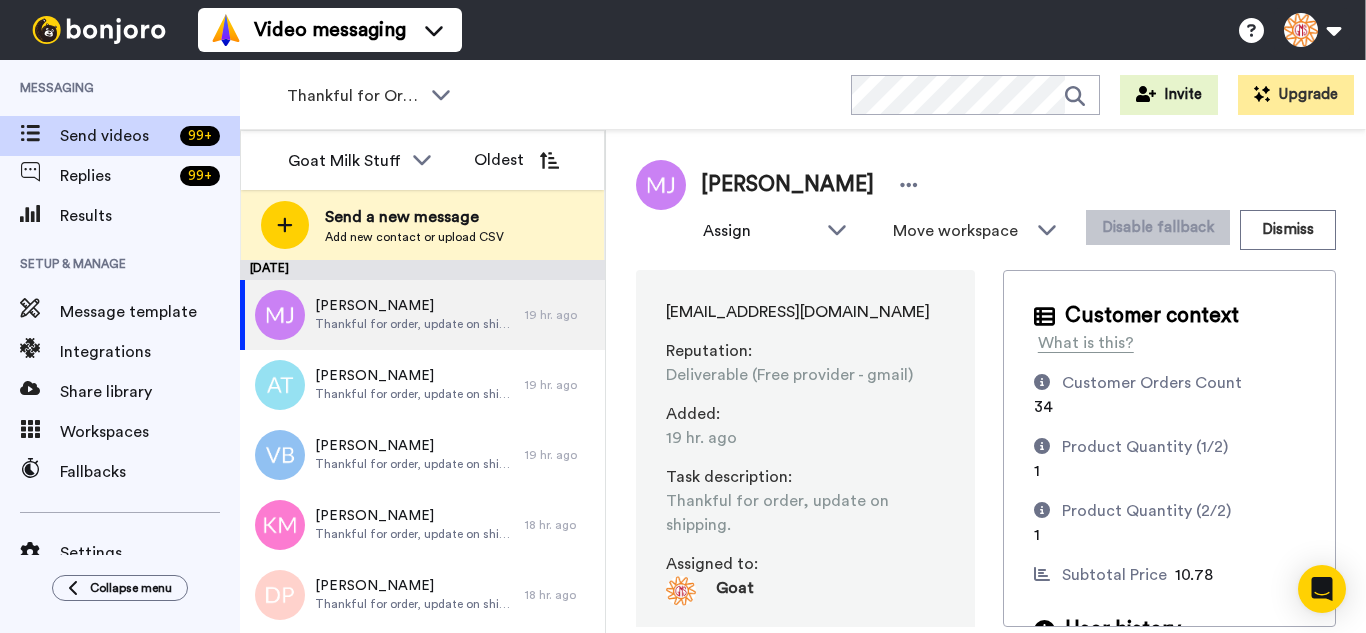 scroll, scrollTop: 0, scrollLeft: 0, axis: both 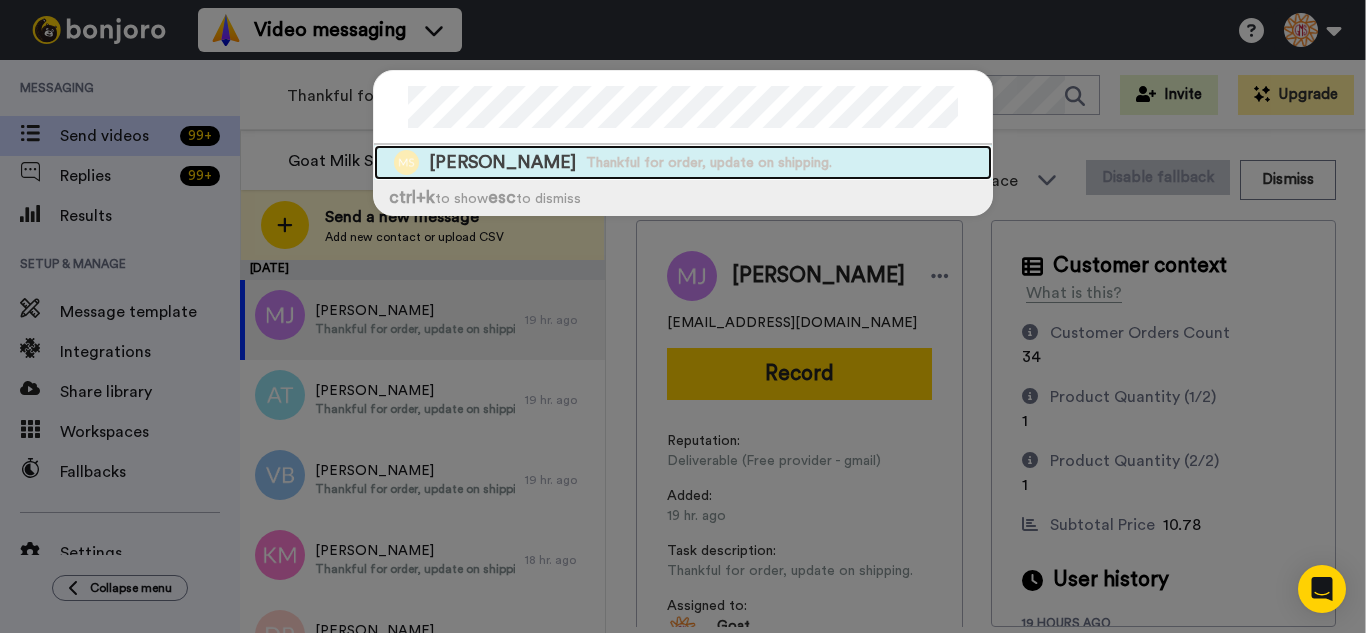 click on "Thankful for order, update on shipping." at bounding box center (709, 163) 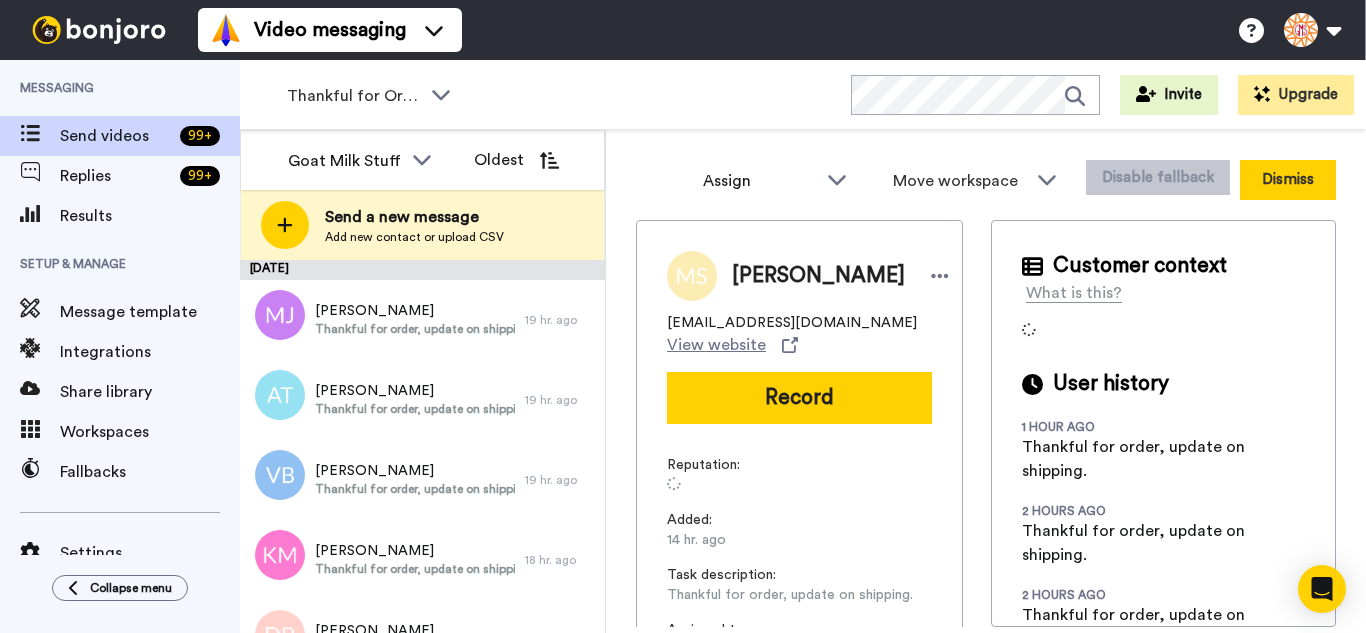 click on "Dismiss" at bounding box center [1288, 180] 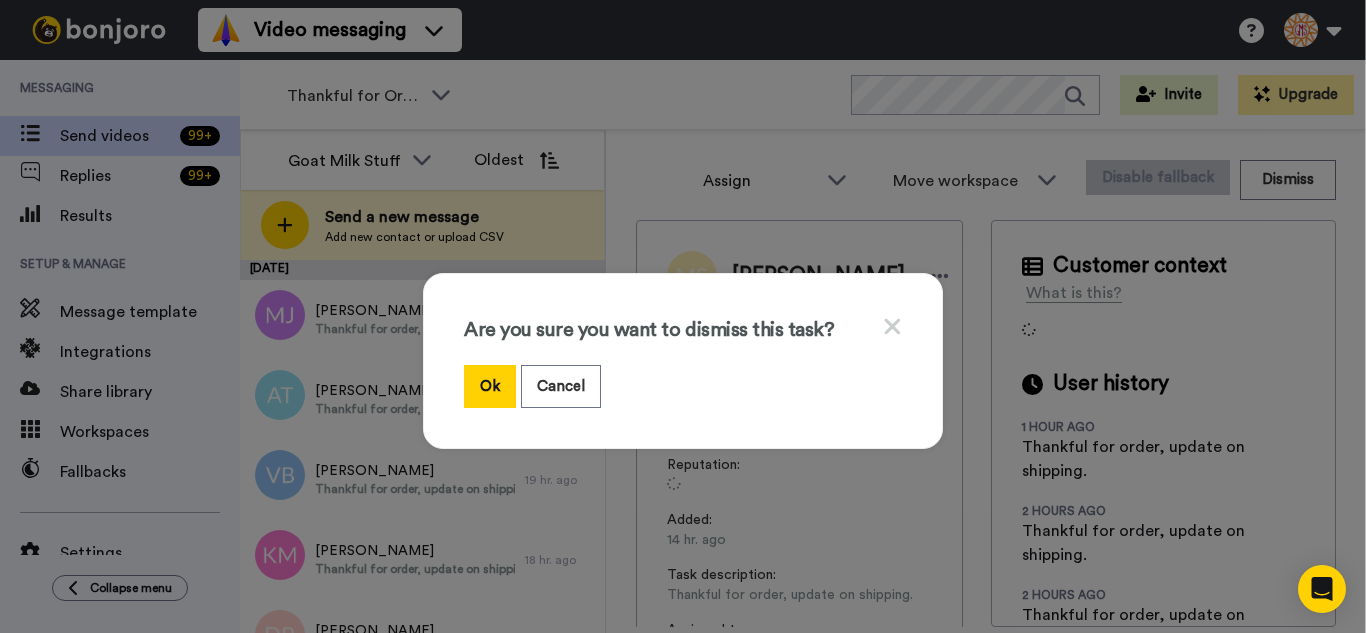 drag, startPoint x: 490, startPoint y: 396, endPoint x: 528, endPoint y: 346, distance: 62.801273 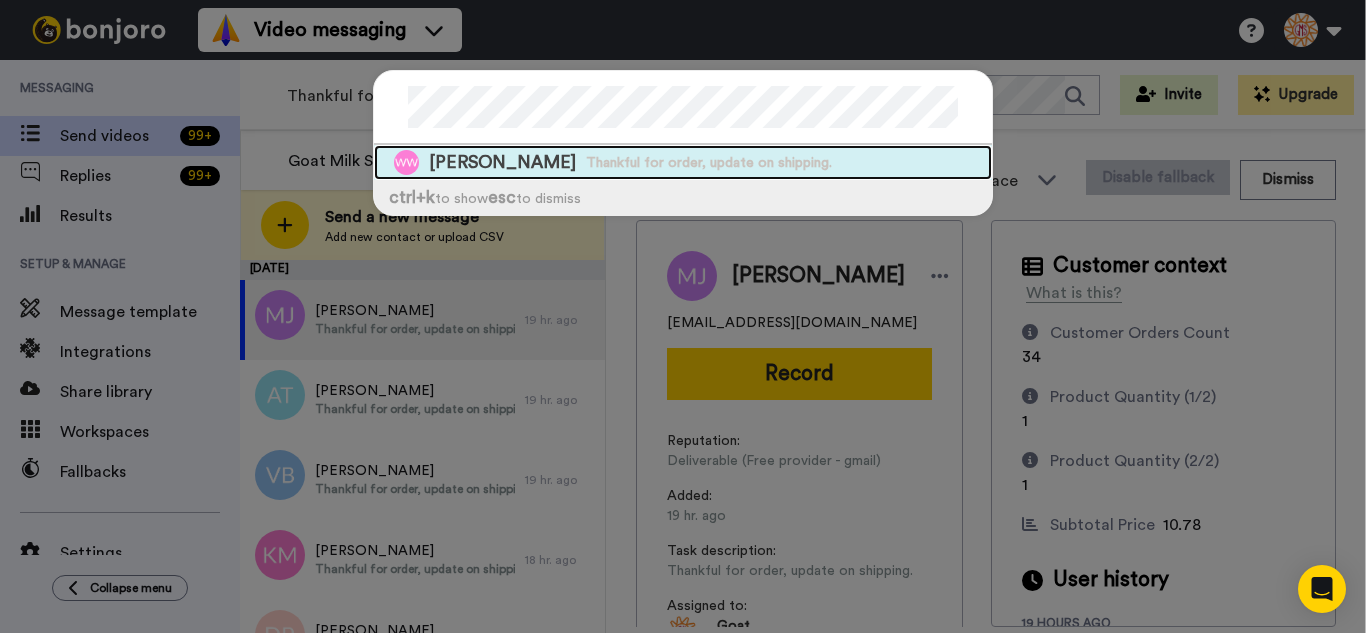 click on "Walter Wilson Thankful for order, update on shipping." at bounding box center (683, 162) 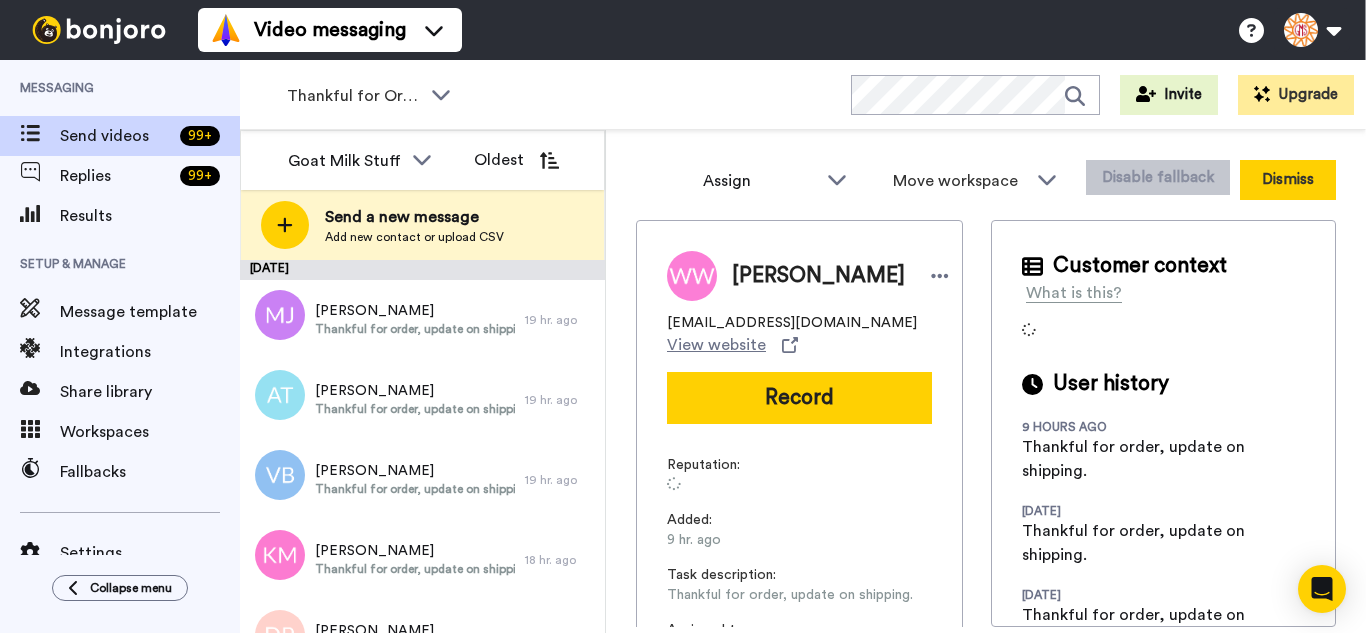 click on "Dismiss" at bounding box center [1288, 180] 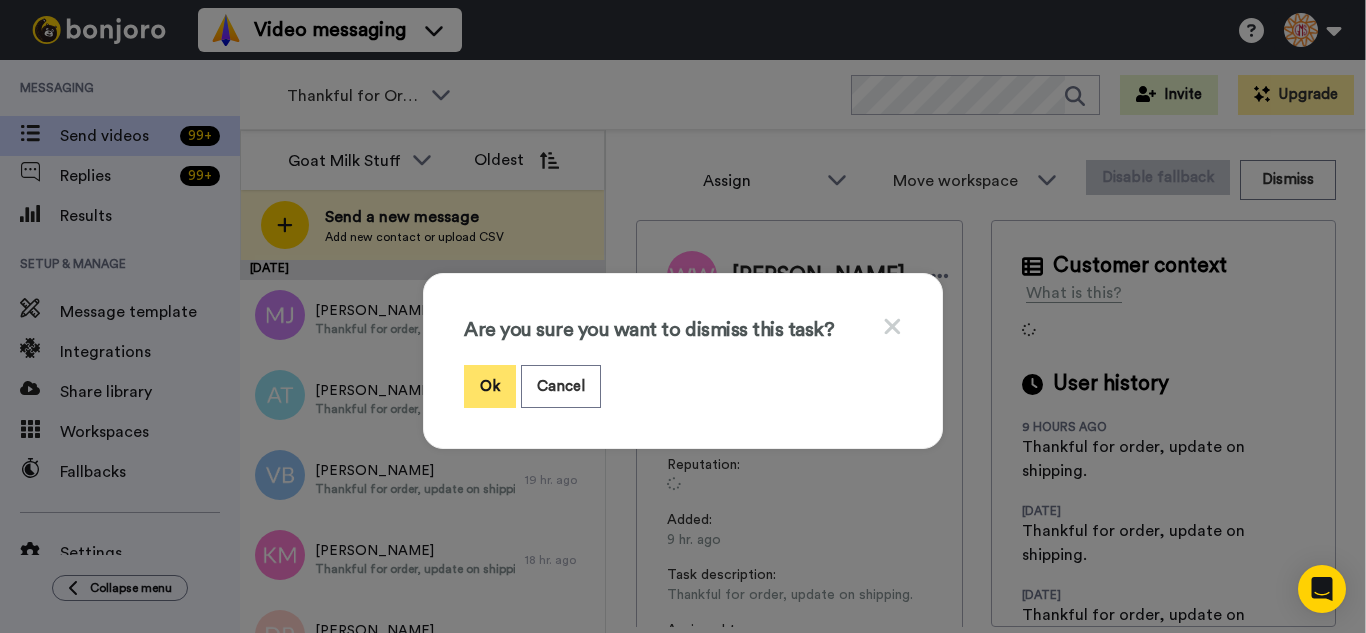 click on "Ok" at bounding box center (490, 386) 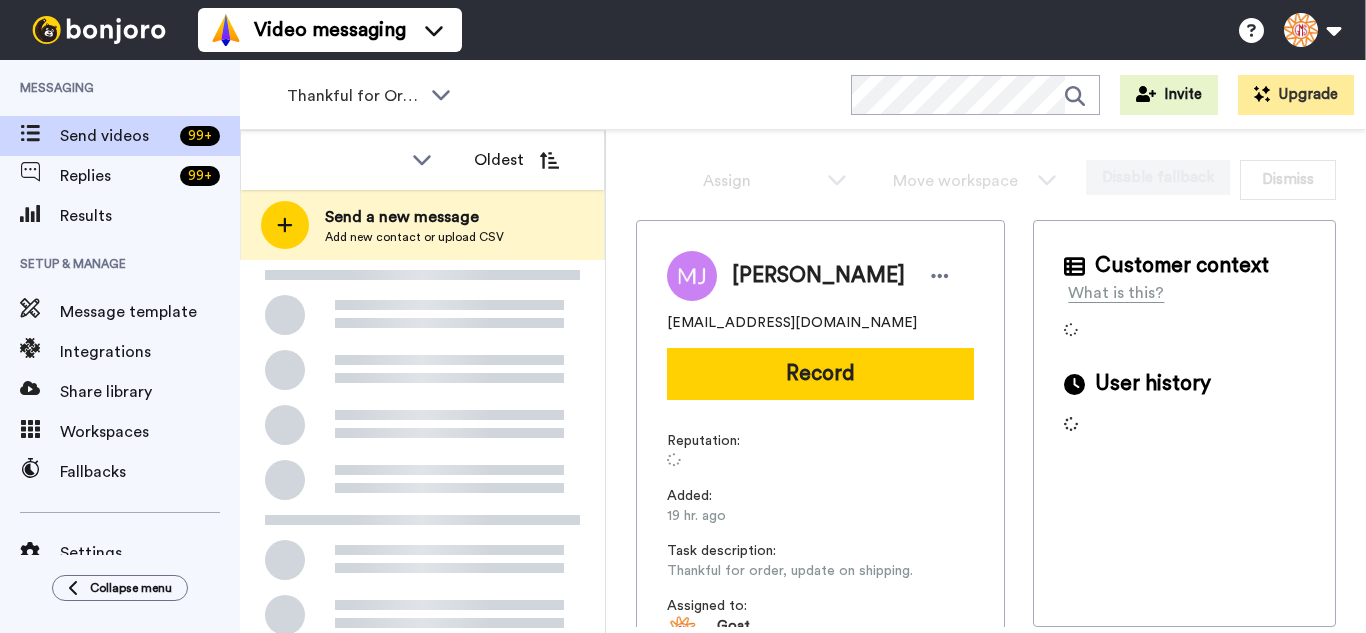 scroll, scrollTop: 0, scrollLeft: 0, axis: both 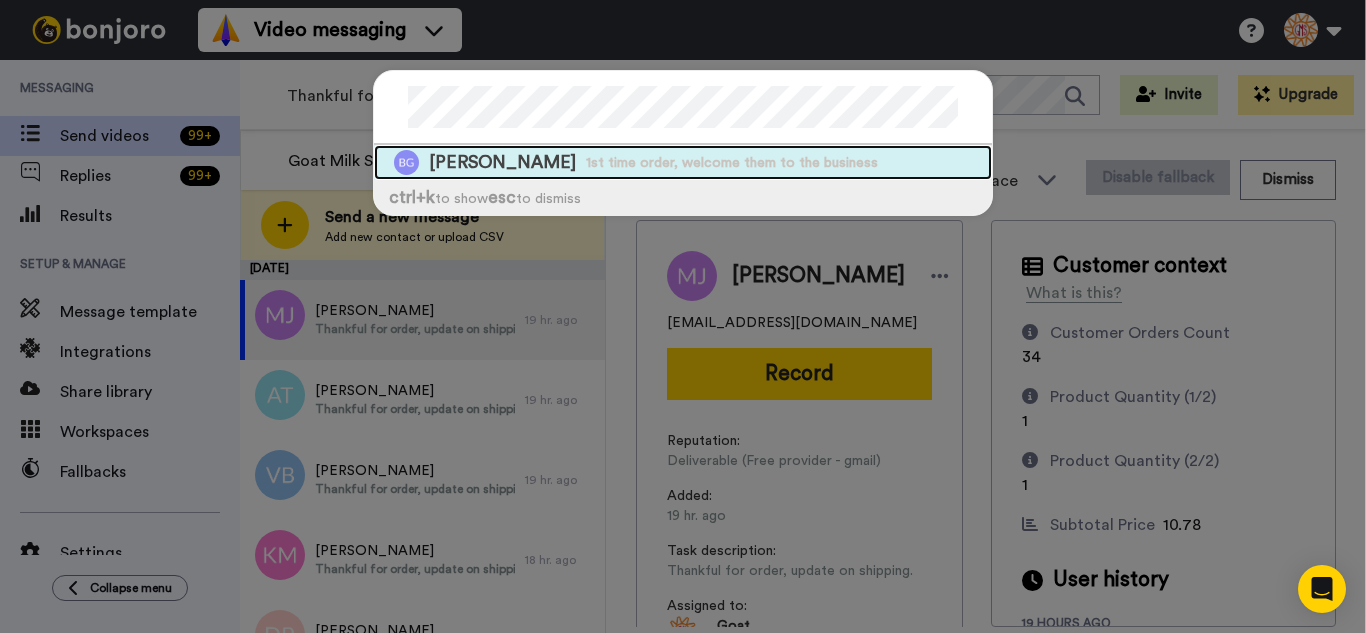 click on "[PERSON_NAME] 1st time order, welcome them to the business" at bounding box center [683, 162] 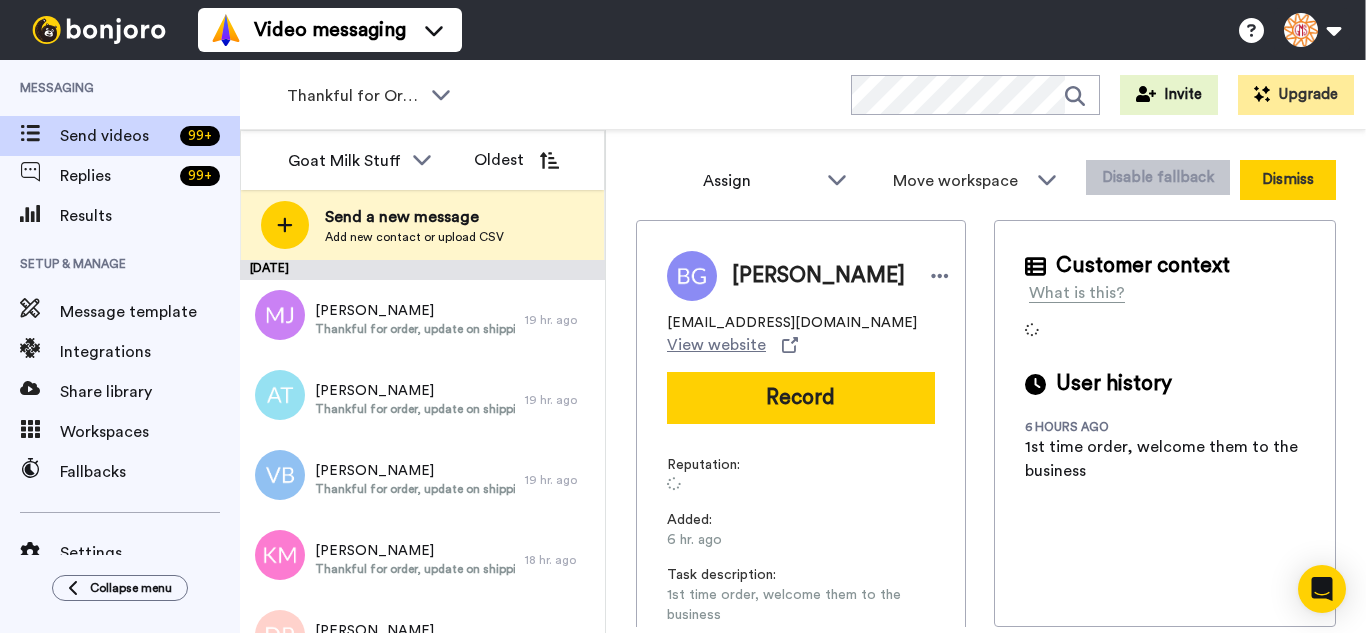 click on "Dismiss" at bounding box center [1288, 180] 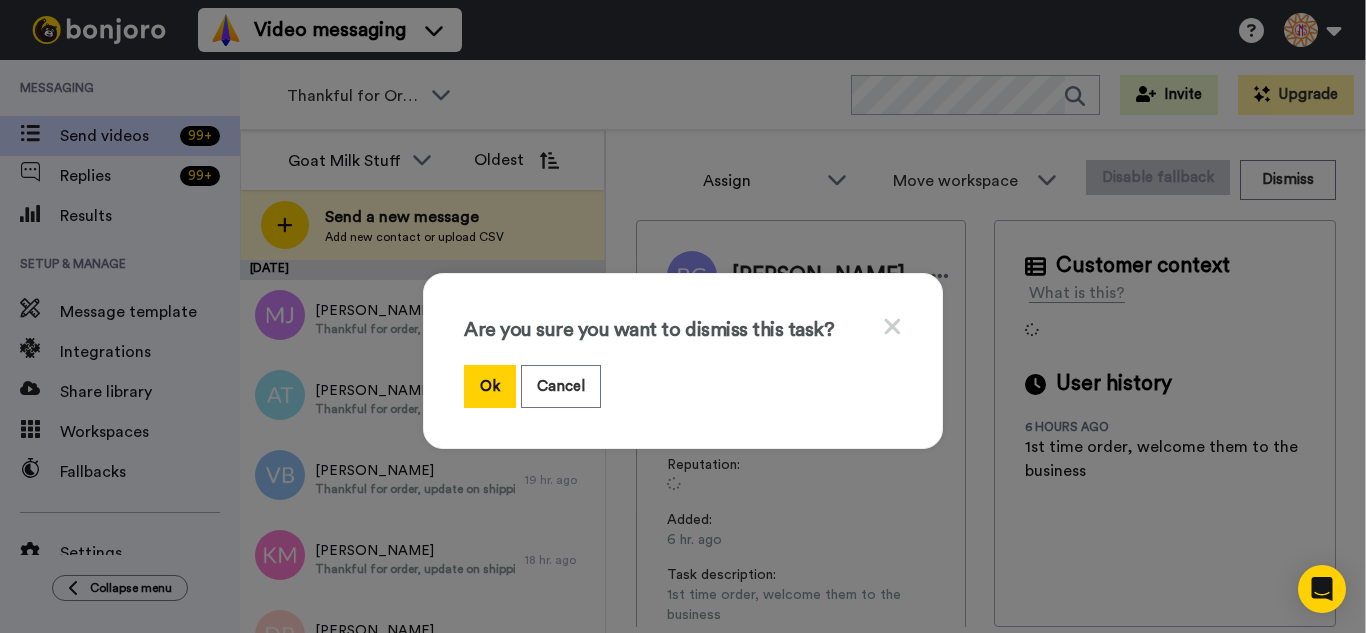 drag, startPoint x: 487, startPoint y: 390, endPoint x: 440, endPoint y: 291, distance: 109.59015 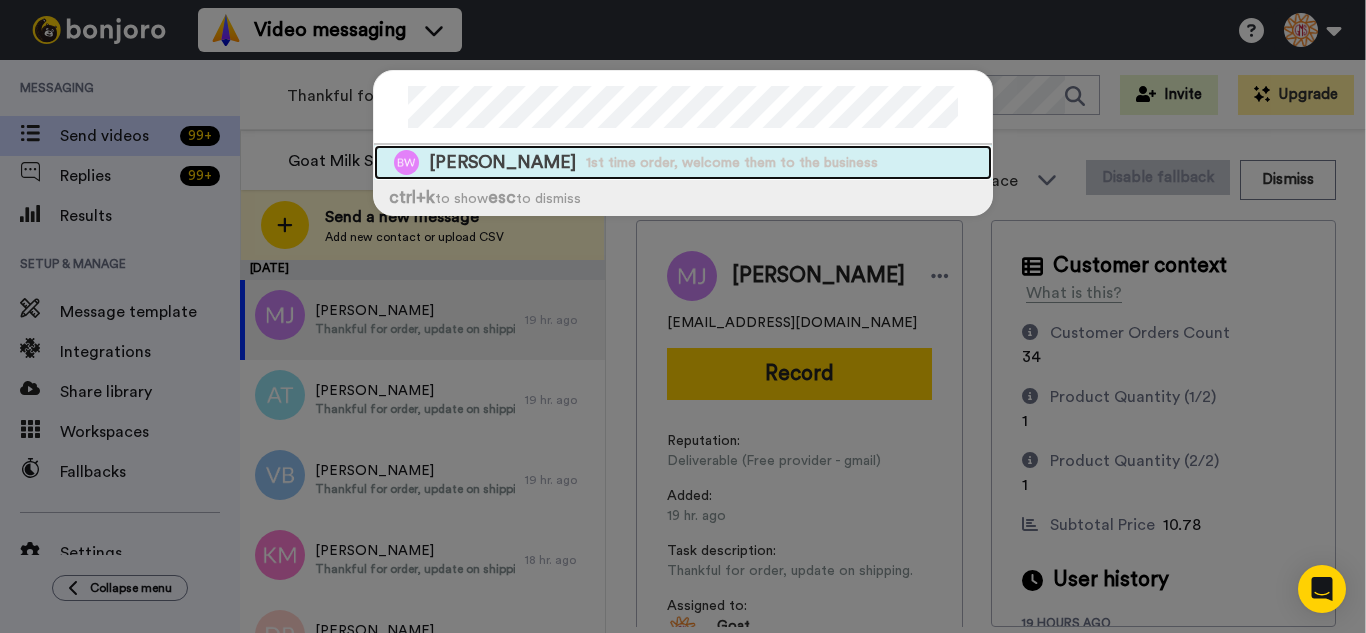 click on "1st time order, welcome them to the business" at bounding box center (732, 163) 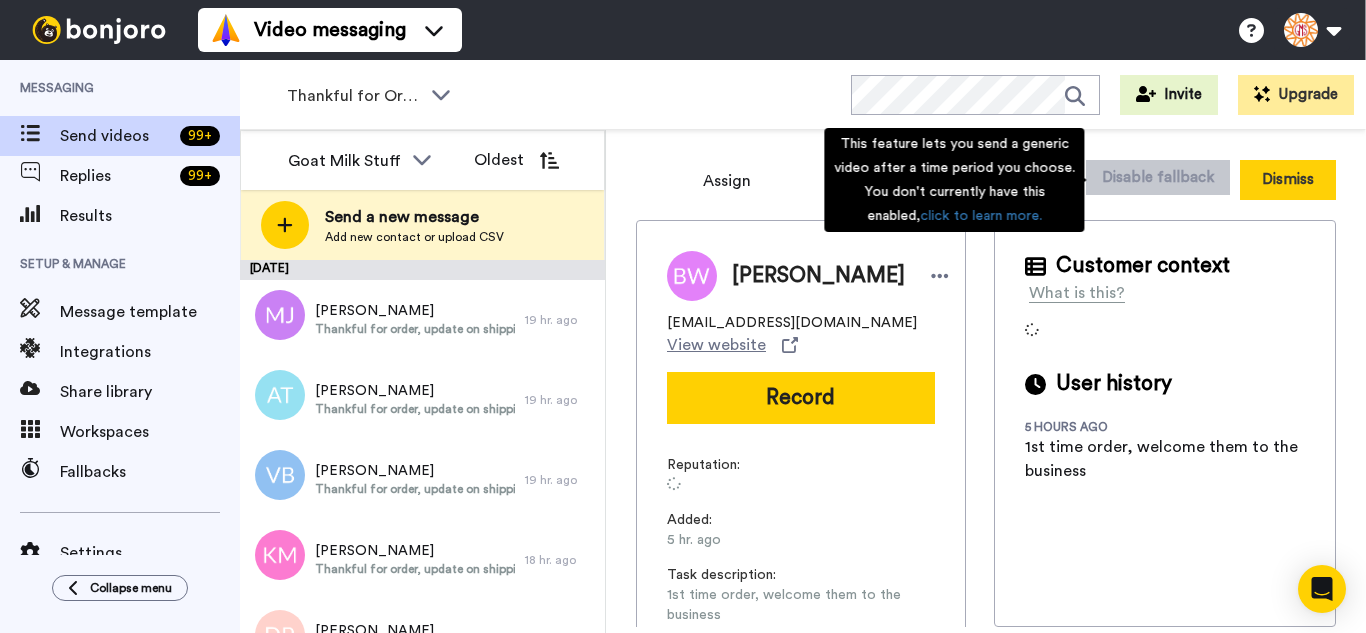 click on "Dismiss" at bounding box center (1288, 180) 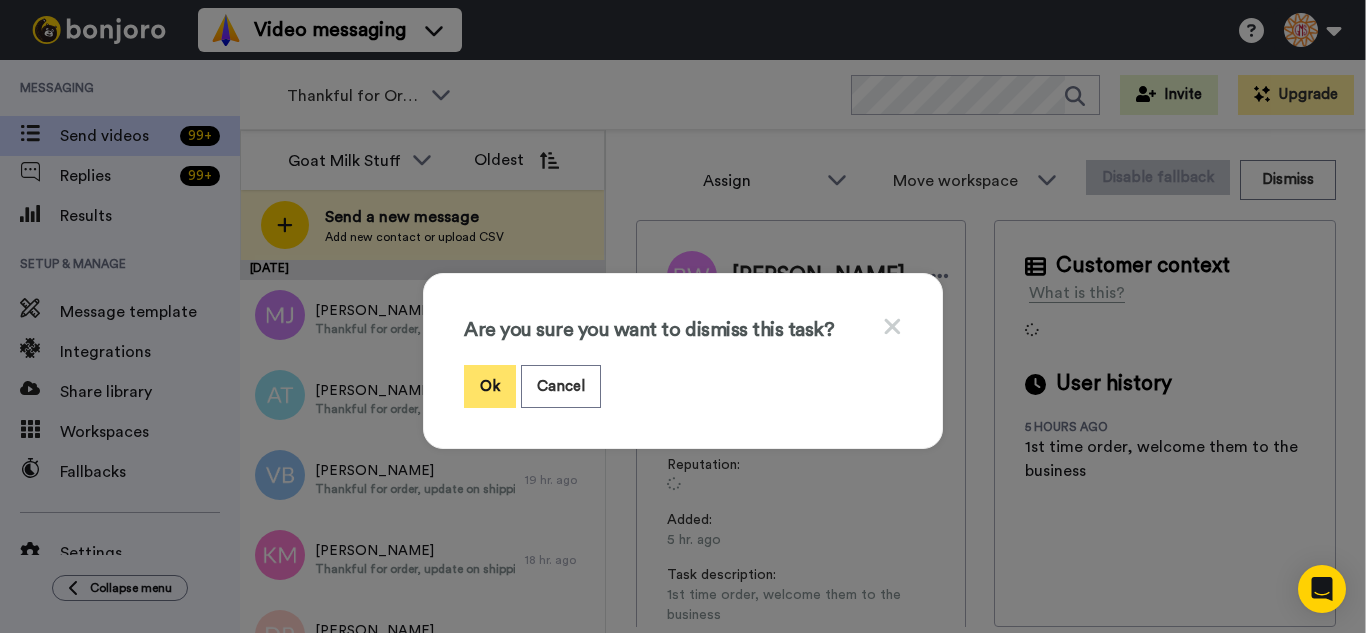 click on "Ok" at bounding box center [490, 386] 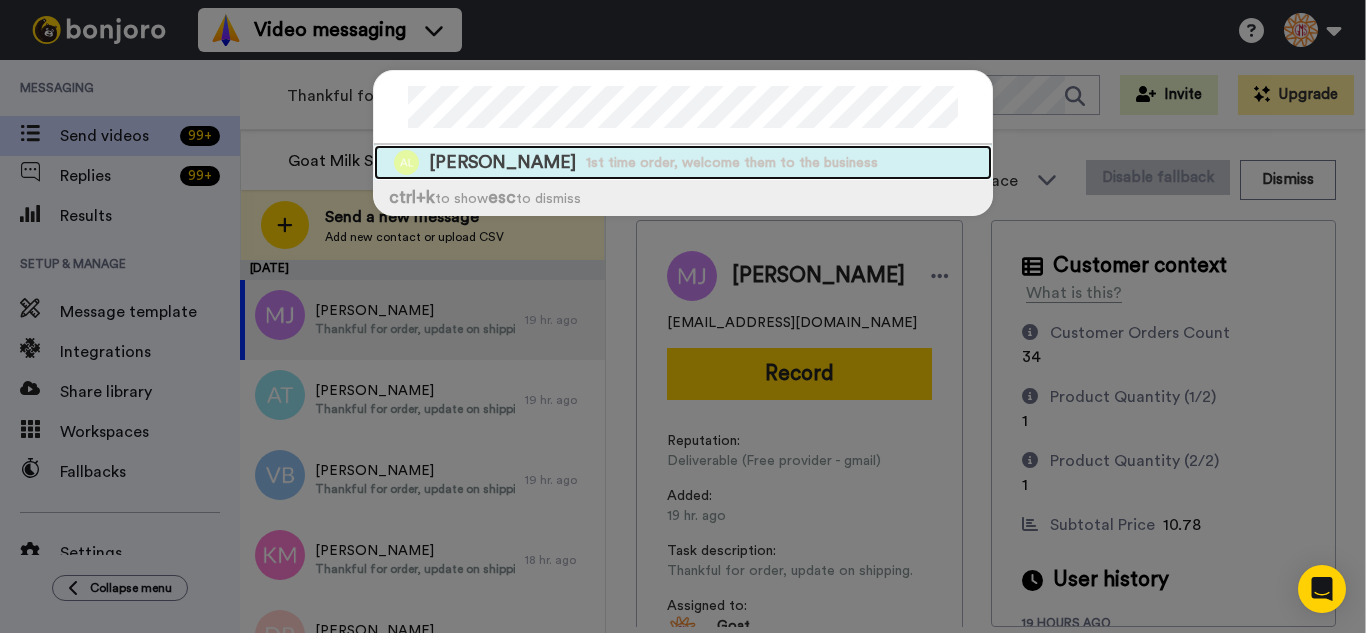 click on "1st time order, welcome them to the business" at bounding box center (732, 163) 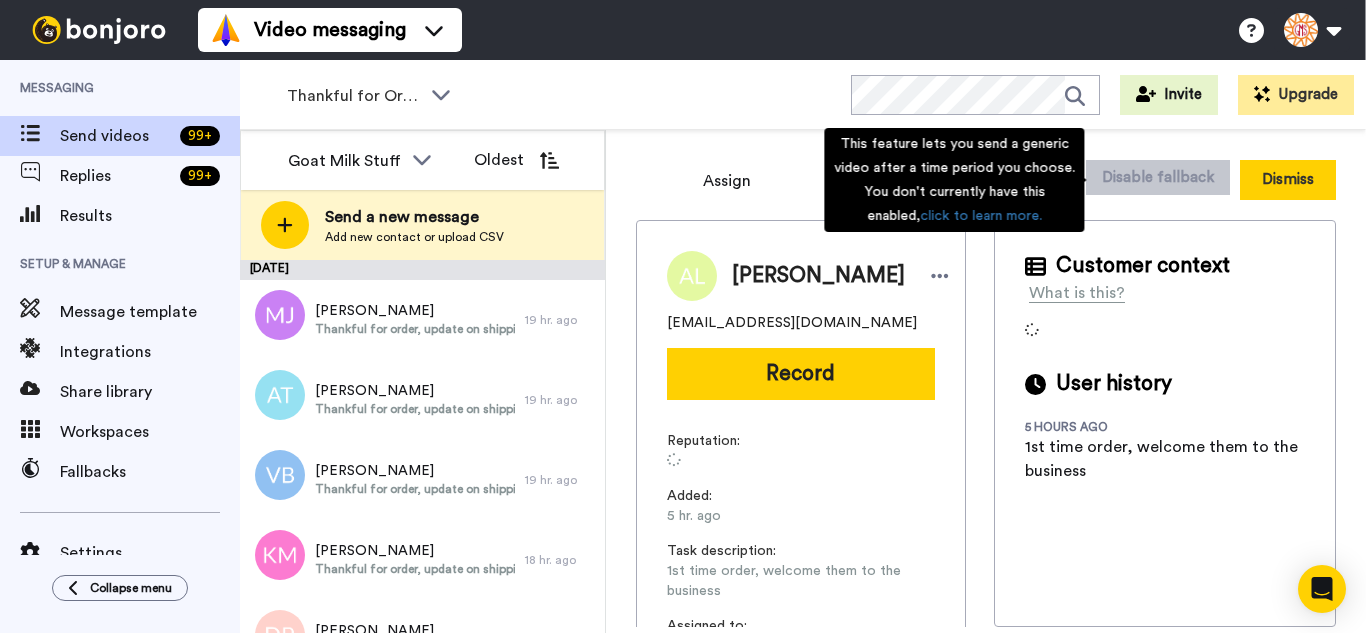 click on "Dismiss" at bounding box center [1288, 180] 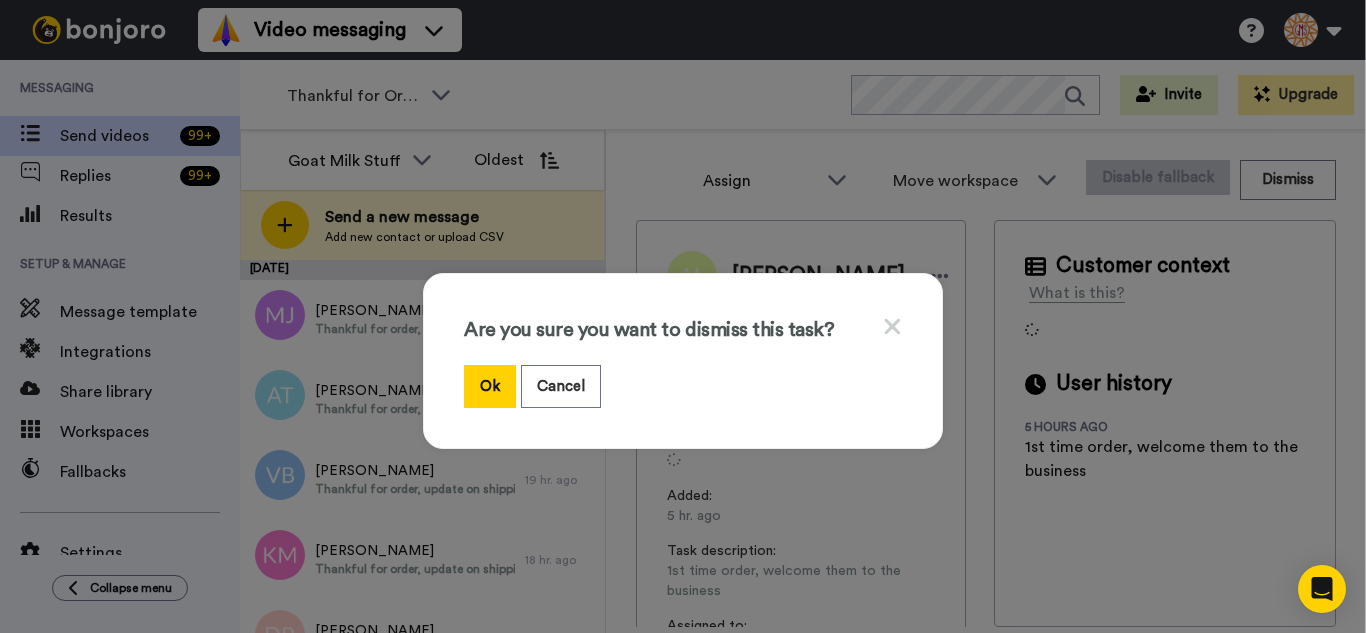 drag, startPoint x: 482, startPoint y: 390, endPoint x: 429, endPoint y: 258, distance: 142.24275 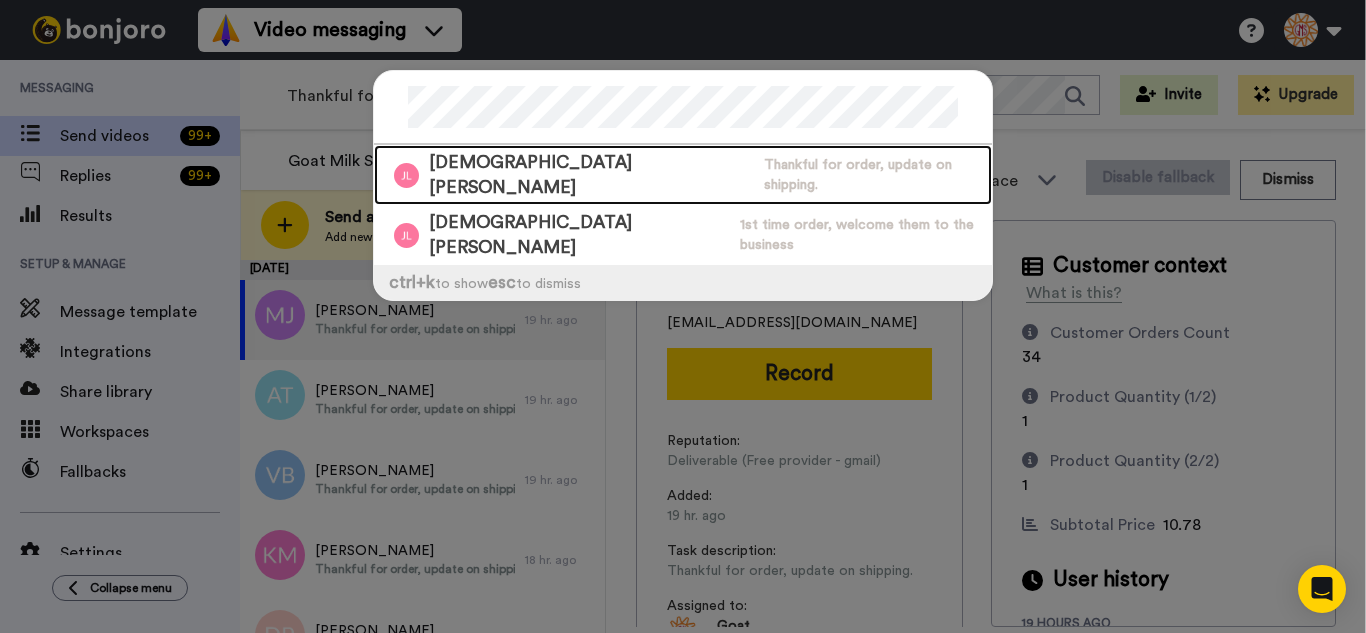 drag, startPoint x: 596, startPoint y: 151, endPoint x: 614, endPoint y: 155, distance: 18.439089 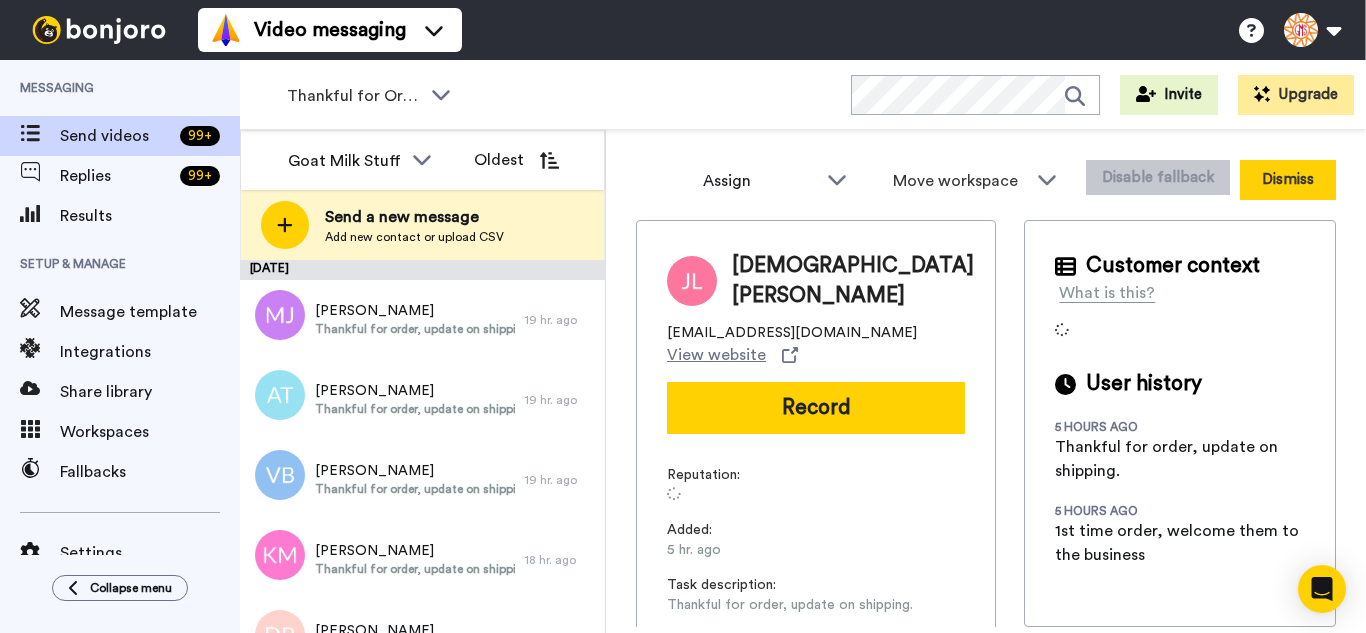 click on "Dismiss" at bounding box center (1288, 180) 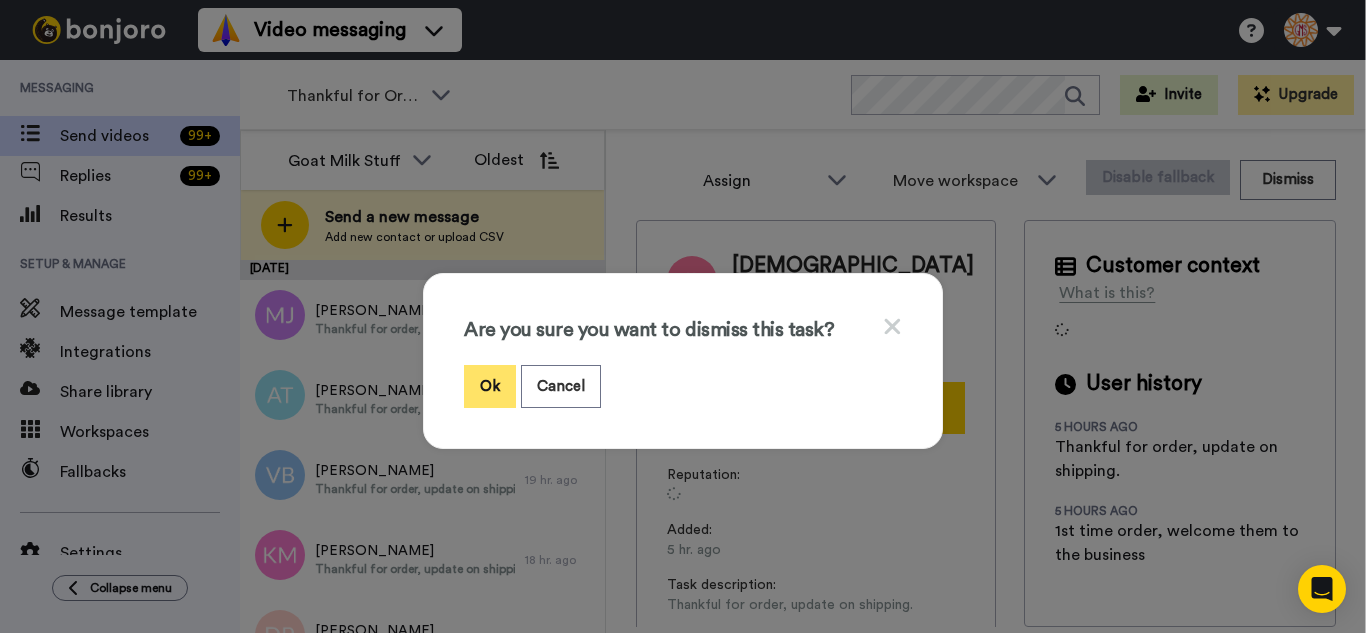 click on "Ok" at bounding box center (490, 386) 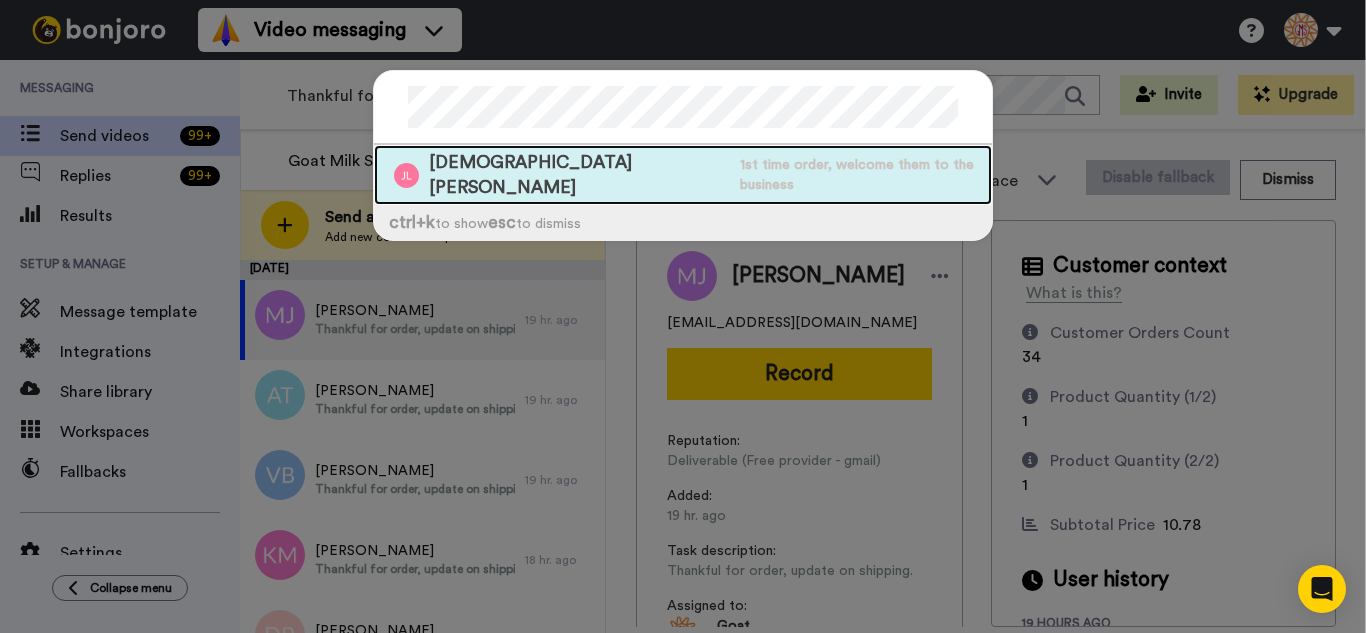 click on "1st time order, welcome them to the business" at bounding box center (866, 175) 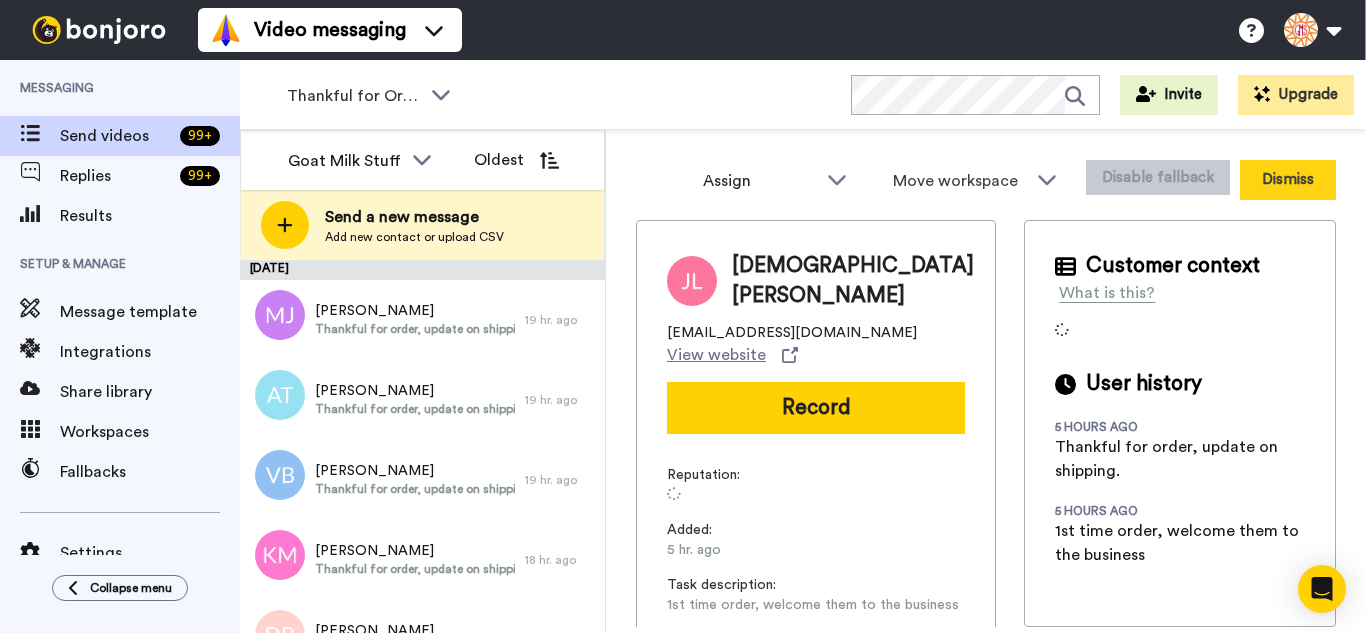 click on "Dismiss" at bounding box center (1288, 180) 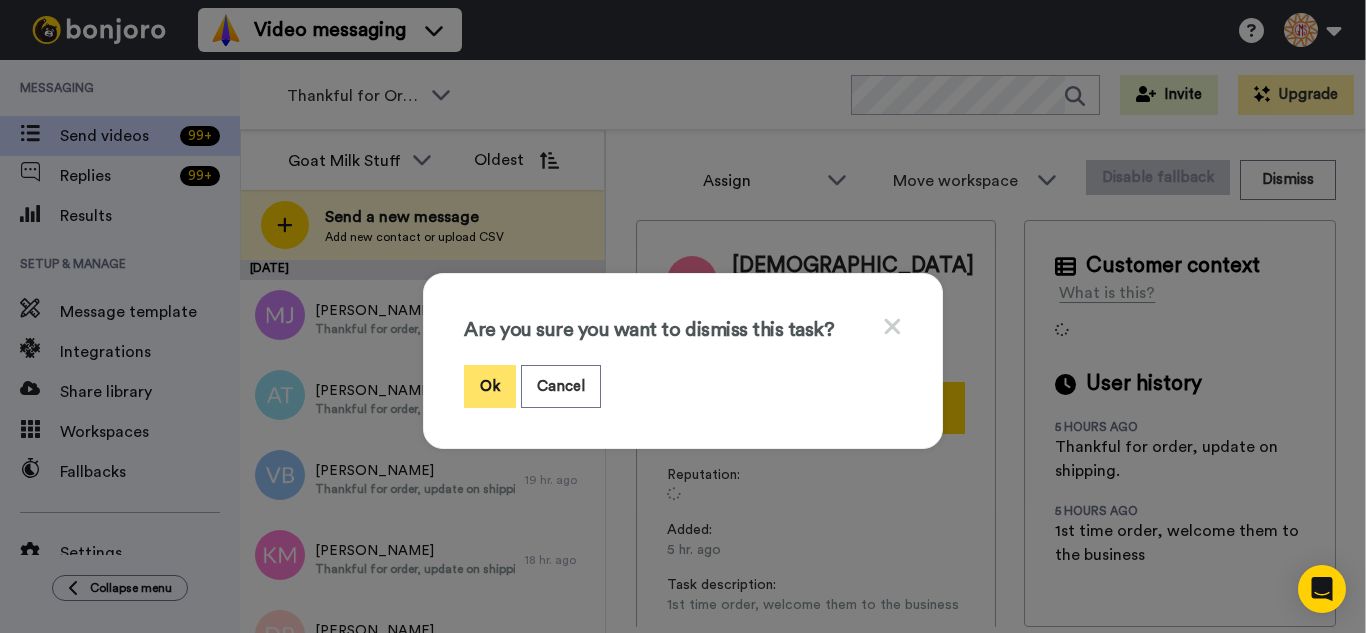 click on "Ok" at bounding box center [490, 386] 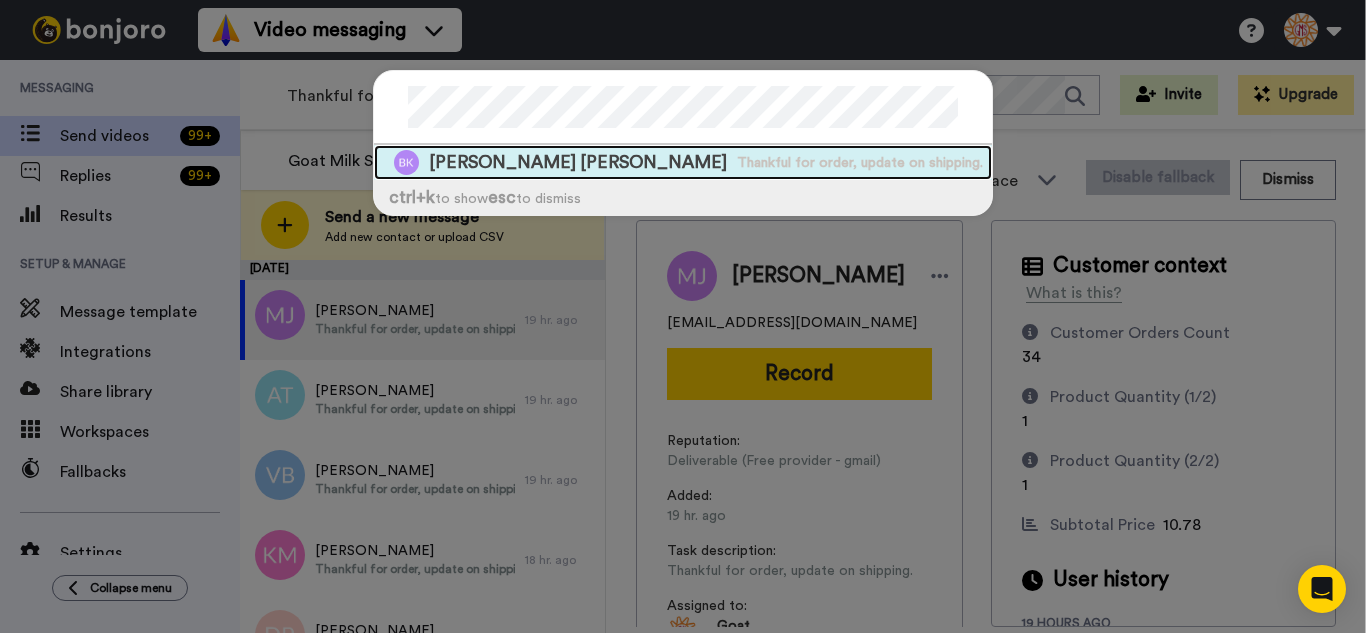 click on "Thankful for order, update on shipping." at bounding box center (860, 163) 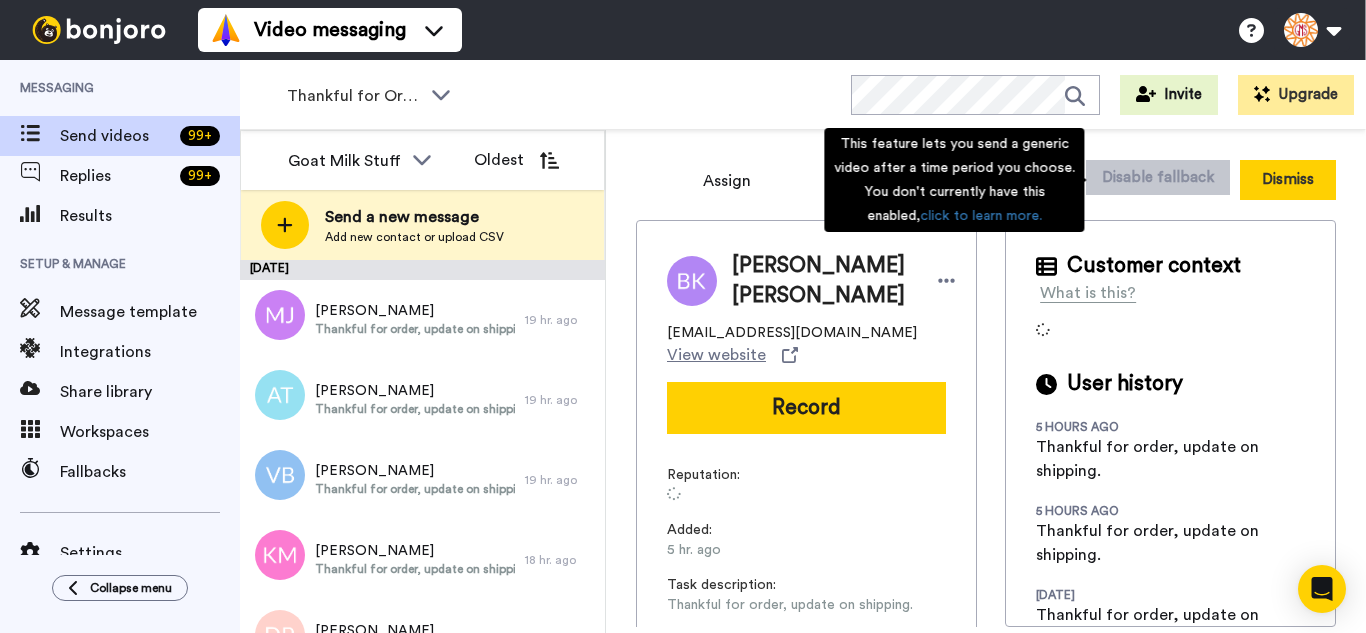 click on "Dismiss" at bounding box center [1288, 180] 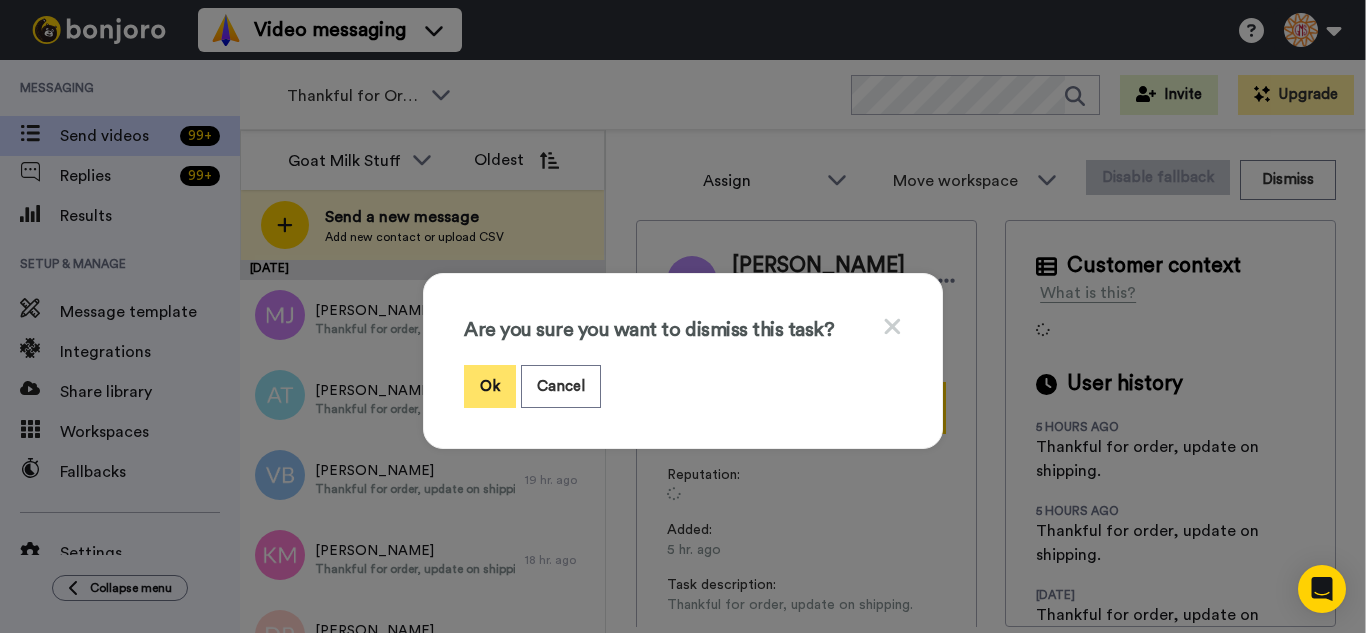 click on "Ok" at bounding box center [490, 386] 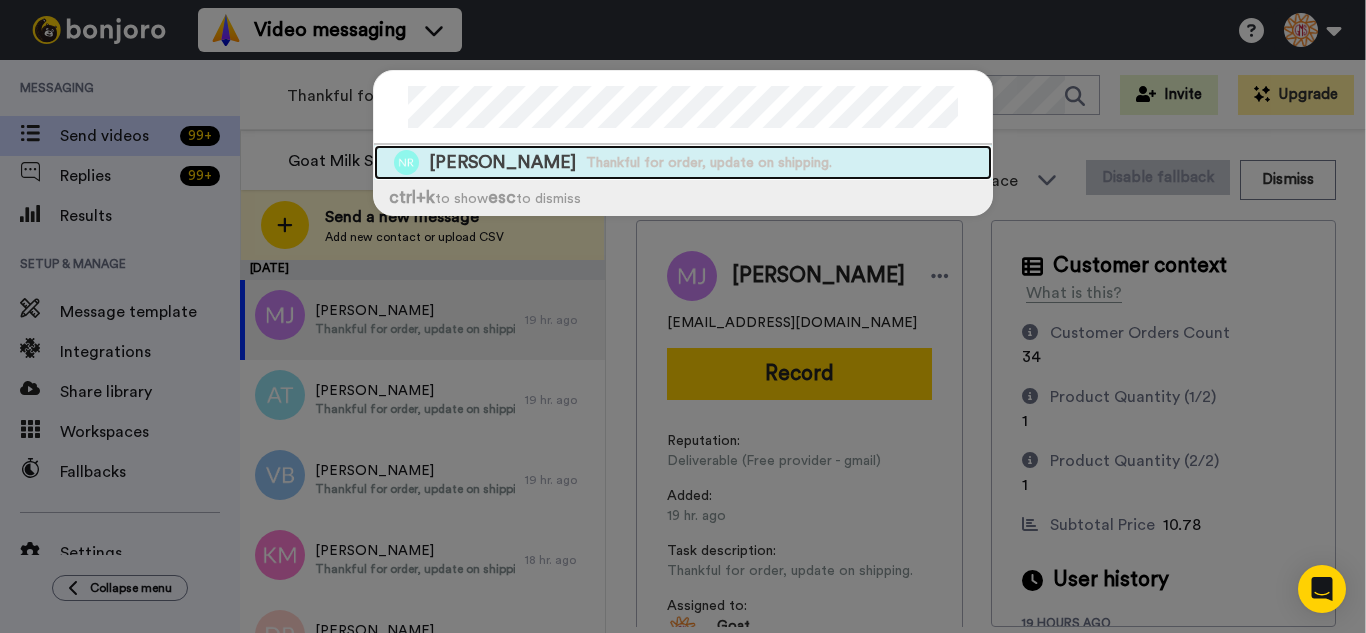 click on "Thankful for order, update on shipping." at bounding box center [709, 163] 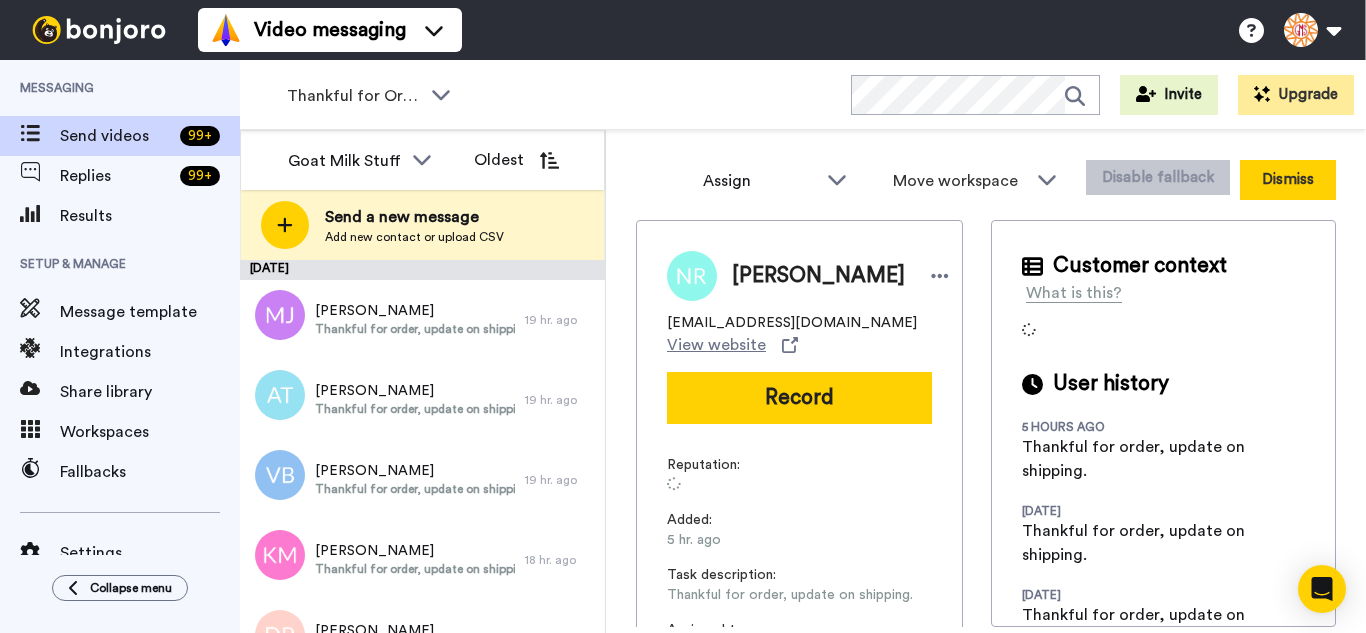 click on "Dismiss" at bounding box center [1288, 180] 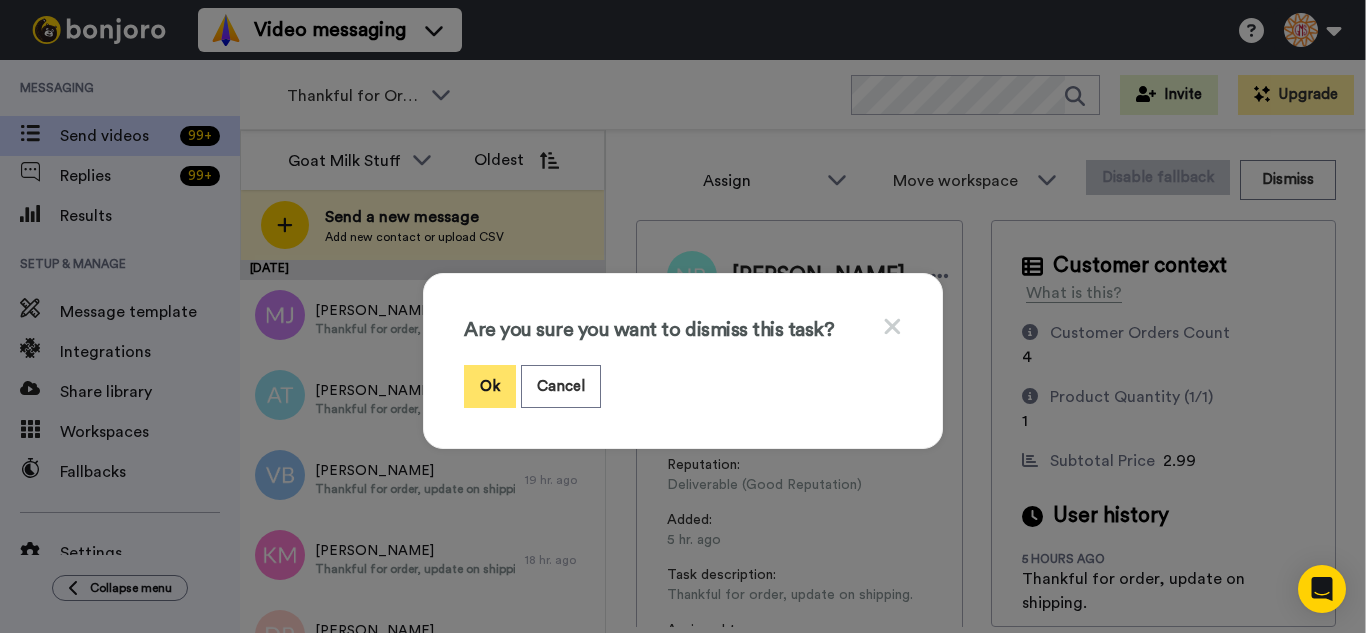 click on "Ok" at bounding box center (490, 386) 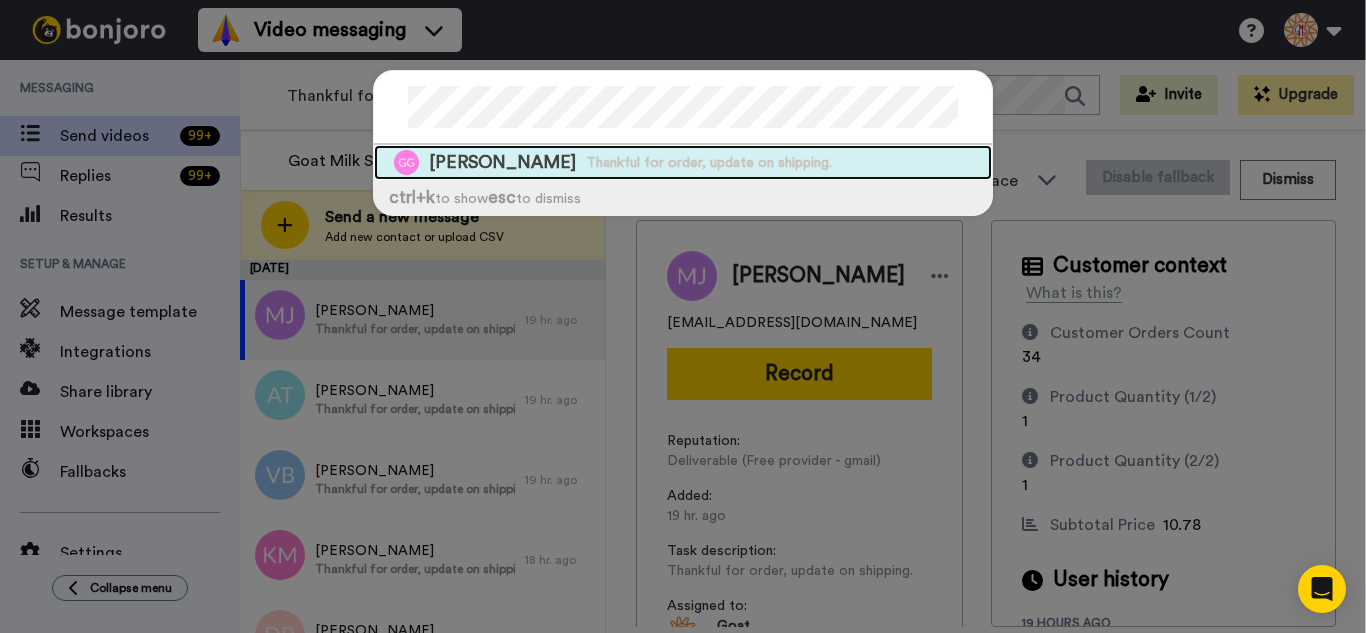 click on "Thankful for order, update on shipping." at bounding box center (709, 163) 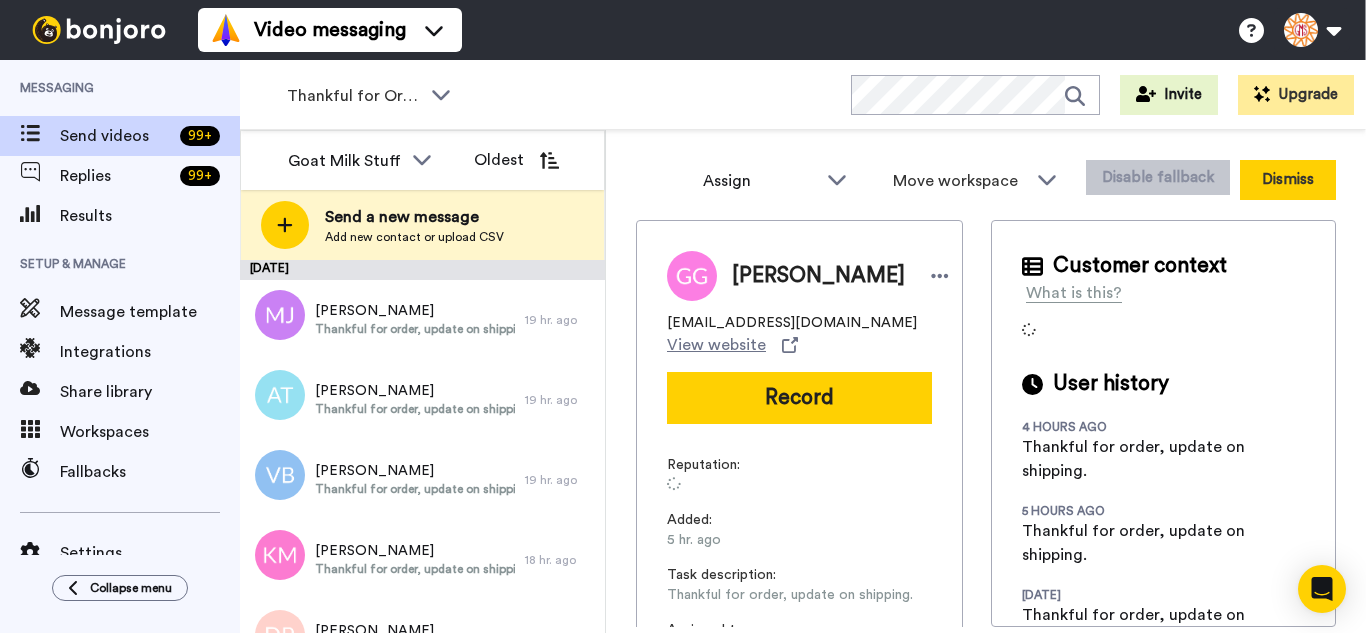 click on "Dismiss" at bounding box center [1288, 180] 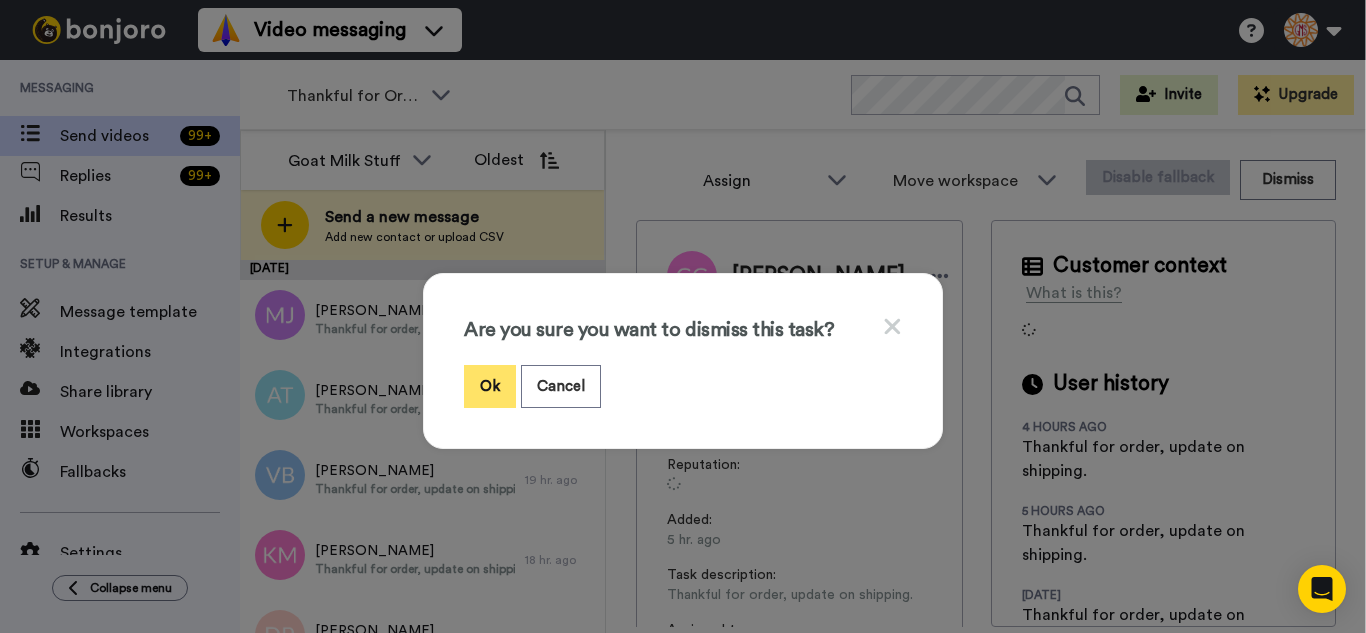 click on "Ok" at bounding box center (490, 386) 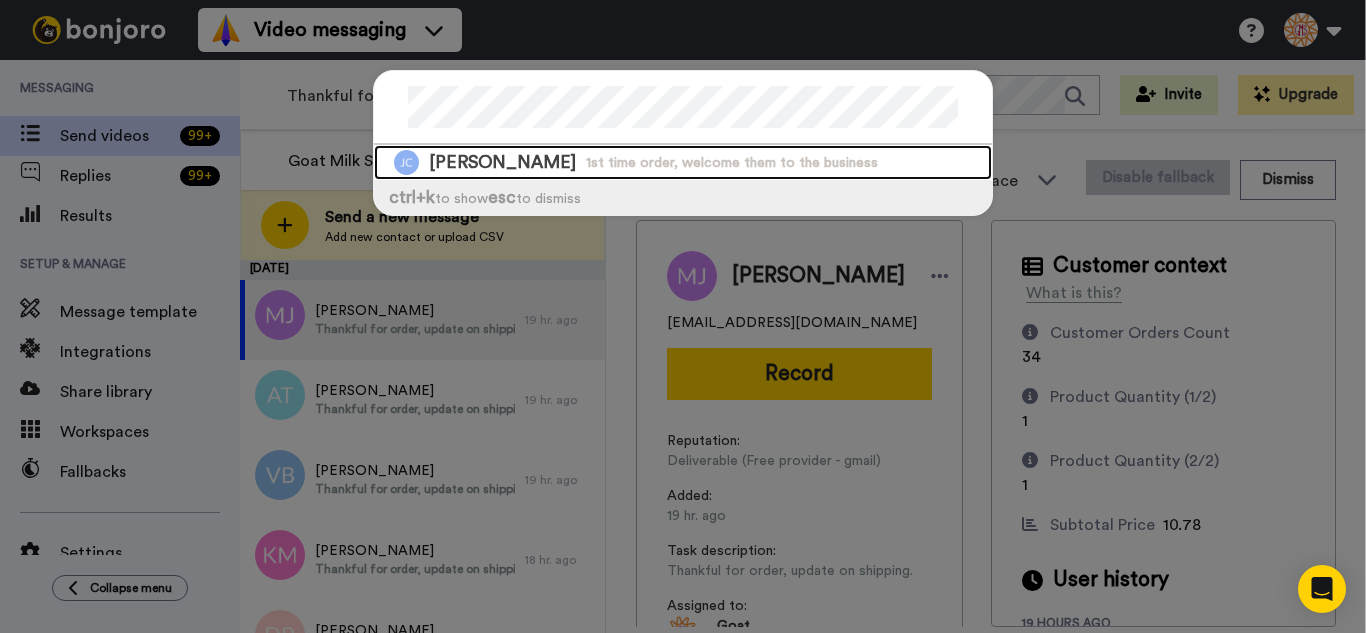click on "[PERSON_NAME] 1st time order, welcome them to the business" at bounding box center [683, 162] 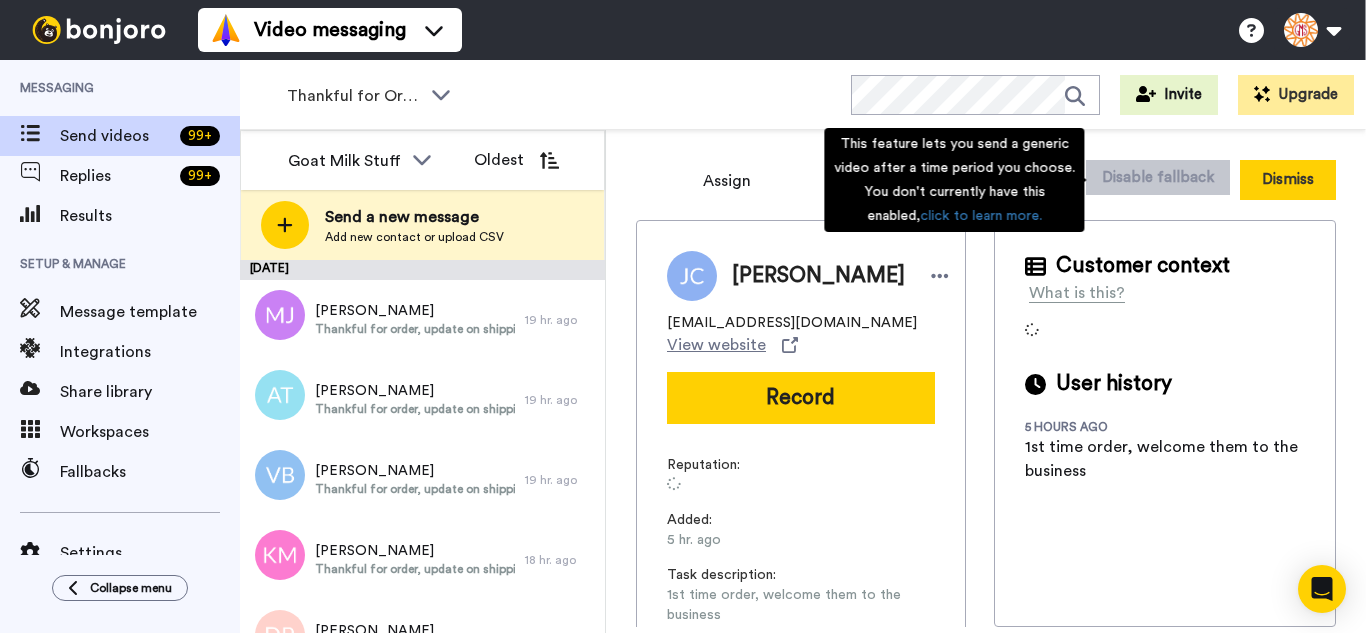 click on "Dismiss" at bounding box center (1288, 180) 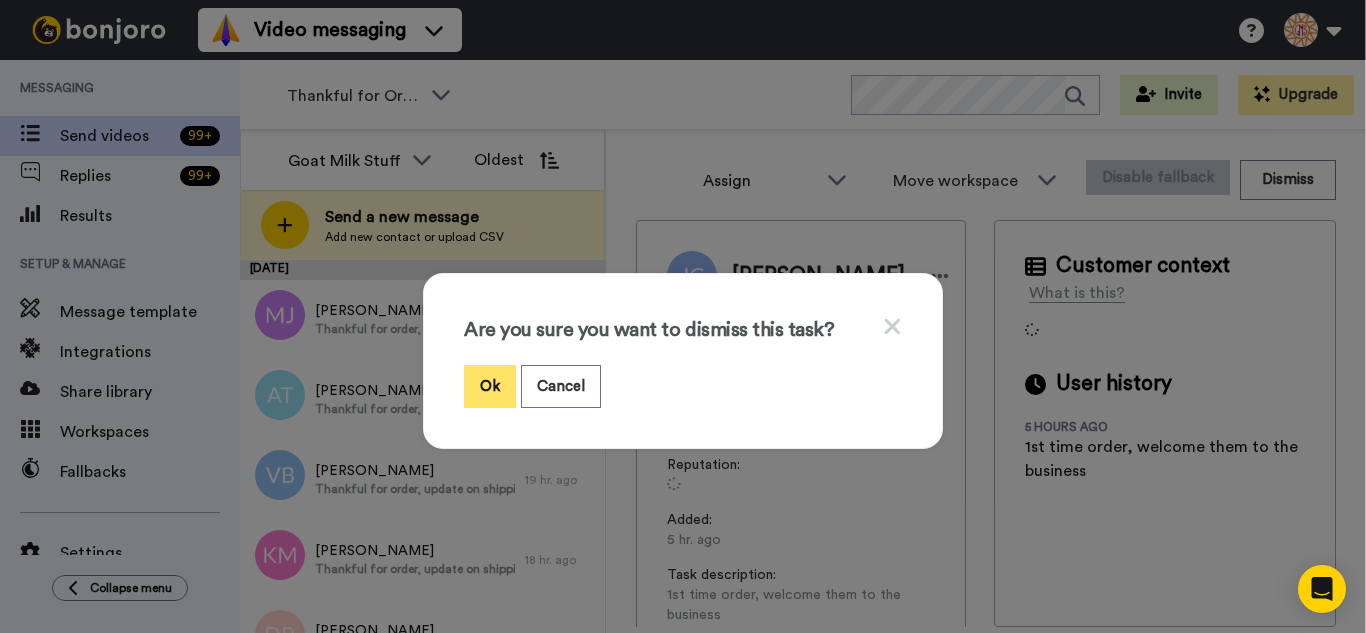 click on "Ok" at bounding box center [490, 386] 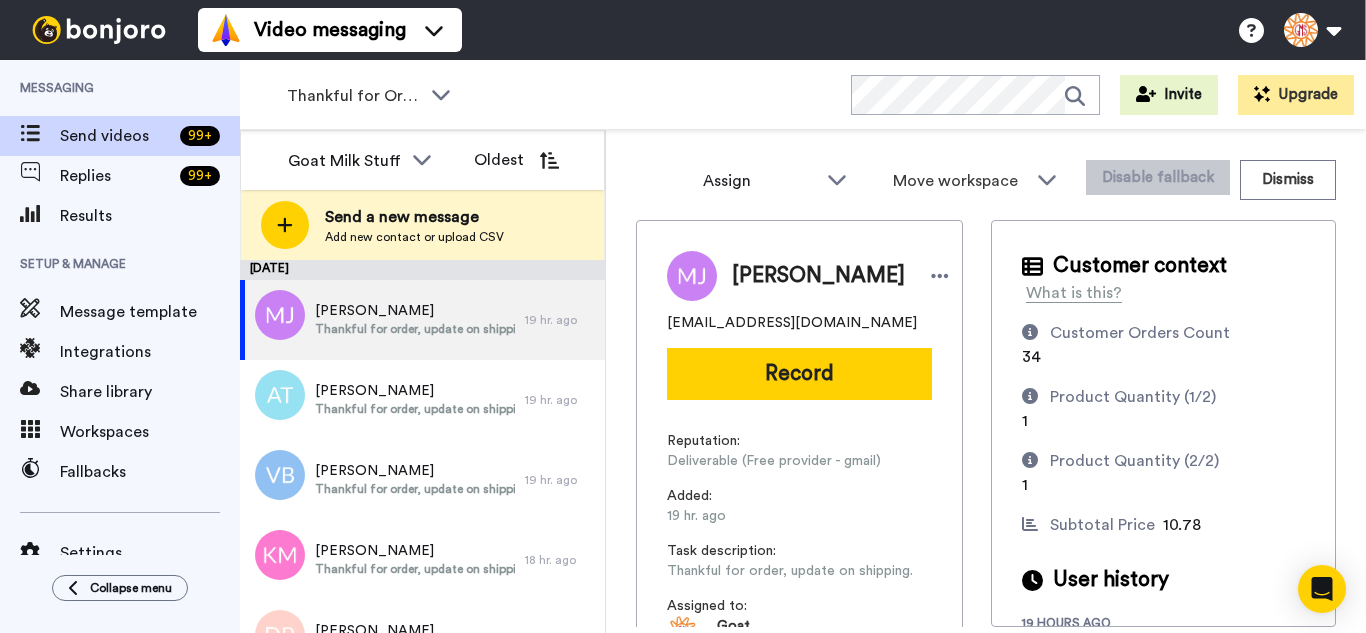 click on "Thankful for Orders WORKSPACES View all All Thanking Thankful for Orders Other Review Request - Ordered [DATE] Retention 1st time order people Other GMS Testimonials - Survey people + Add a new workspace
Invite Upgrade" at bounding box center (803, 95) 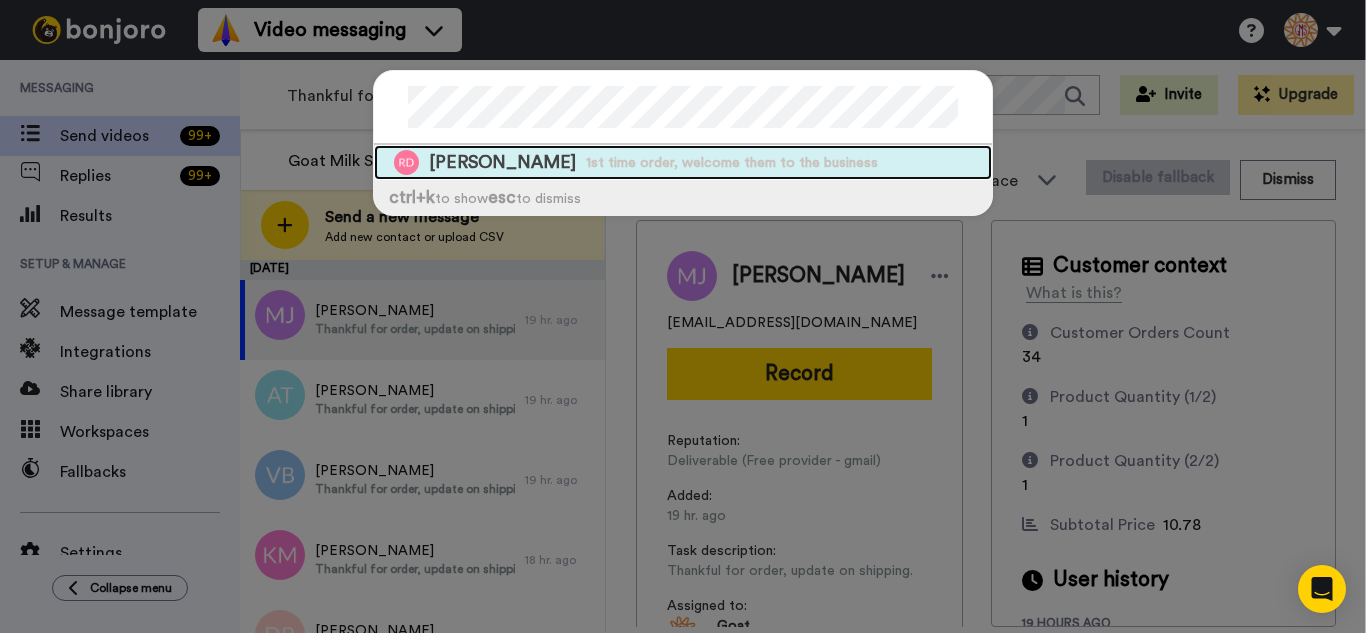 click on "[PERSON_NAME] 1st time order, welcome them to the business" at bounding box center [683, 162] 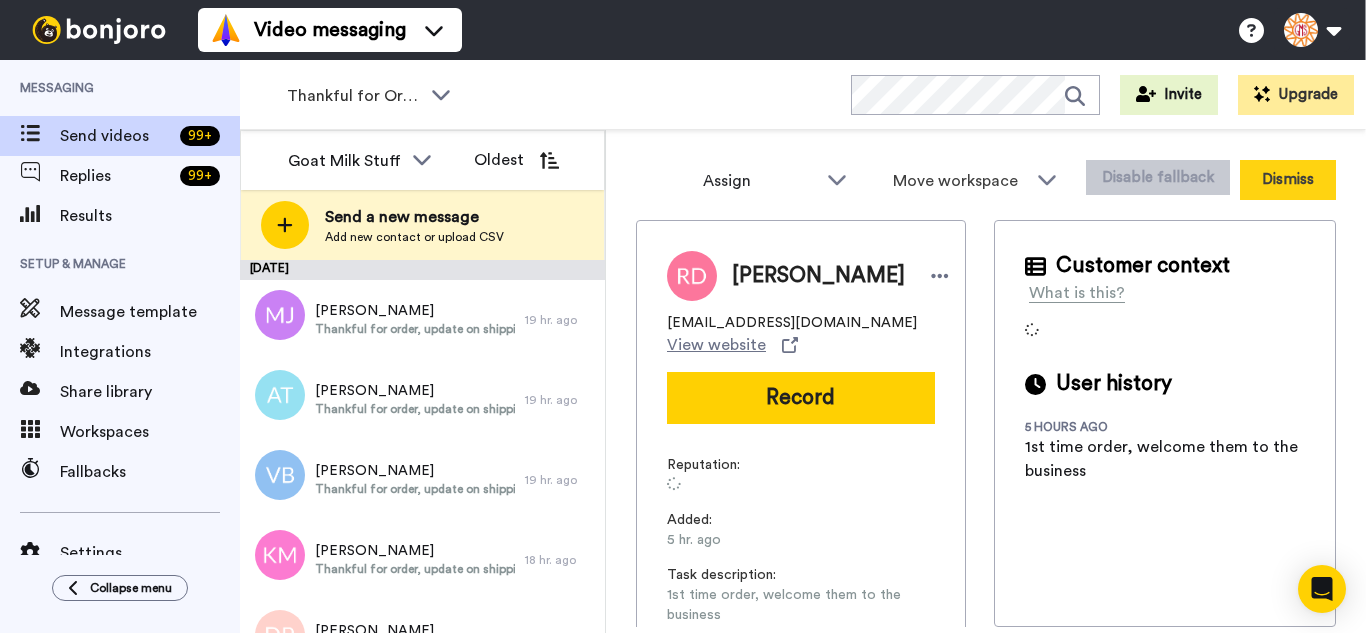 click on "Dismiss" at bounding box center [1288, 180] 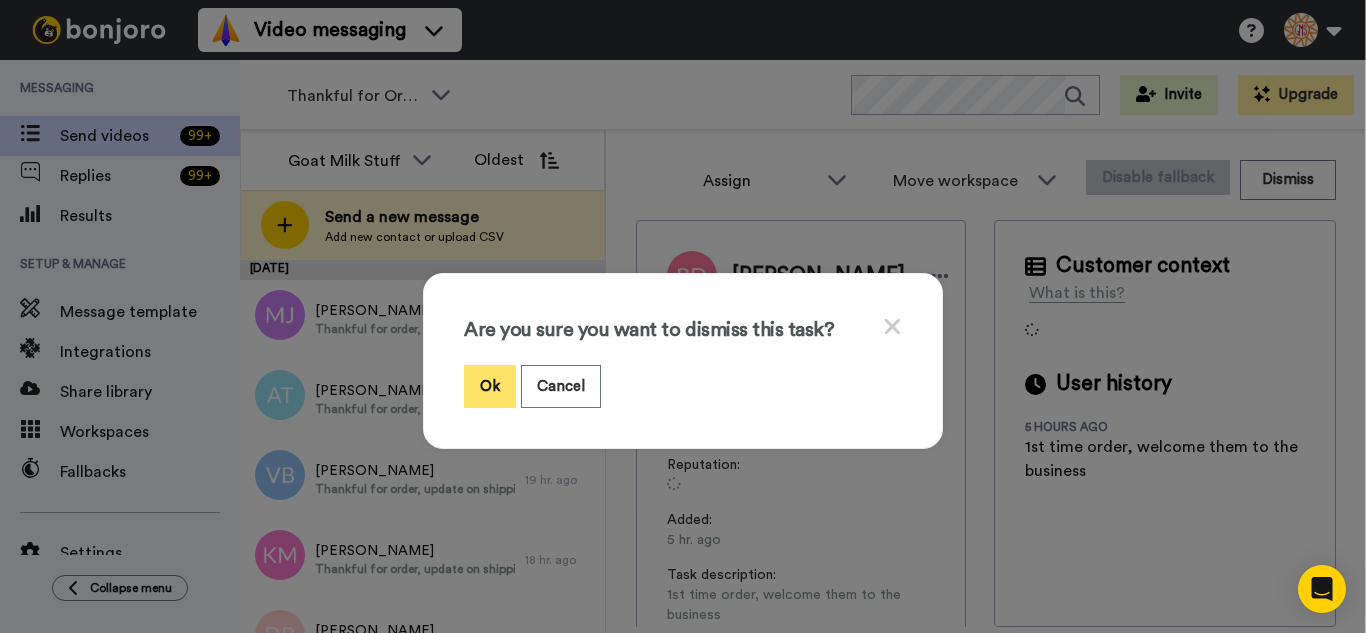 drag, startPoint x: 488, startPoint y: 393, endPoint x: 482, endPoint y: 379, distance: 15.231546 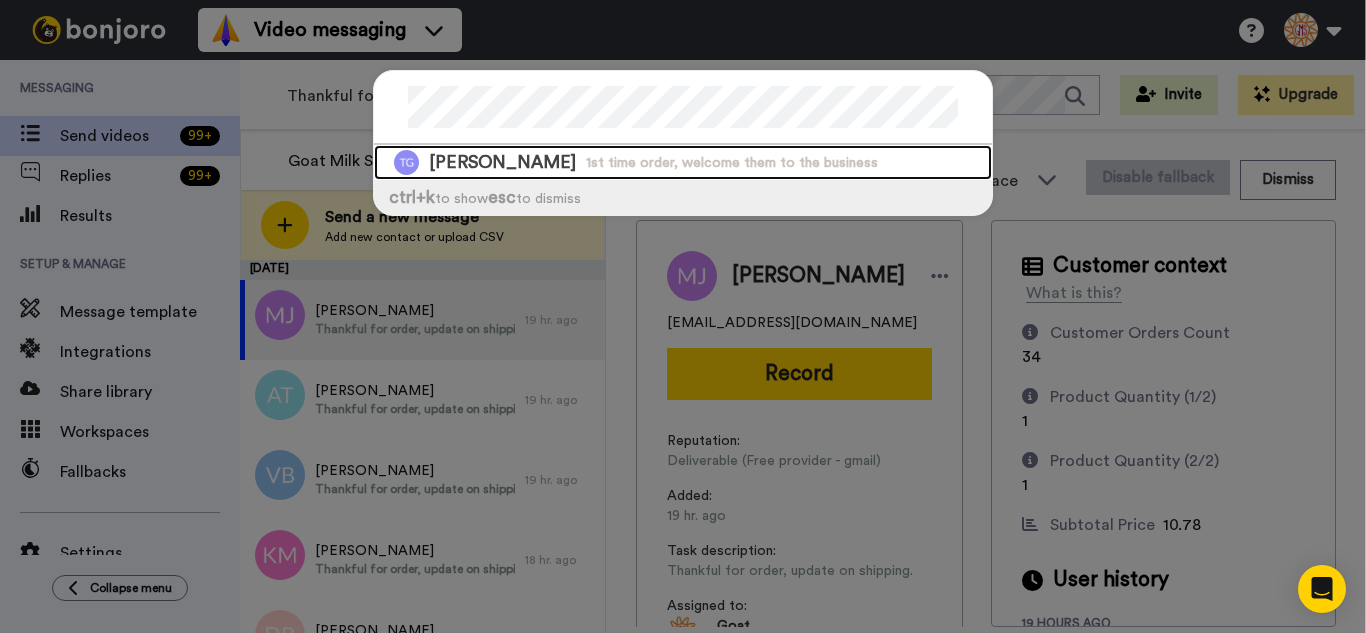 drag, startPoint x: 681, startPoint y: 161, endPoint x: 899, endPoint y: 185, distance: 219.31712 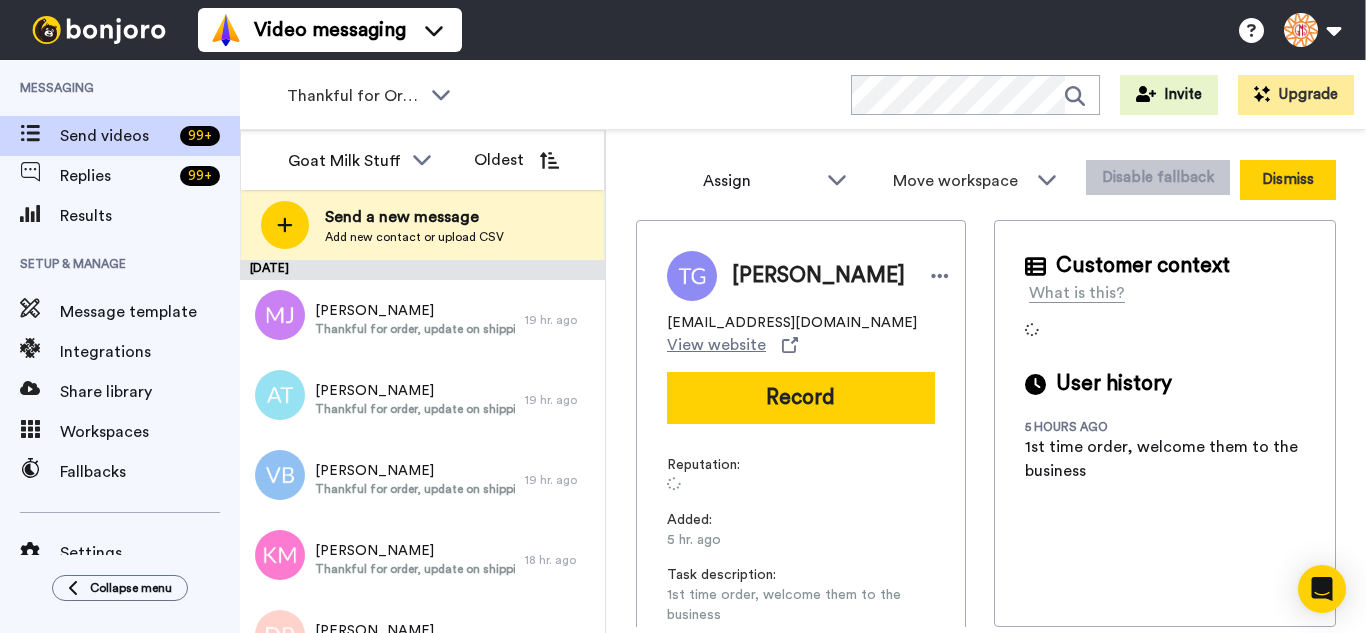 click on "Dismiss" at bounding box center (1288, 180) 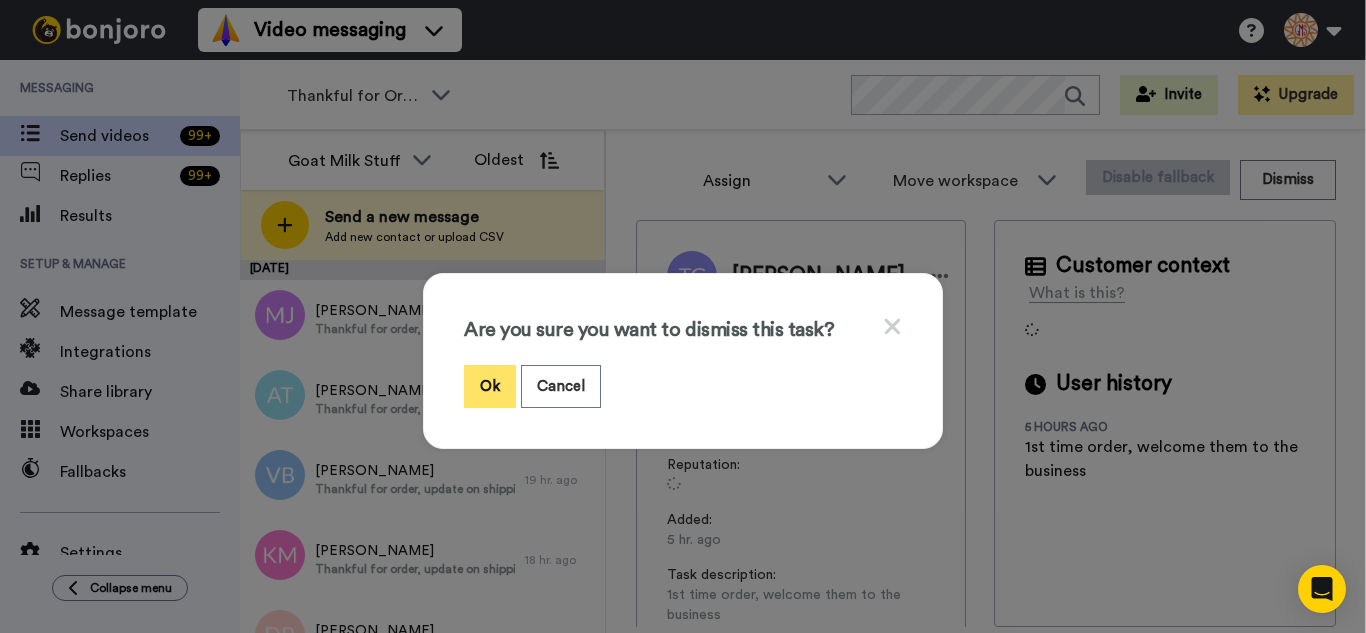 click on "Ok" at bounding box center [490, 386] 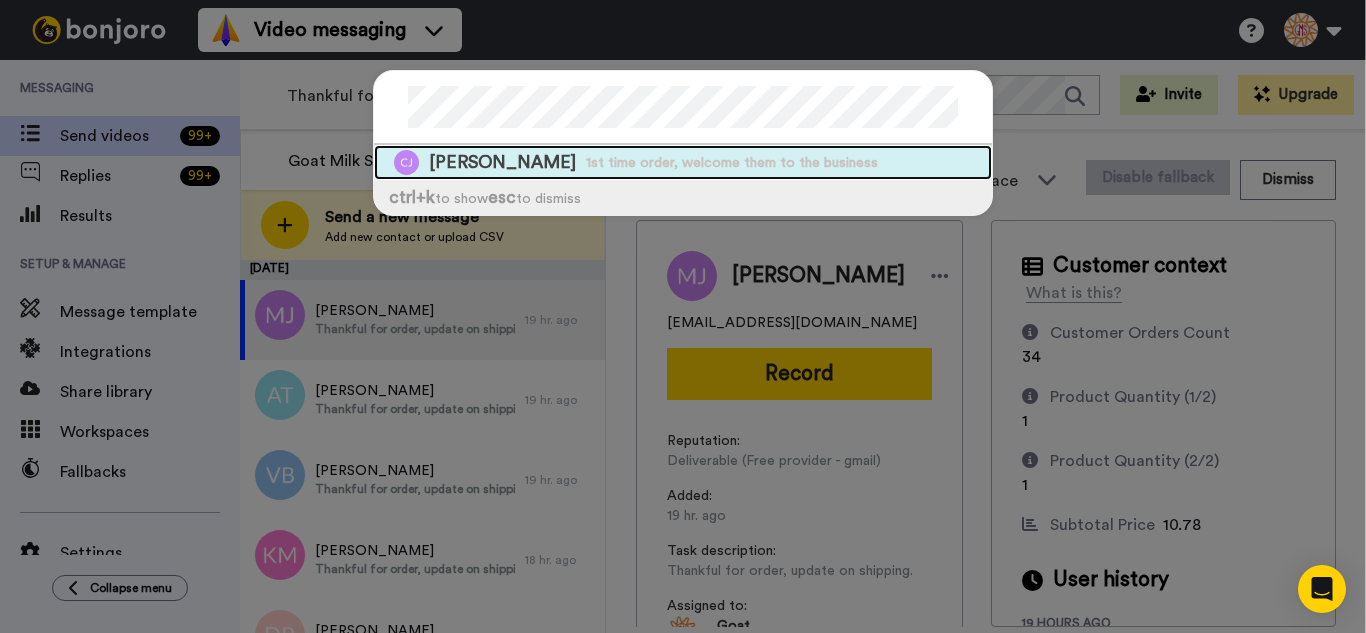 click on "1st time order, welcome them to the business" at bounding box center (732, 163) 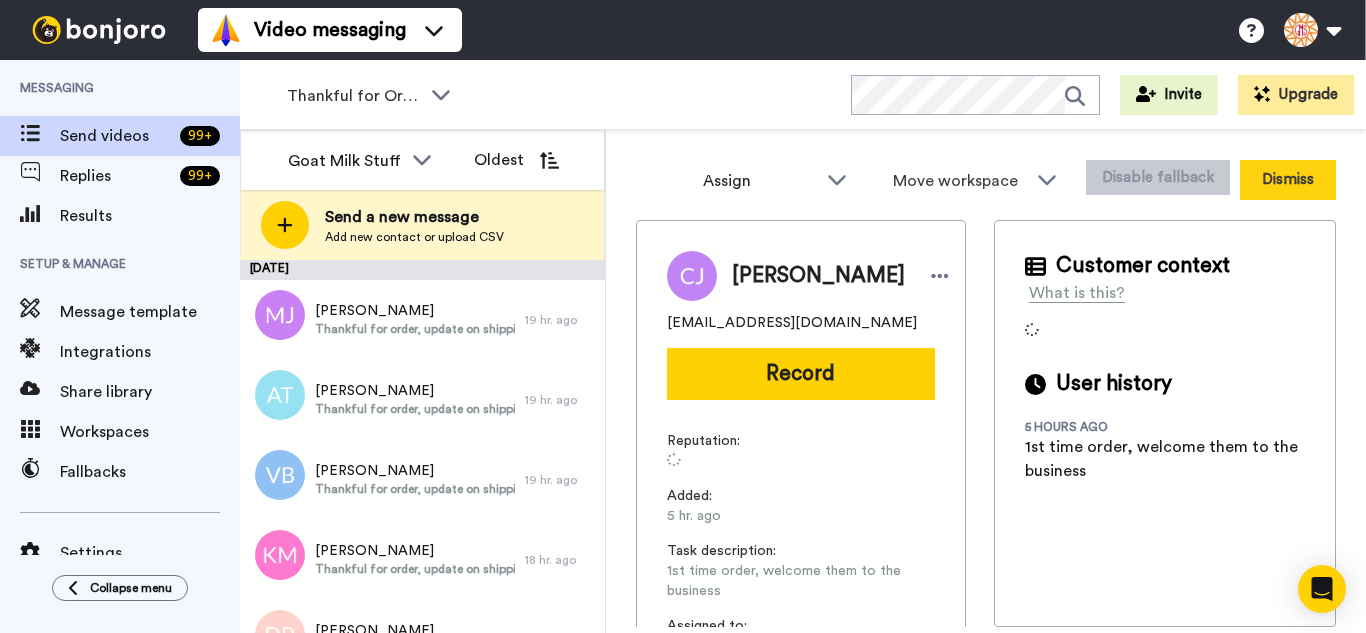 click on "Dismiss" at bounding box center (1288, 180) 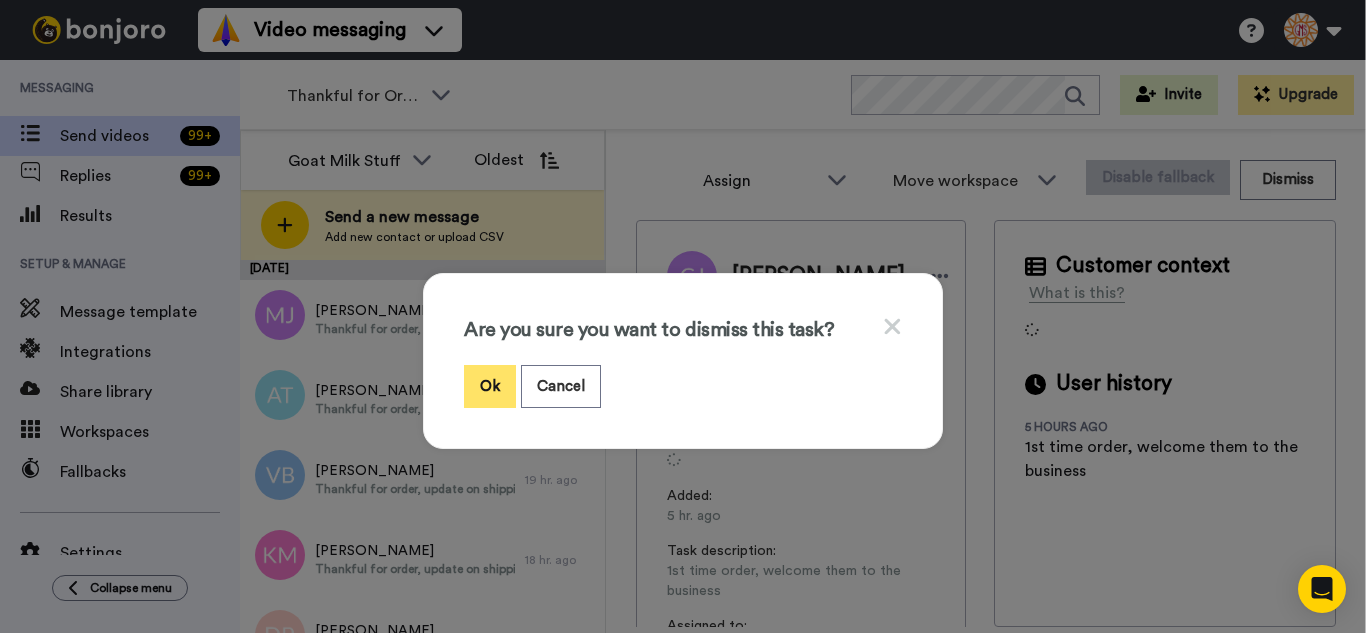 click on "Ok" at bounding box center [490, 386] 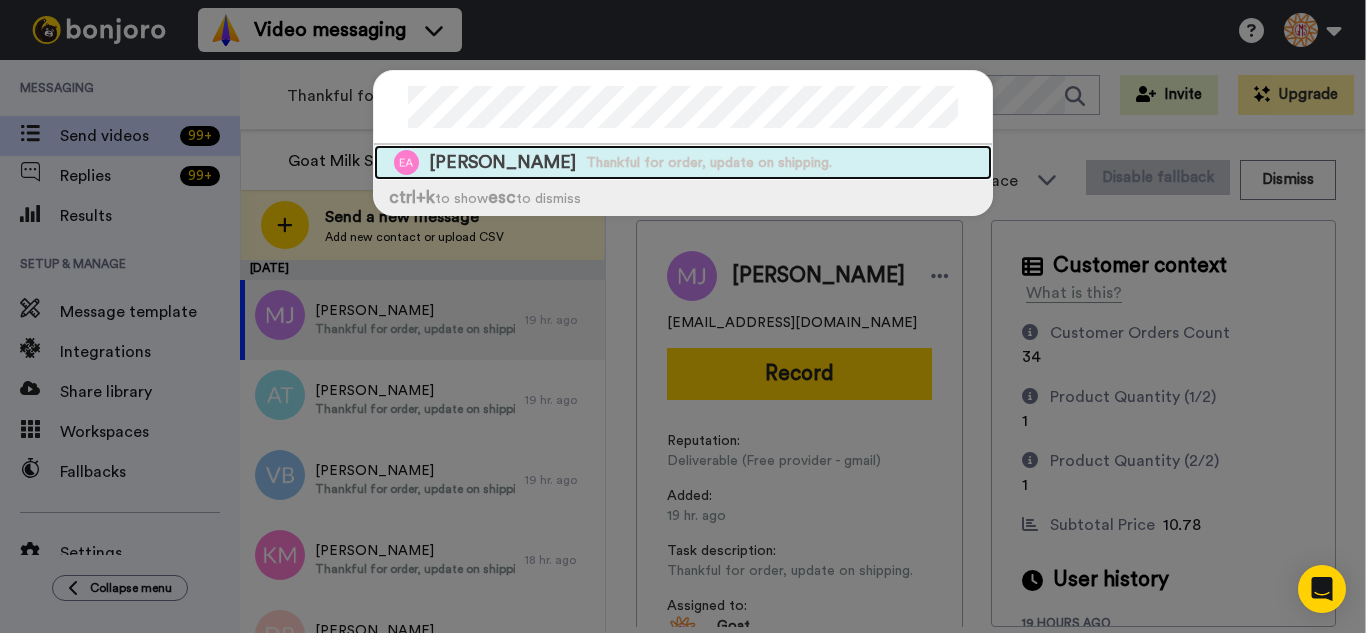 click on "Thankful for order, update on shipping." at bounding box center [709, 163] 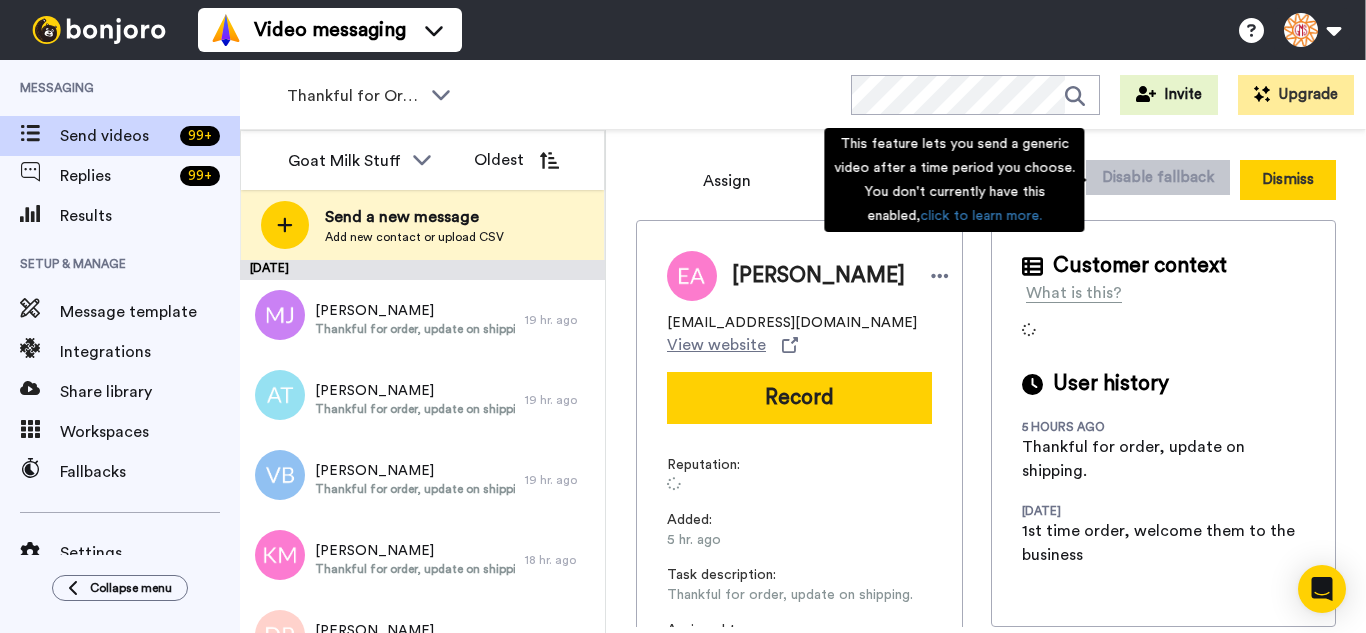 click on "Dismiss" at bounding box center (1288, 180) 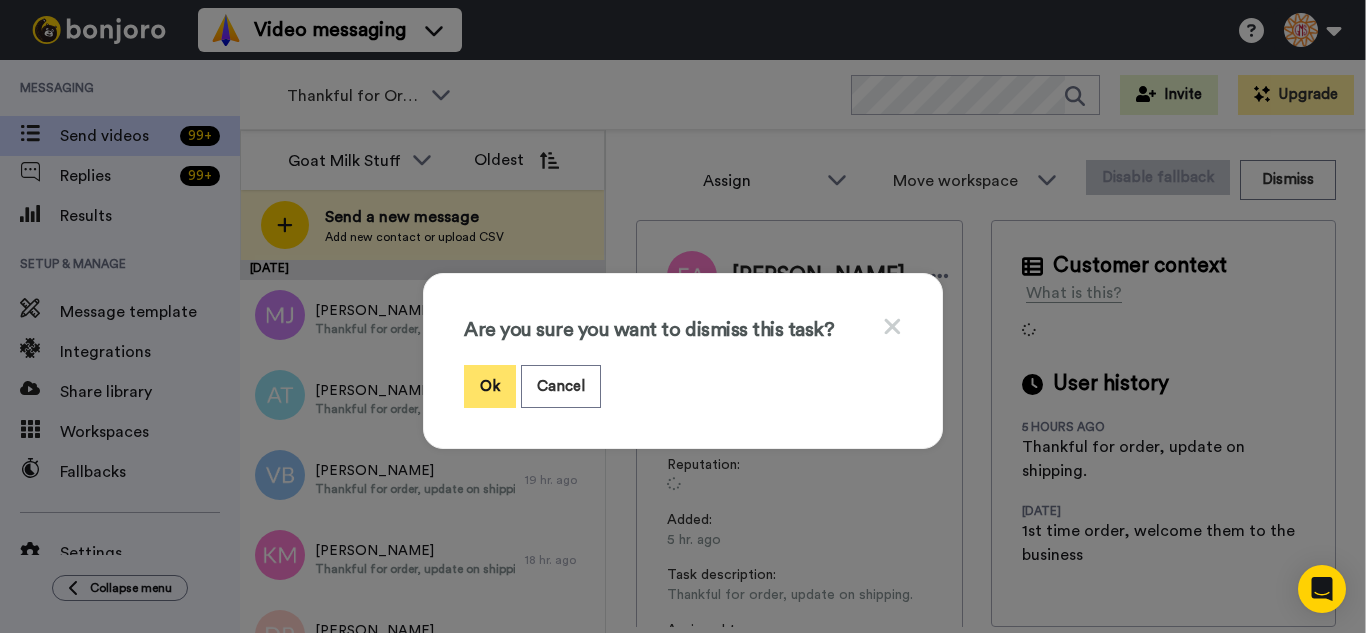 click on "Ok" at bounding box center (490, 386) 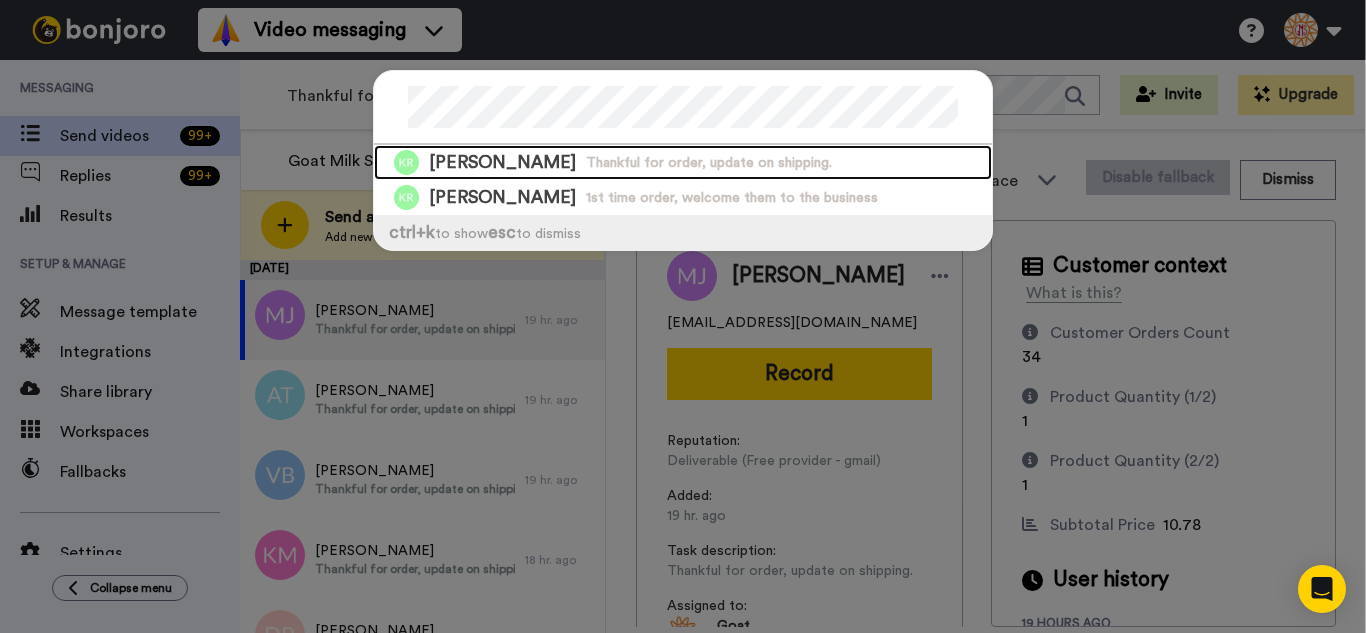 click on "Thankful for order, update on shipping." at bounding box center [709, 163] 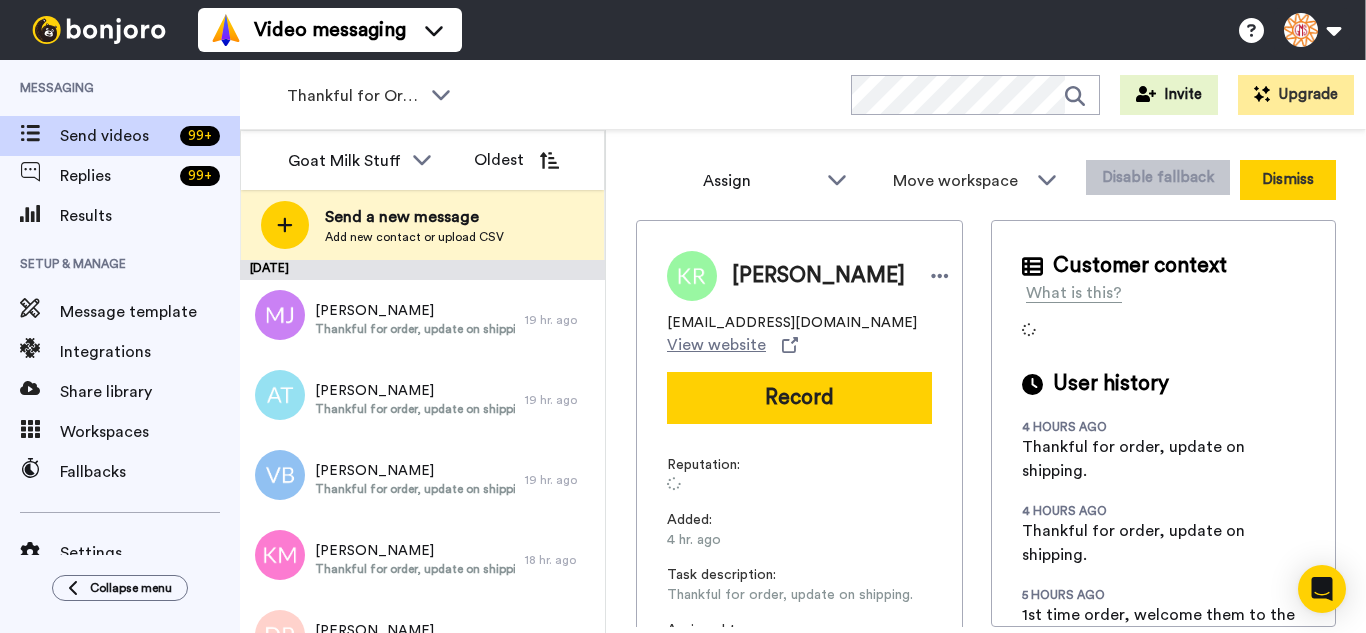 click on "Dismiss" at bounding box center [1288, 180] 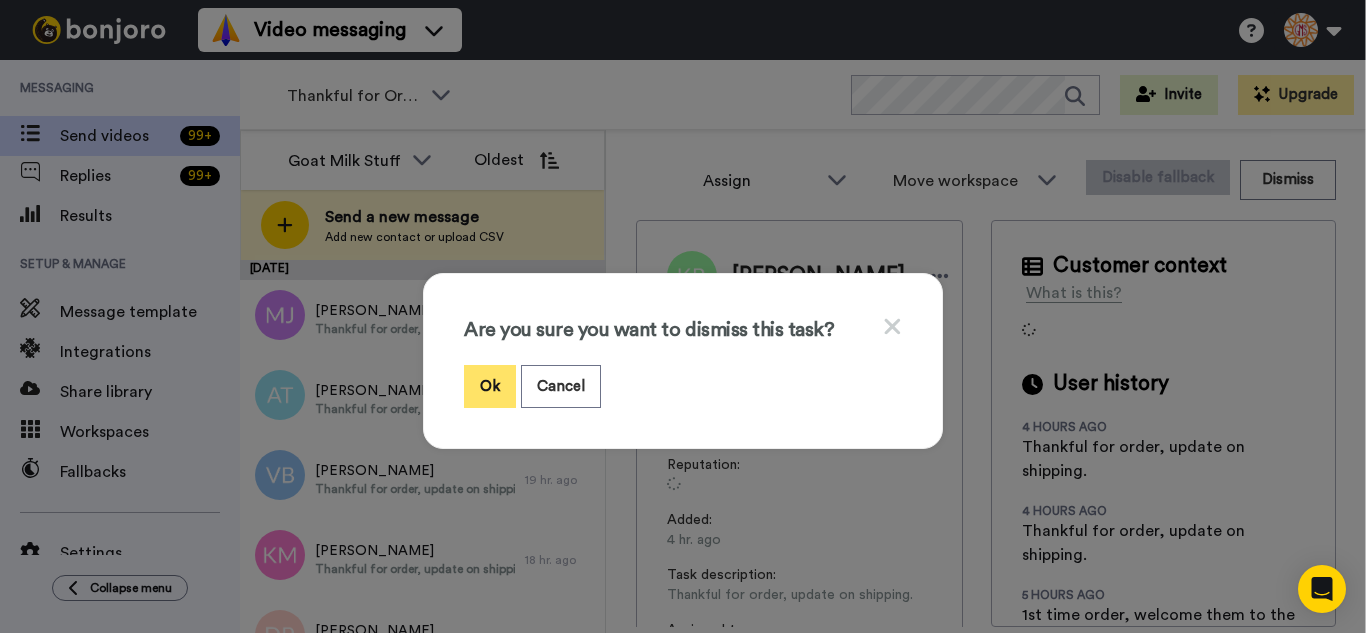 click on "Ok" at bounding box center (490, 386) 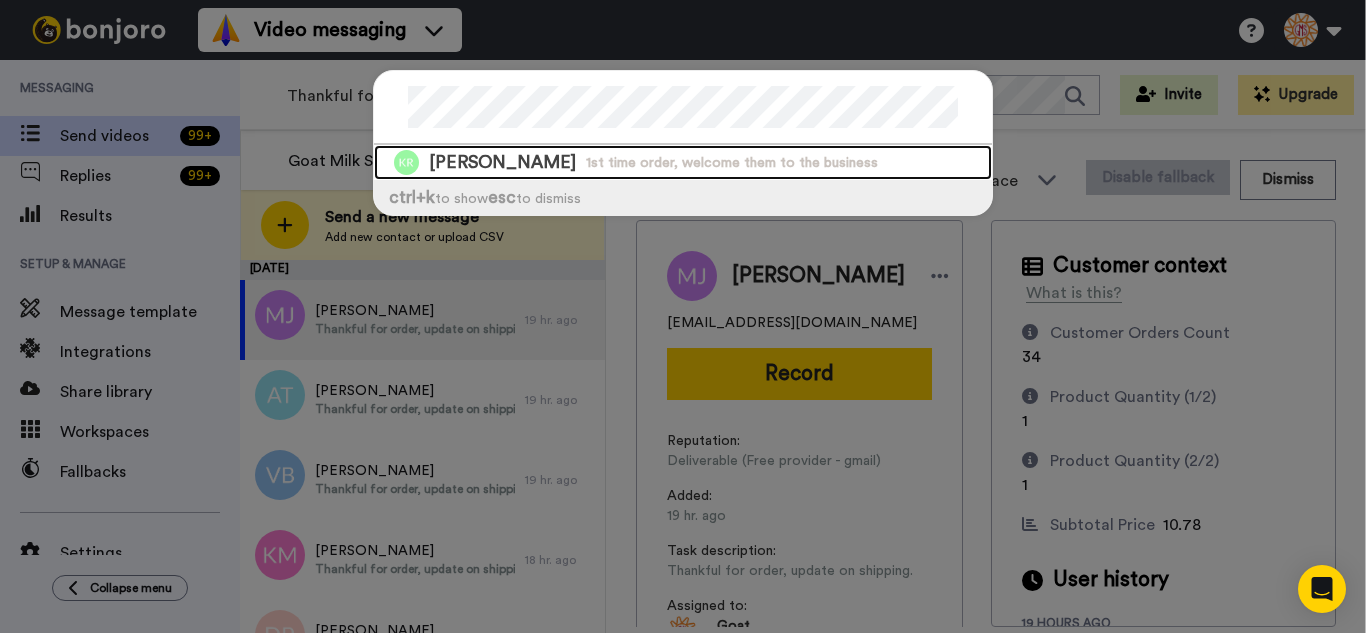 click on "[PERSON_NAME] 1st time order, welcome them to the business" at bounding box center (683, 162) 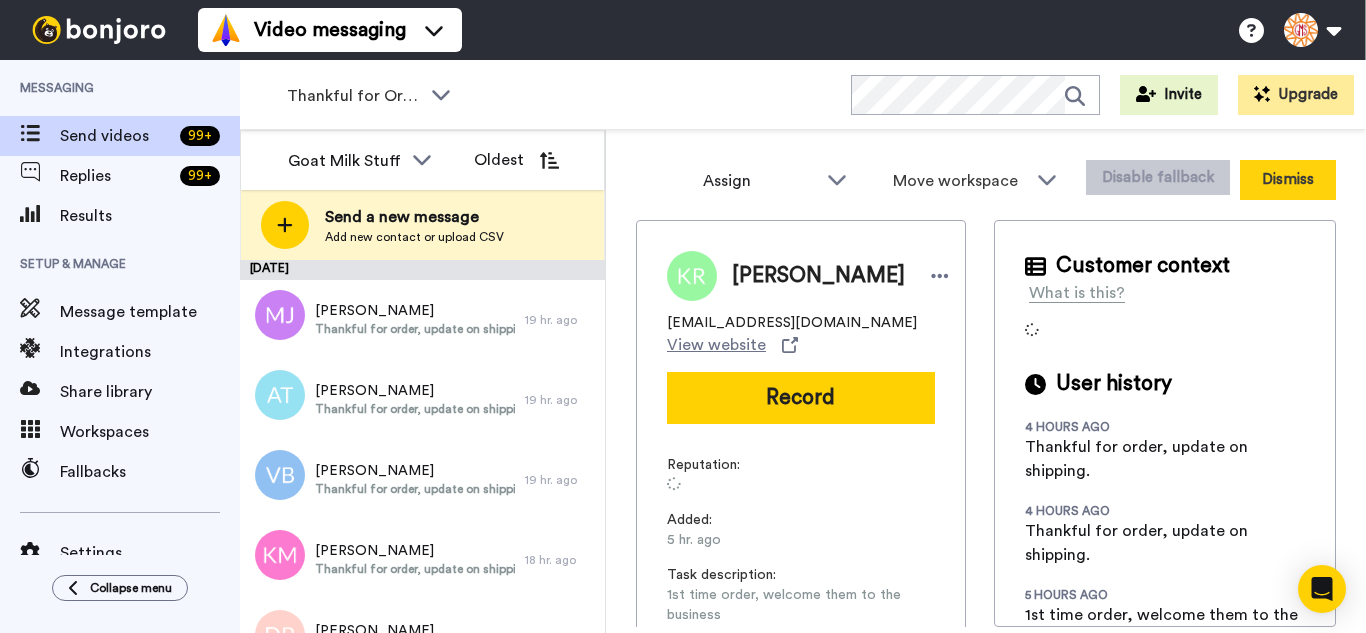 click on "Dismiss" at bounding box center (1288, 180) 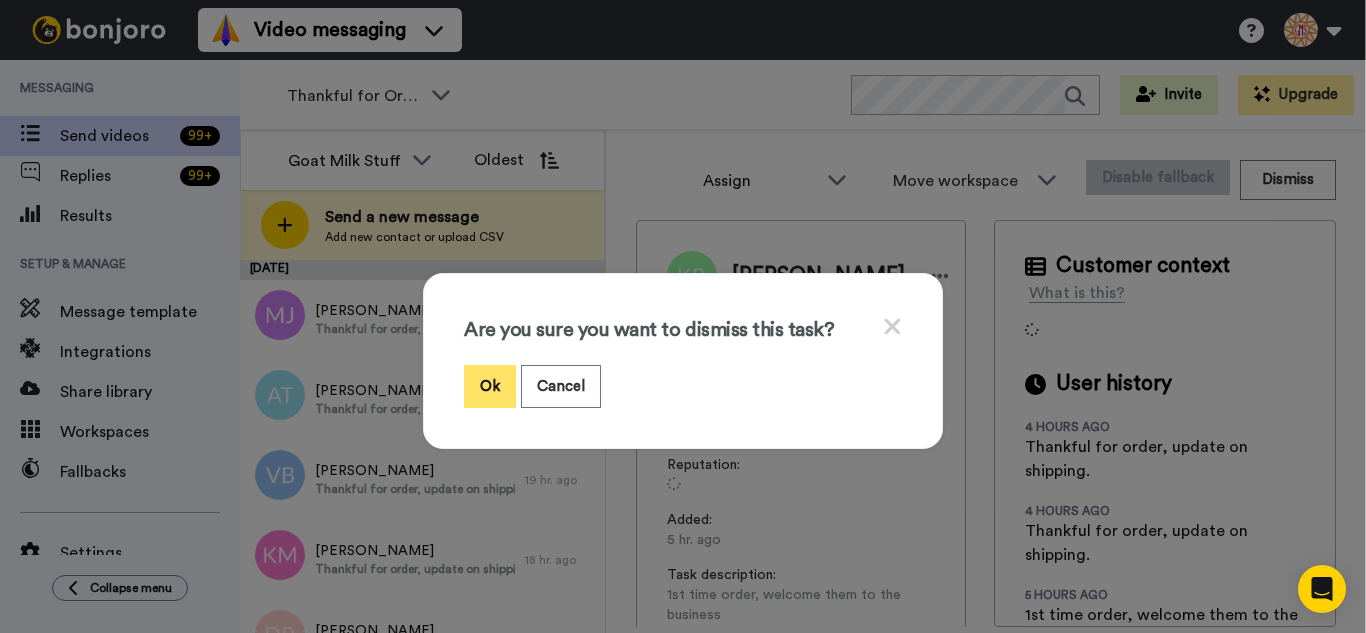 click on "Ok" at bounding box center [490, 386] 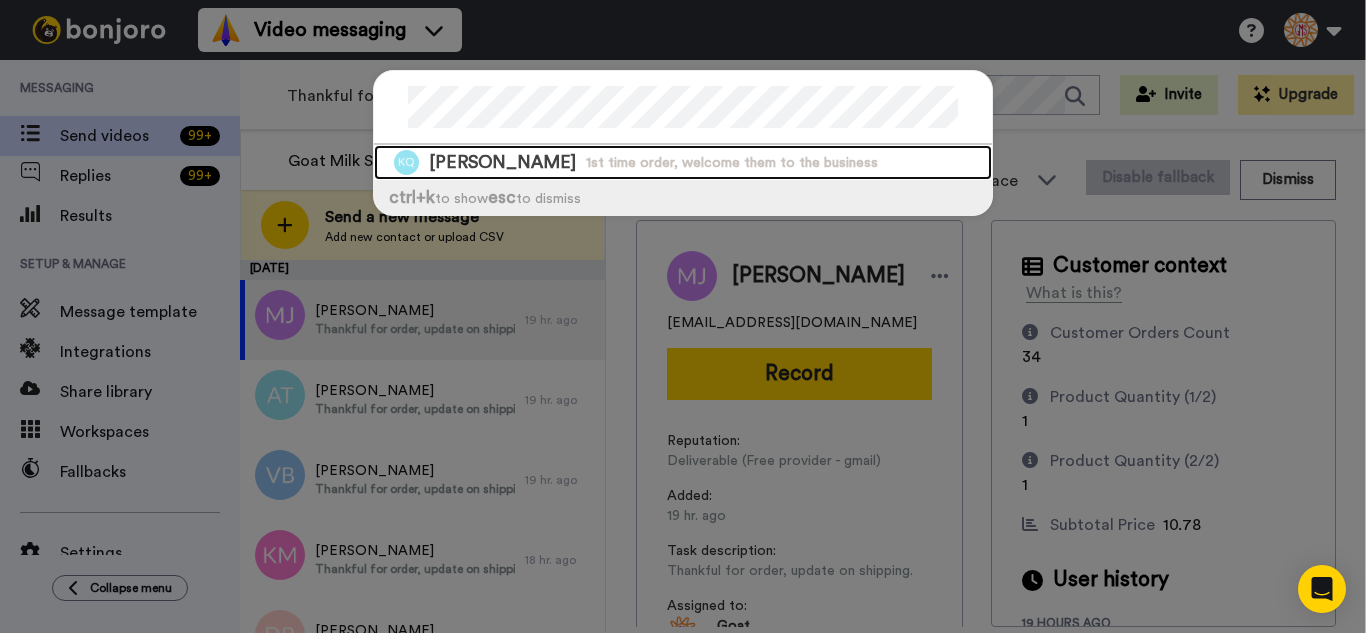 click on "[PERSON_NAME] 1st time order, welcome them to the business" at bounding box center [683, 162] 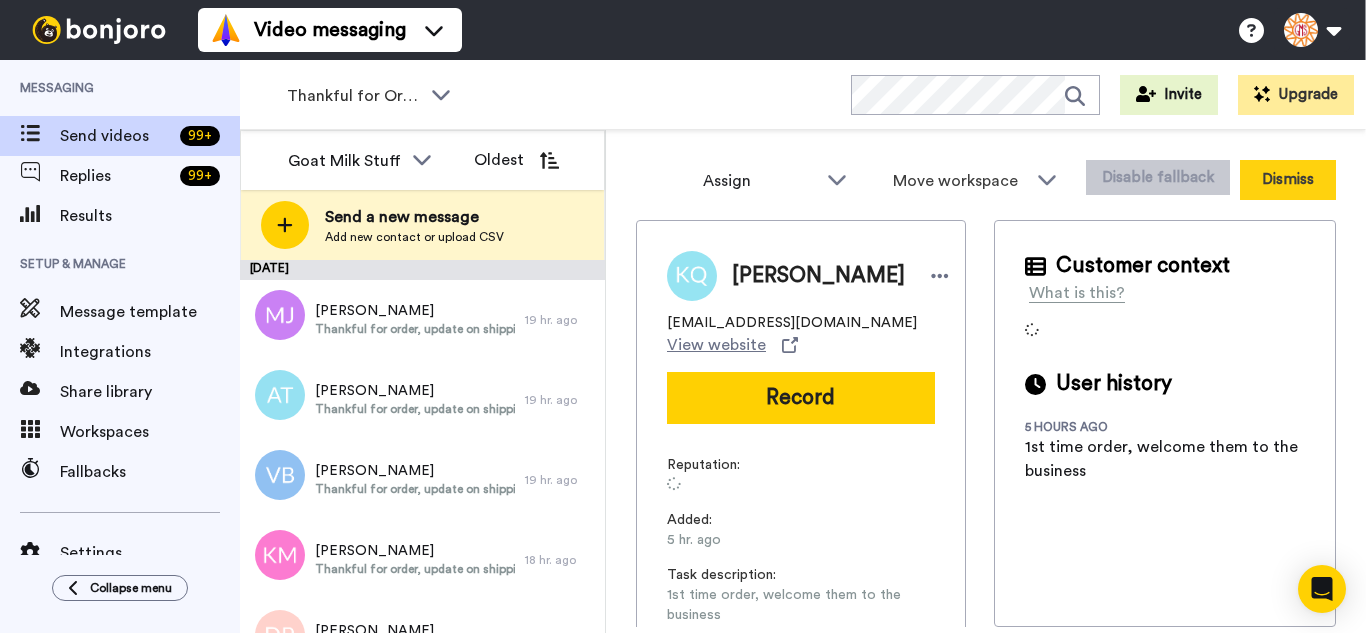 click on "Dismiss" at bounding box center (1288, 180) 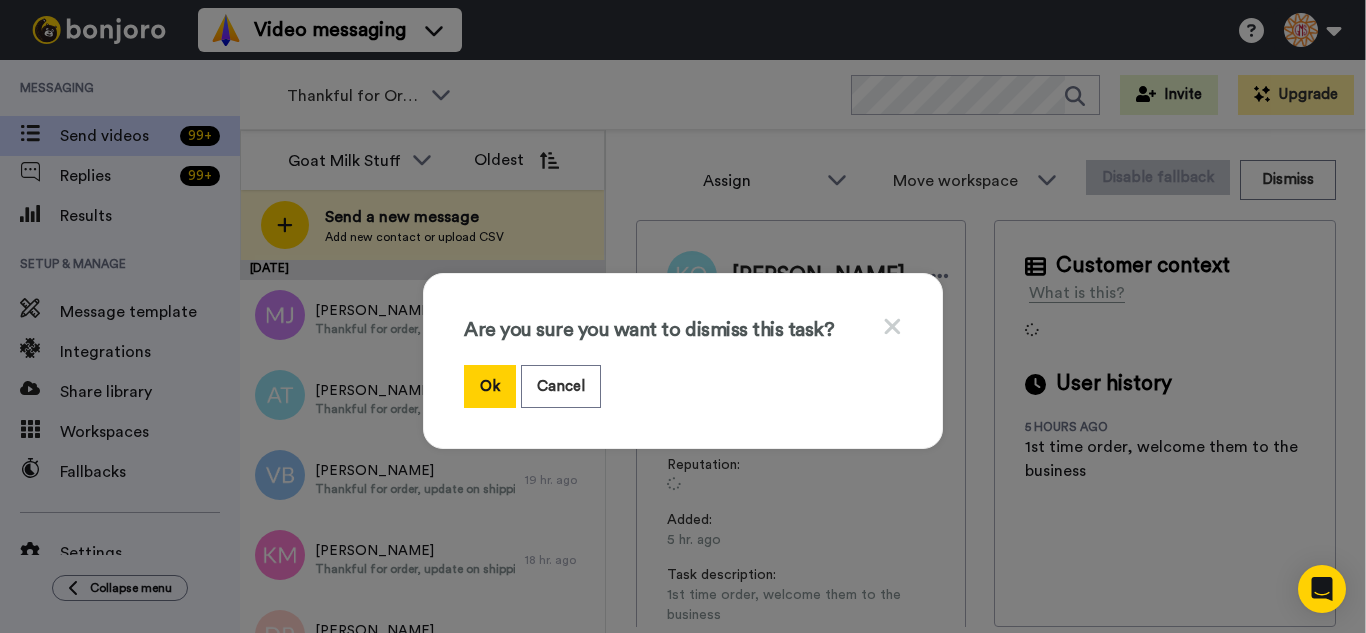 drag, startPoint x: 486, startPoint y: 380, endPoint x: 387, endPoint y: 188, distance: 216.02083 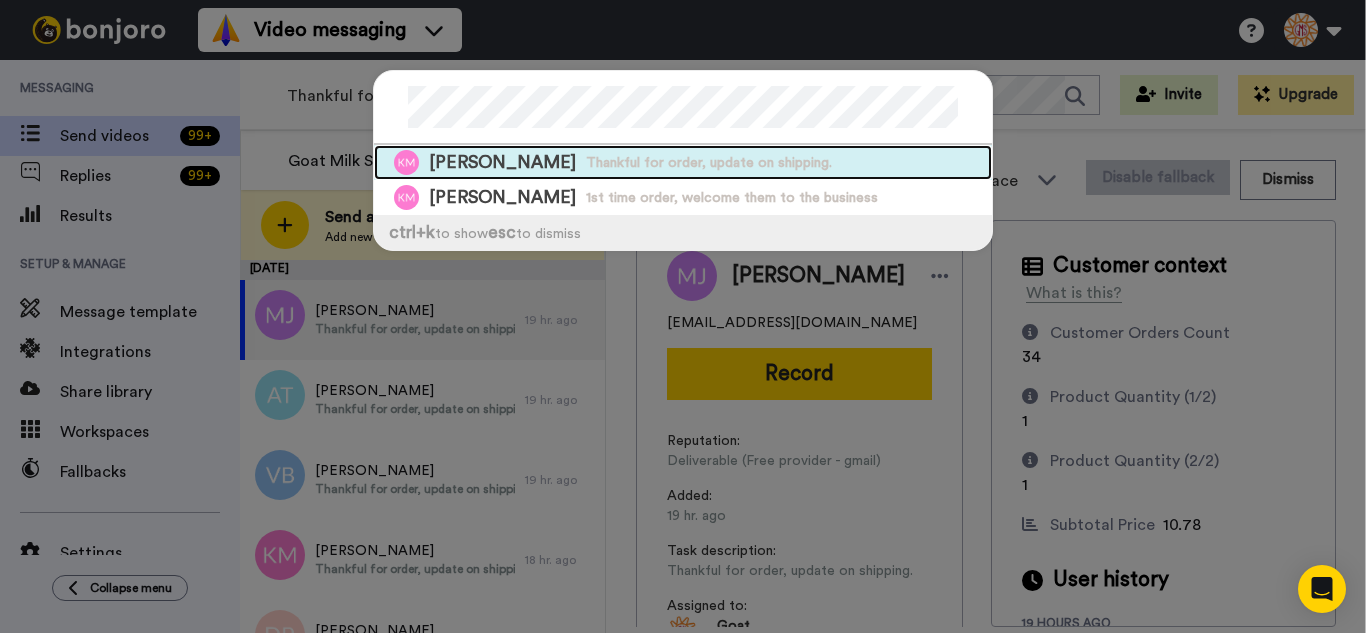 click on "Thankful for order, update on shipping." at bounding box center [709, 163] 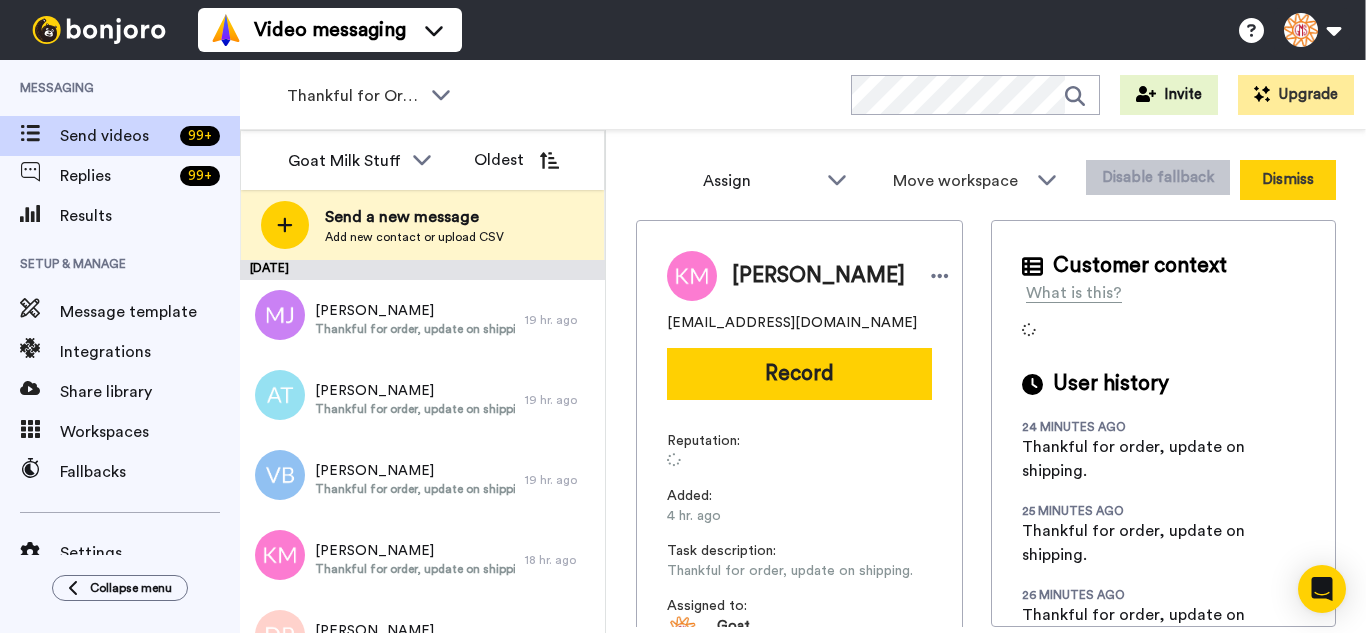 click on "Dismiss" at bounding box center [1288, 180] 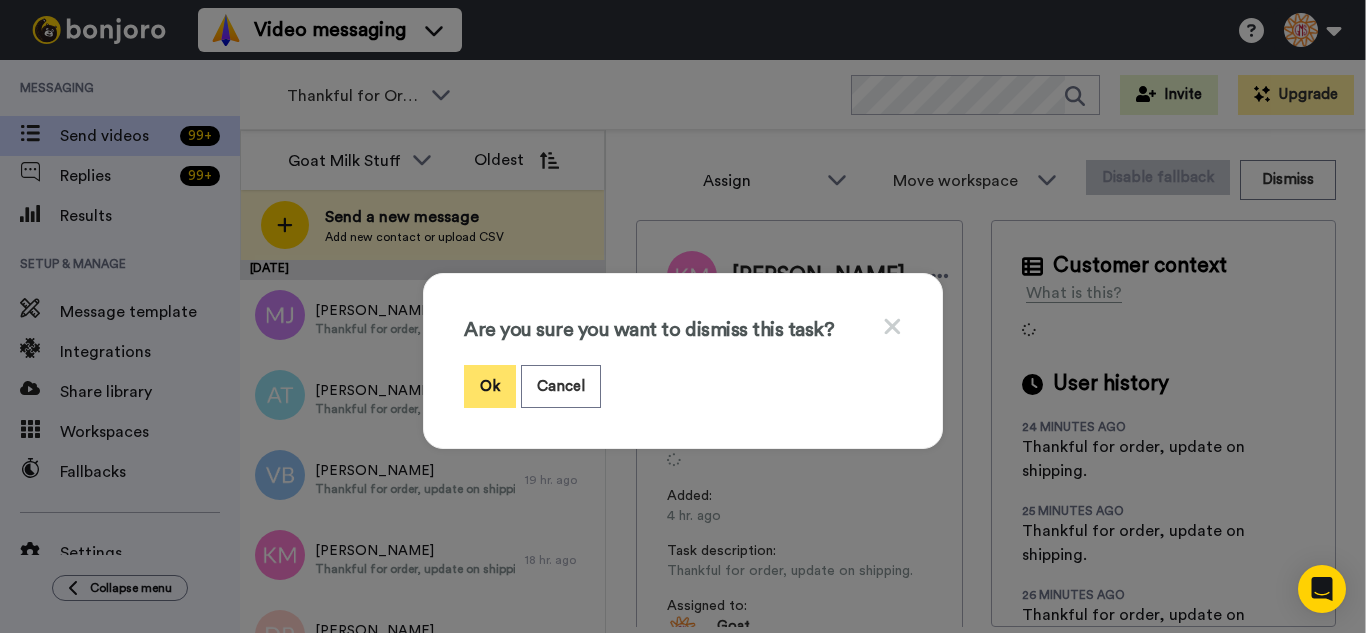 click on "Ok" at bounding box center [490, 386] 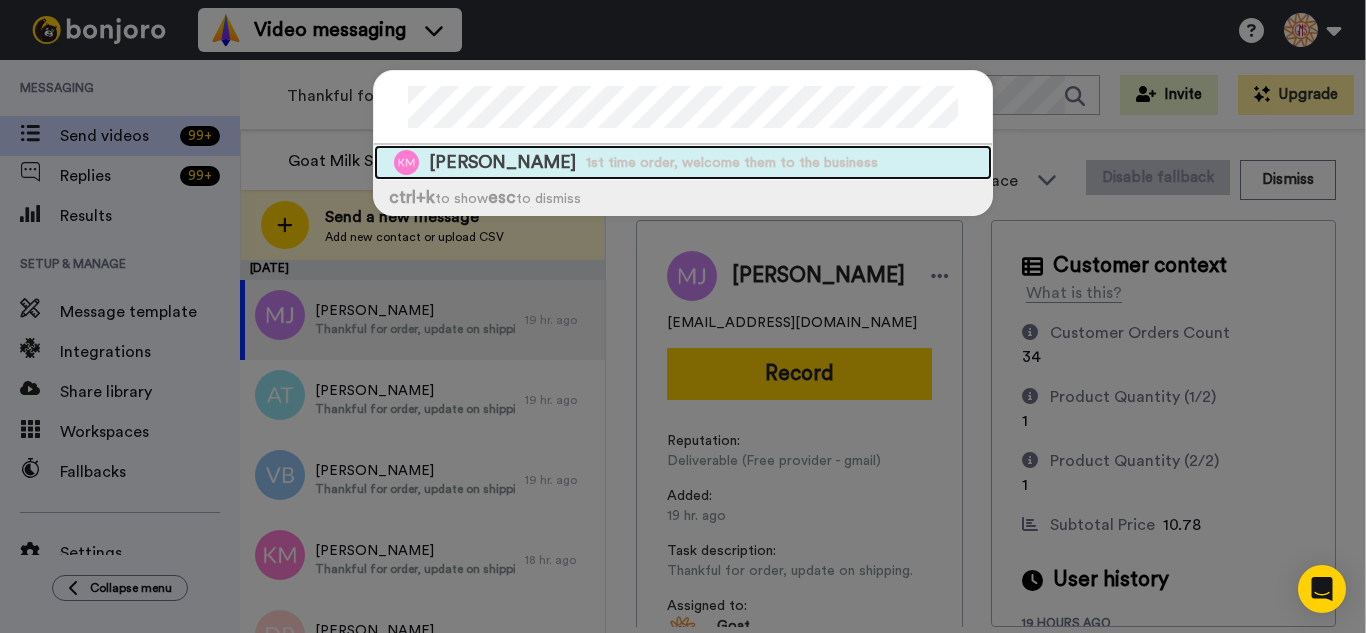 click on "1st time order, welcome them to the business" at bounding box center [732, 163] 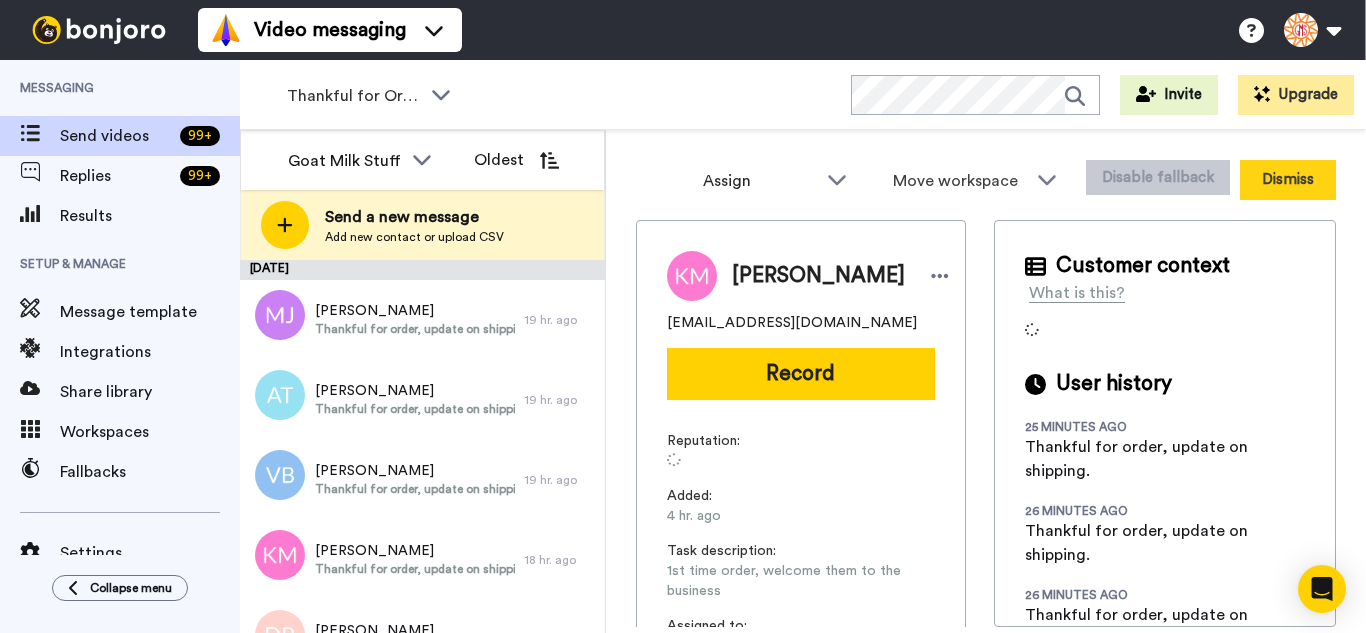 click on "Dismiss" at bounding box center (1288, 180) 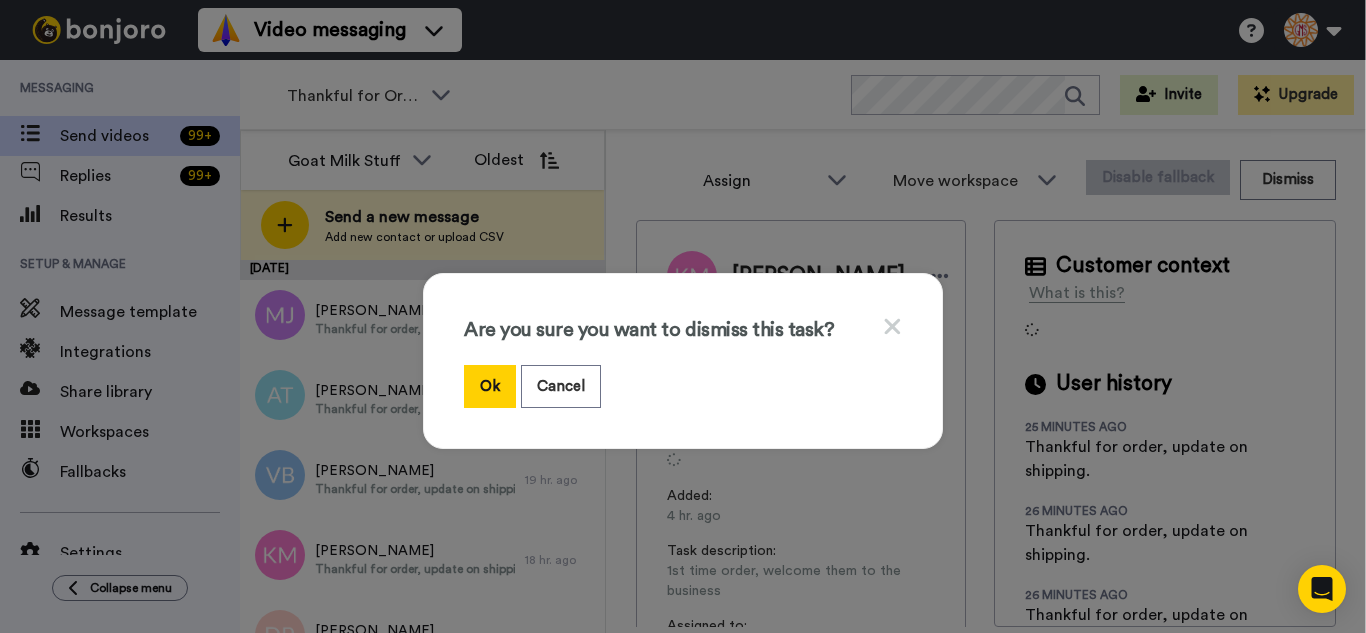 drag, startPoint x: 495, startPoint y: 385, endPoint x: 481, endPoint y: 358, distance: 30.413813 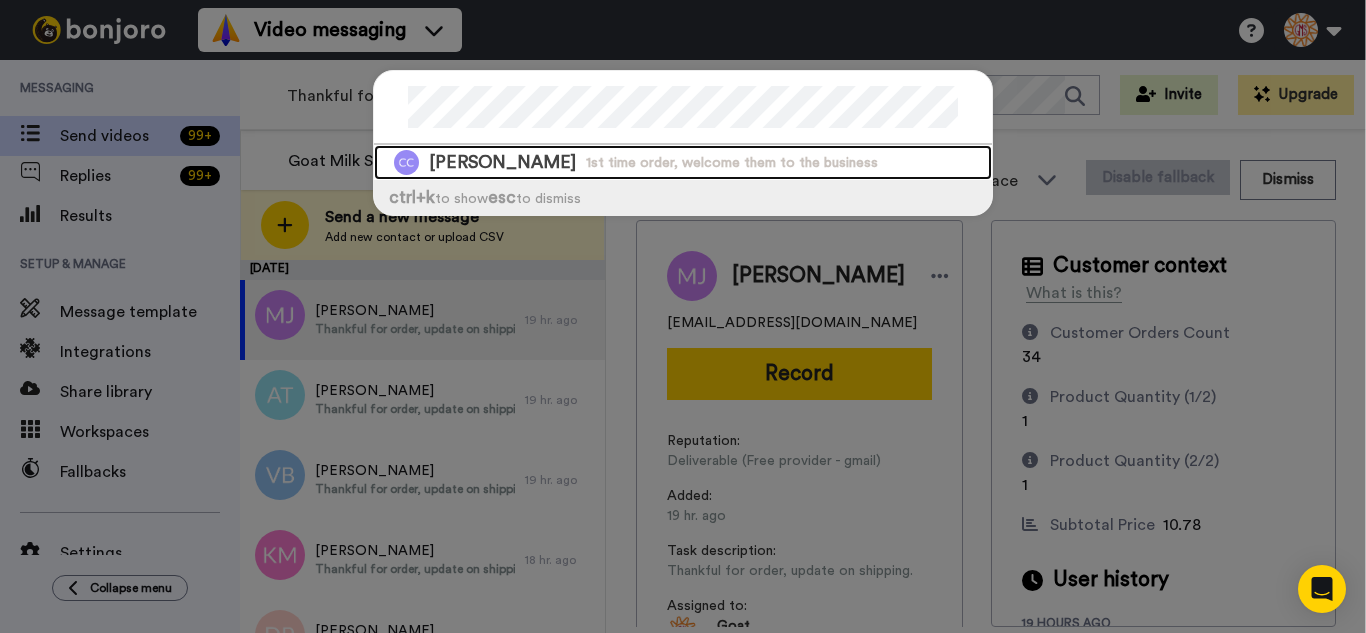 drag, startPoint x: 741, startPoint y: 161, endPoint x: 817, endPoint y: 151, distance: 76.655075 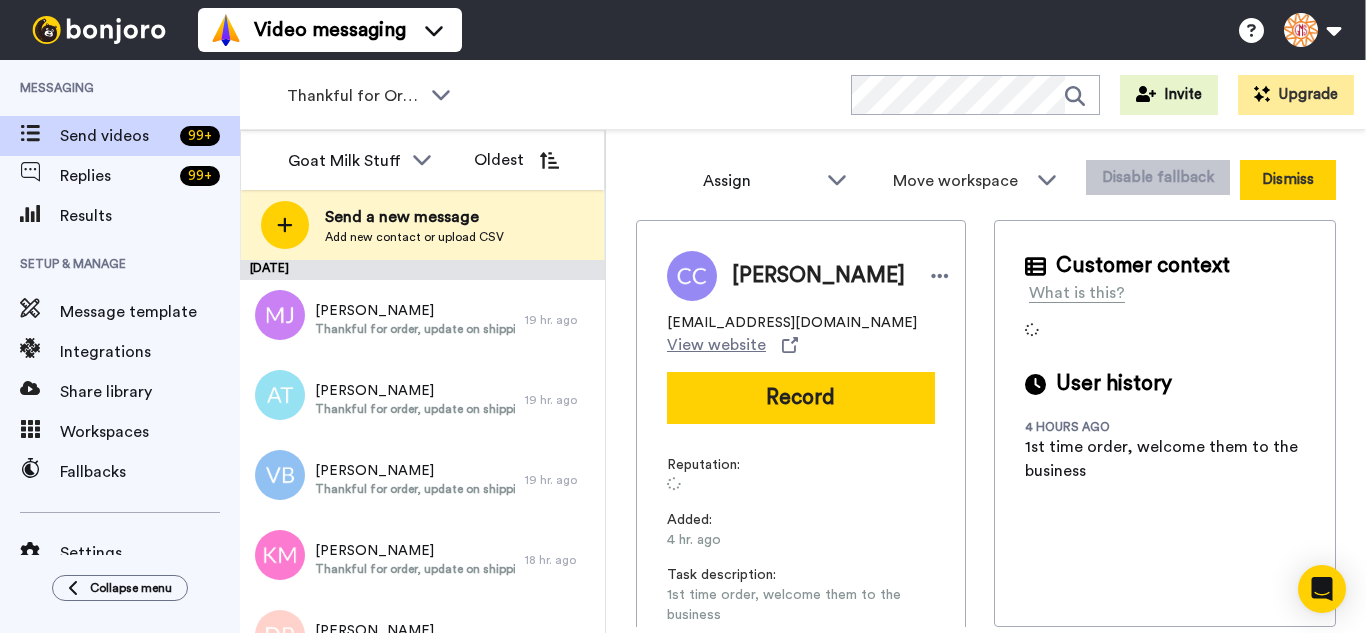 click on "Dismiss" at bounding box center (1288, 180) 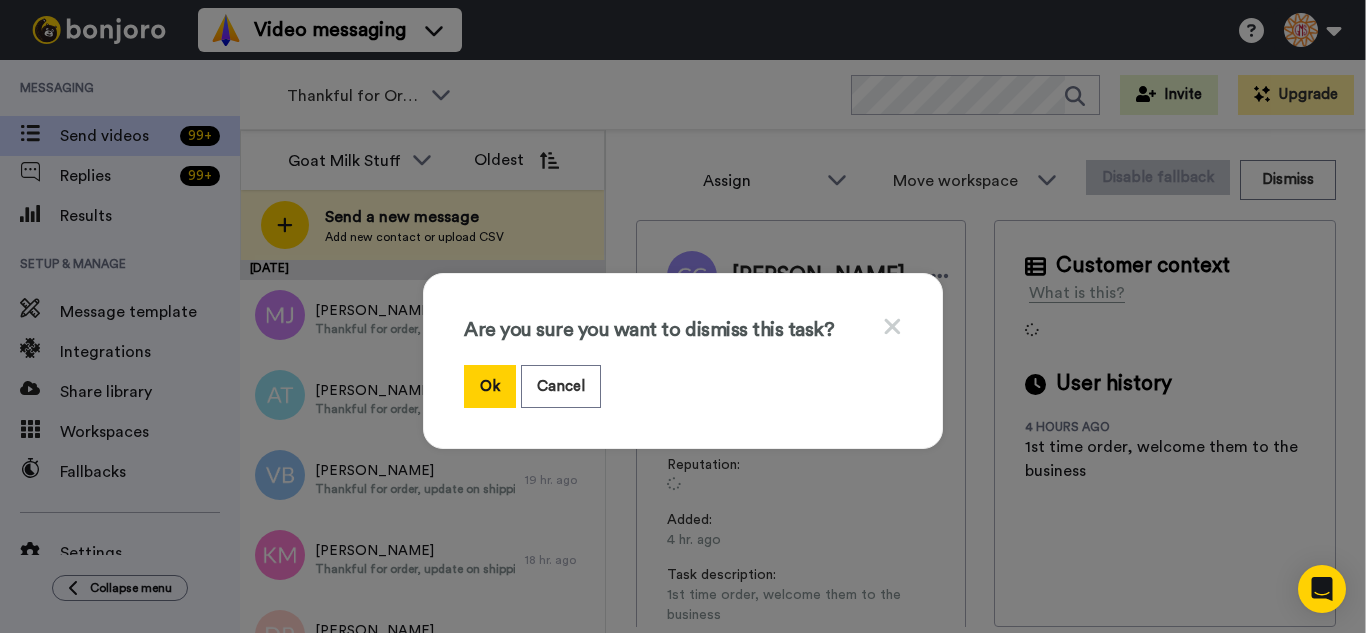 drag, startPoint x: 489, startPoint y: 395, endPoint x: 349, endPoint y: 103, distance: 323.82712 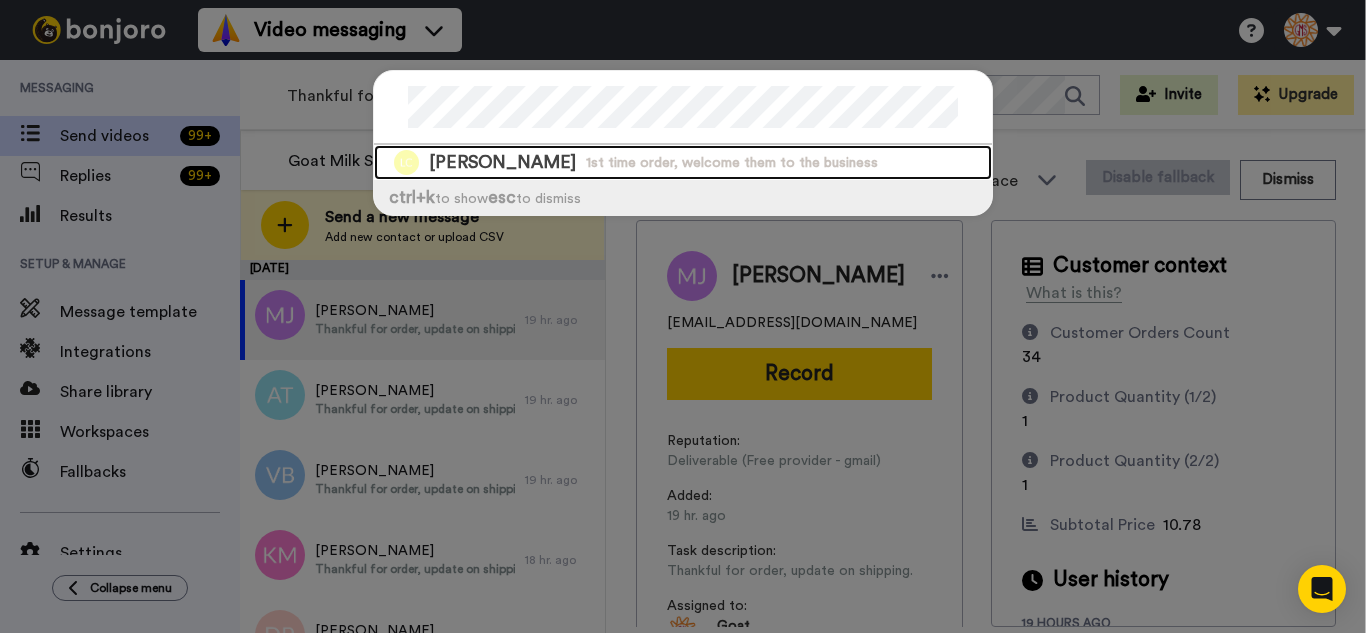 drag, startPoint x: 685, startPoint y: 161, endPoint x: 817, endPoint y: 182, distance: 133.66002 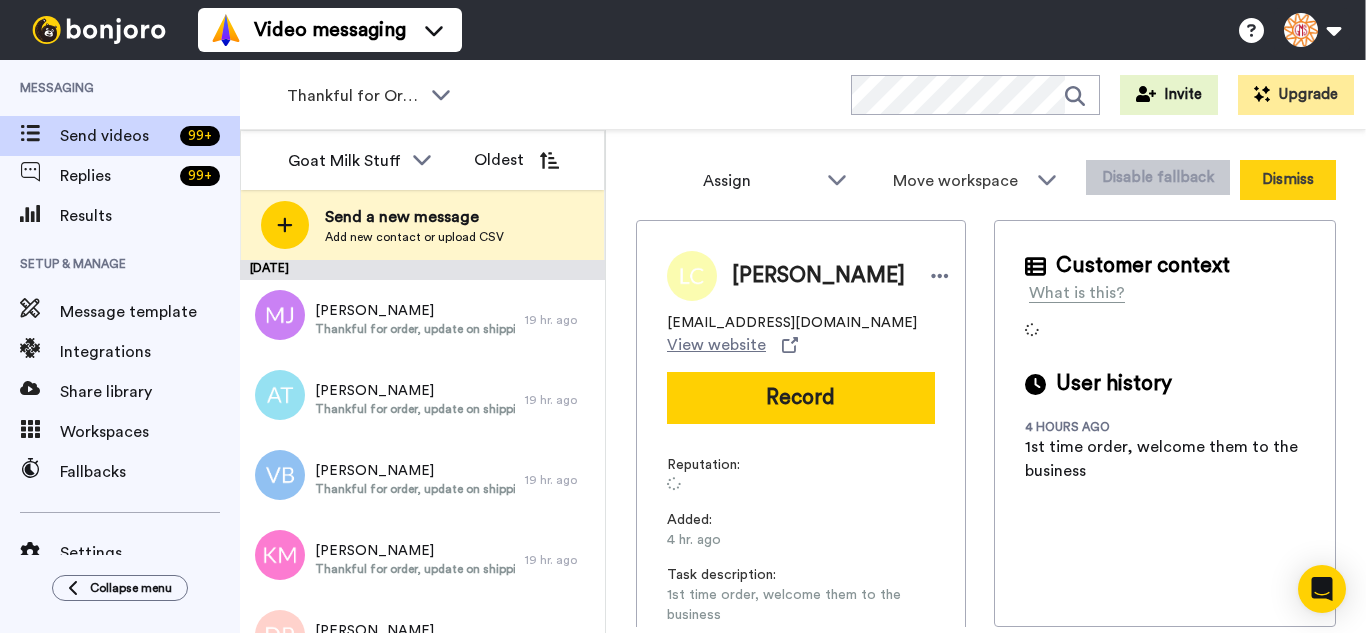 click on "Dismiss" at bounding box center [1288, 180] 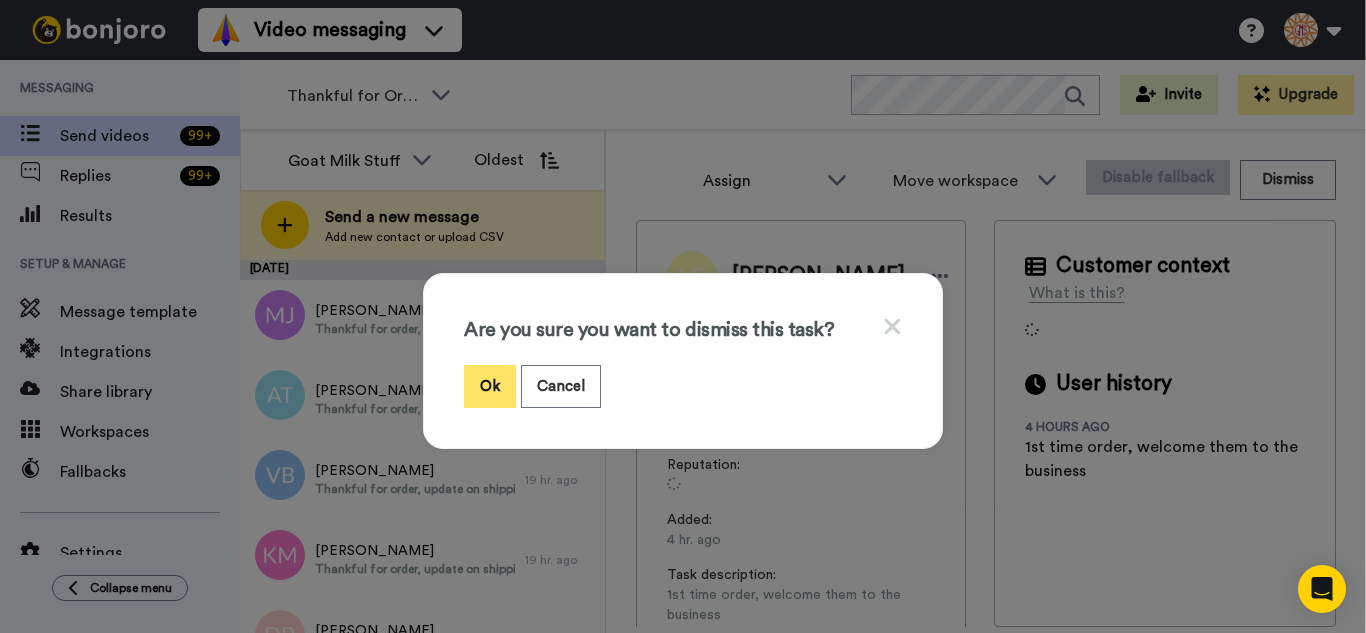 click on "Ok" at bounding box center (490, 386) 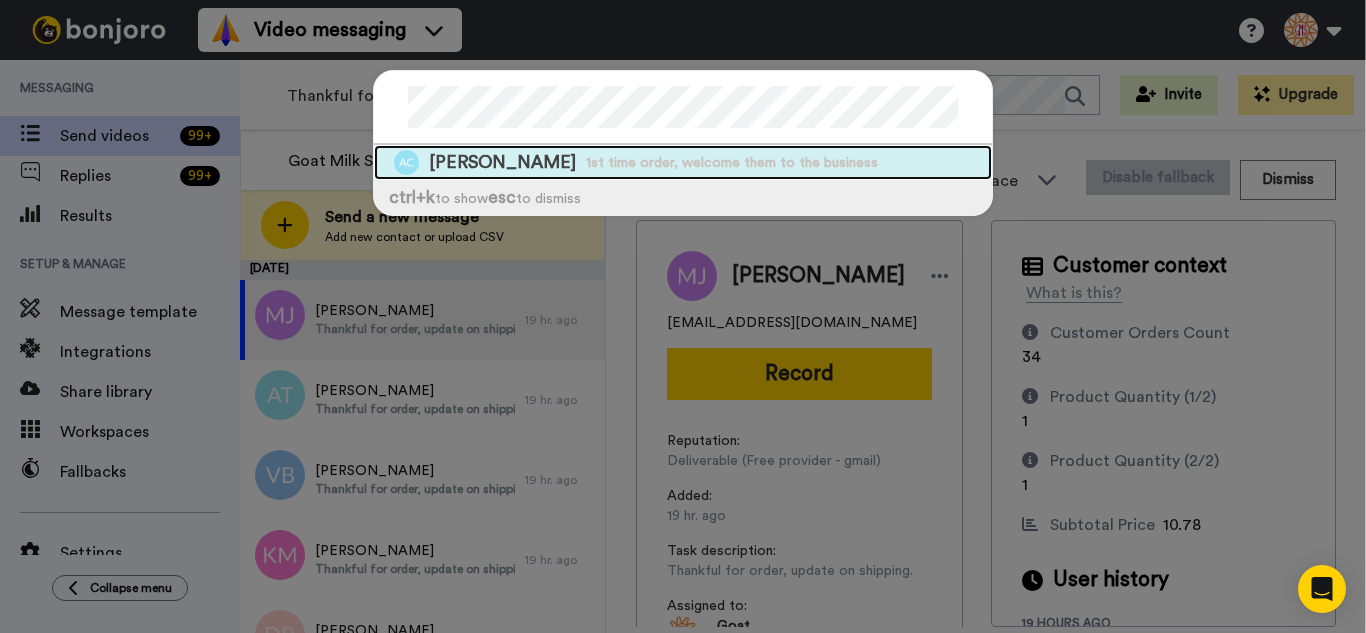 click on "1st time order, welcome them to the business" at bounding box center (732, 163) 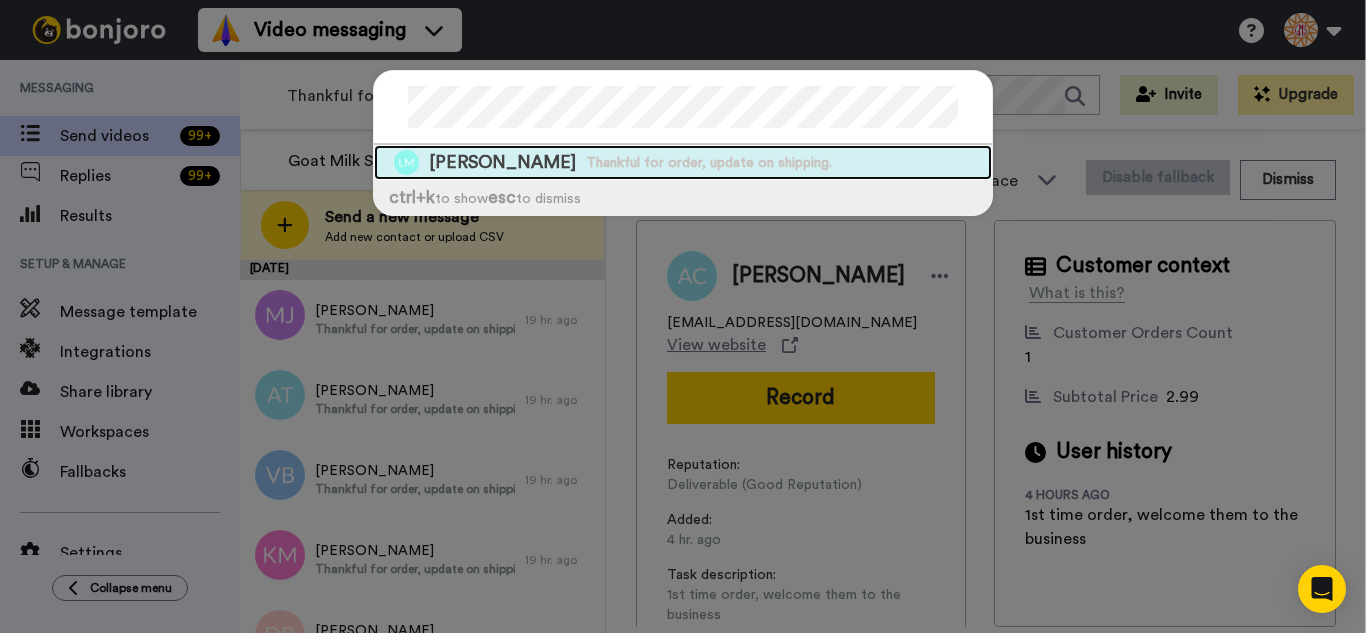 click on "Thankful for order, update on shipping." at bounding box center [709, 163] 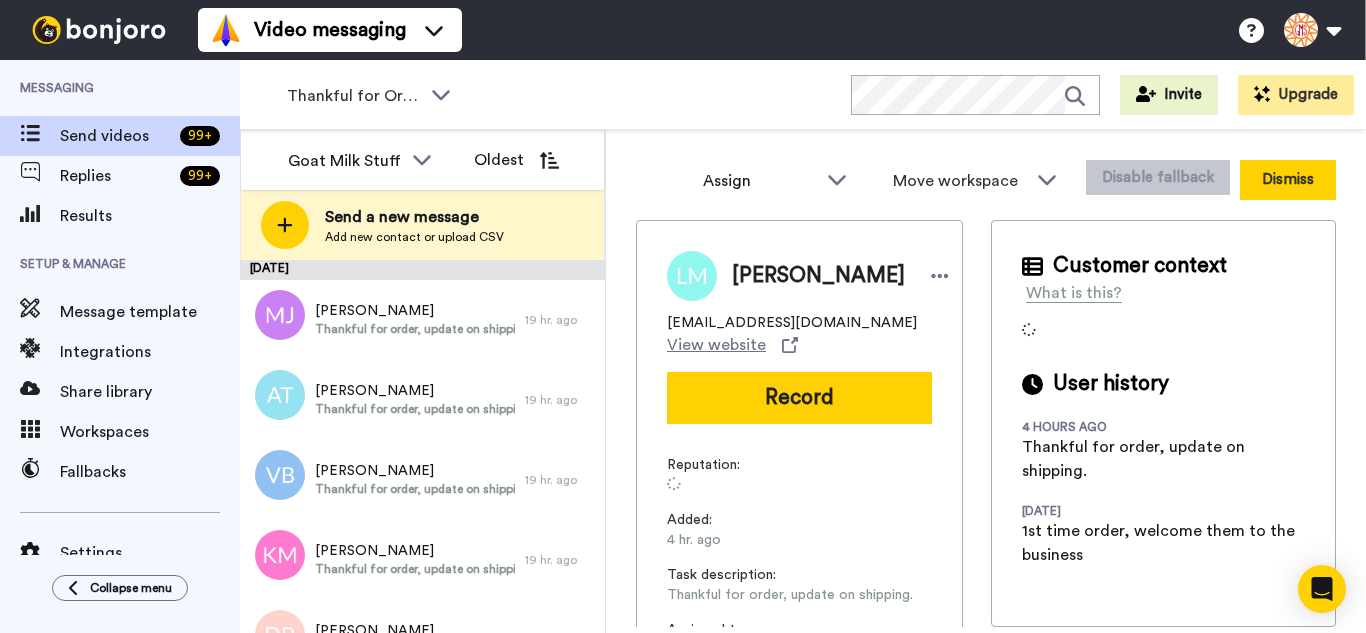click on "Dismiss" at bounding box center [1288, 180] 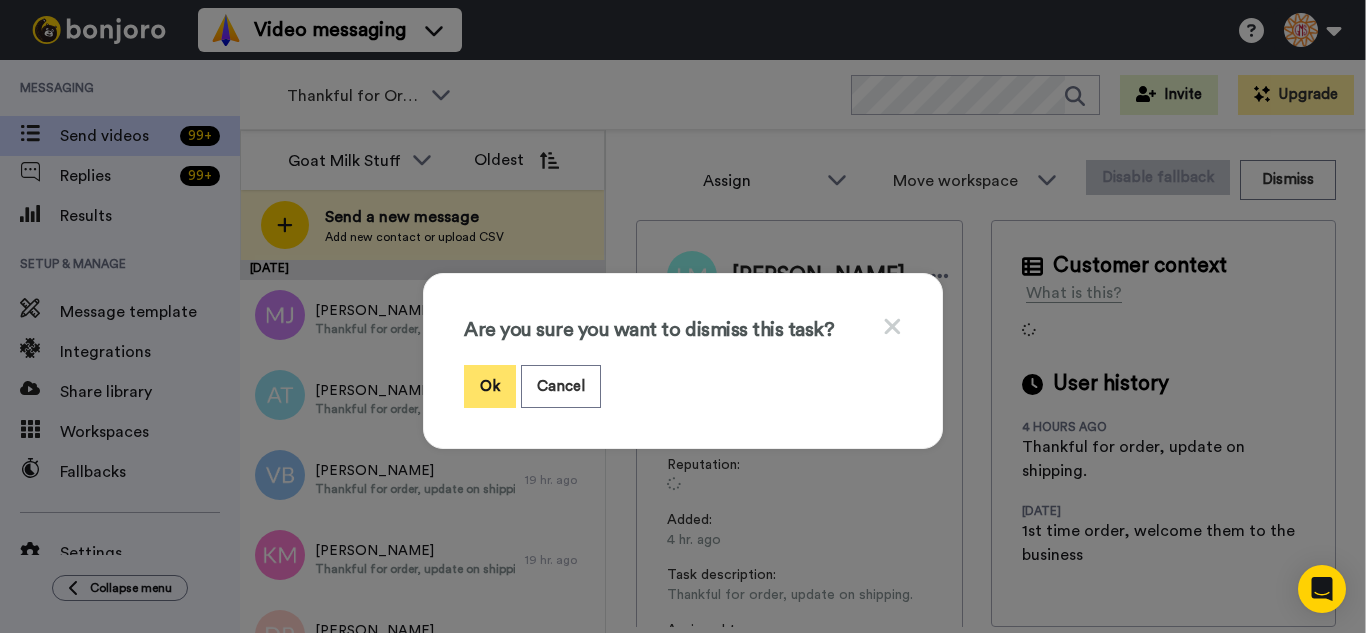 drag, startPoint x: 503, startPoint y: 375, endPoint x: 491, endPoint y: 363, distance: 16.970562 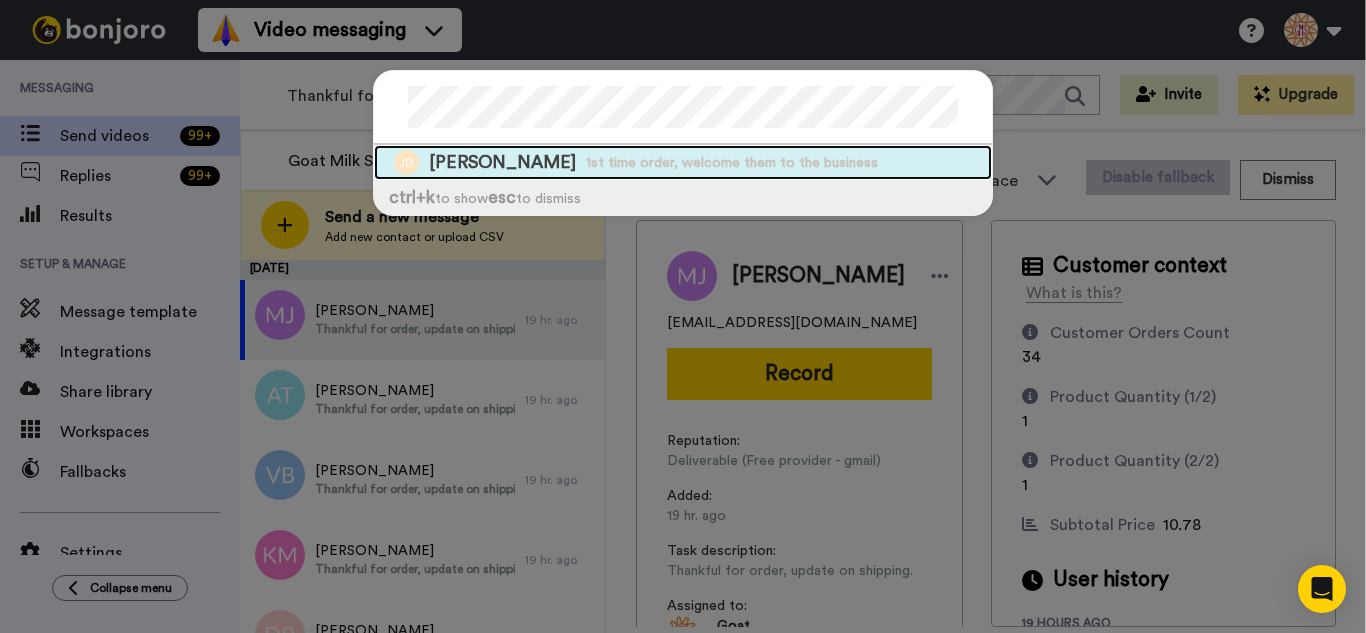 click on "1st time order, welcome them to the business" at bounding box center [732, 163] 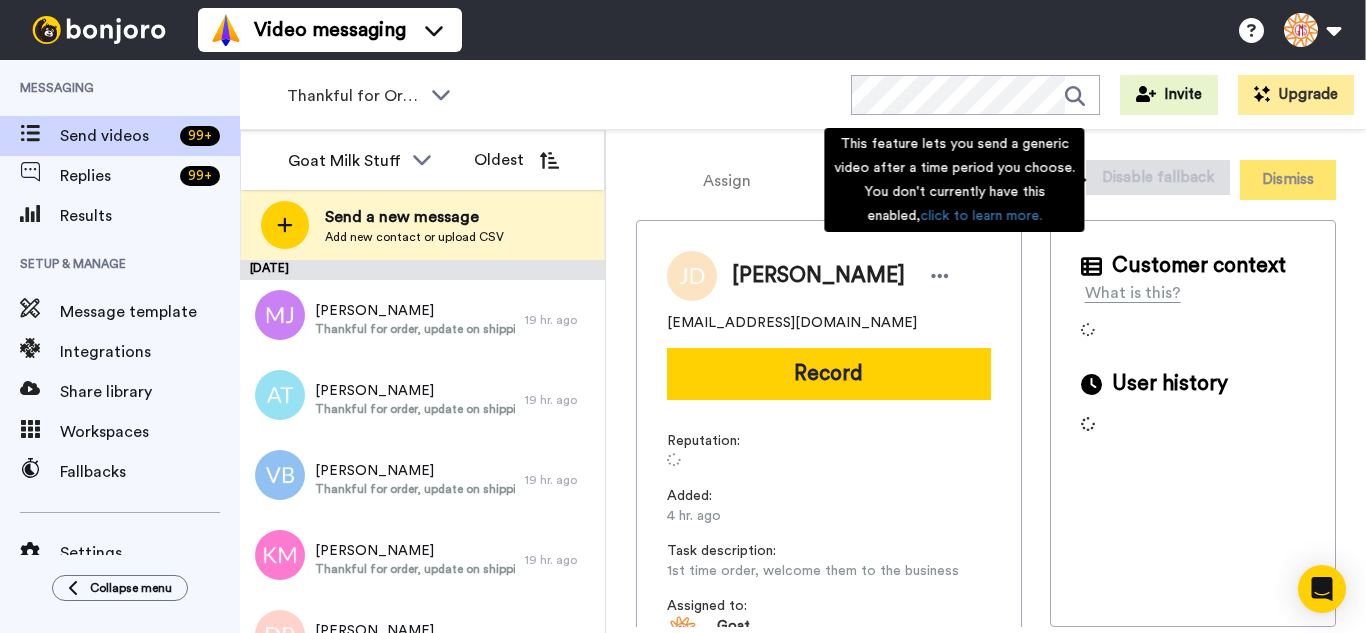 click on "Dismiss" at bounding box center (1288, 180) 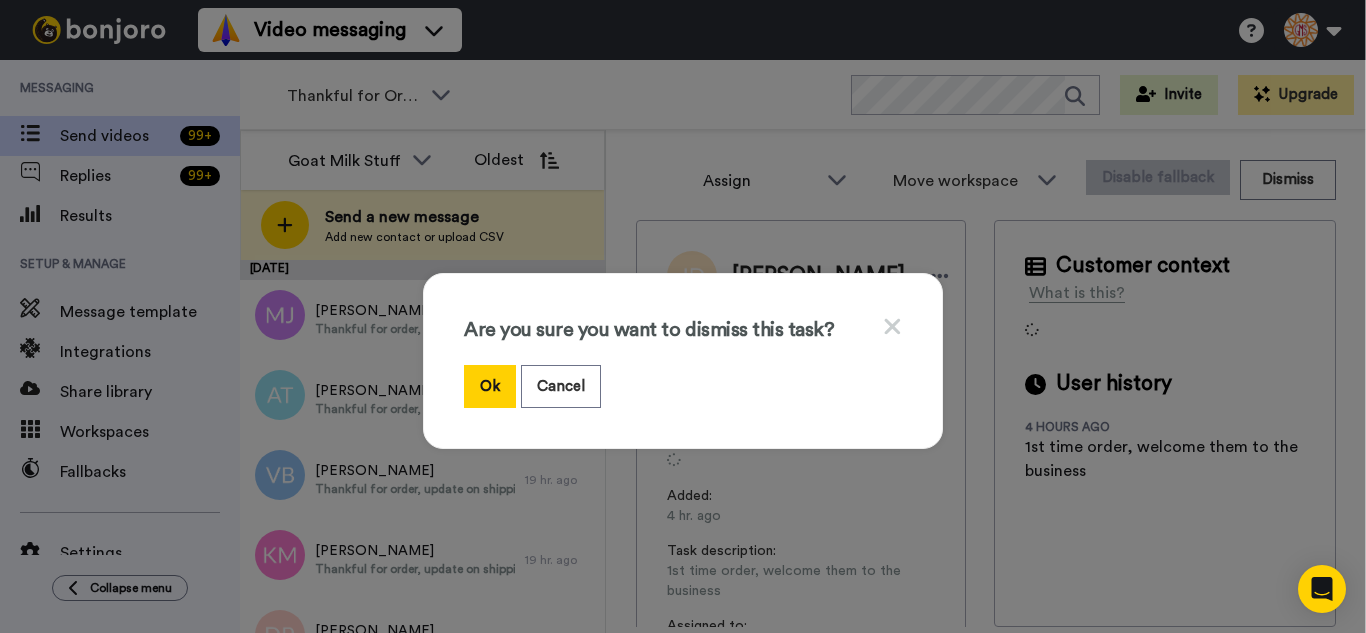 drag, startPoint x: 494, startPoint y: 376, endPoint x: 275, endPoint y: 5, distance: 430.8155 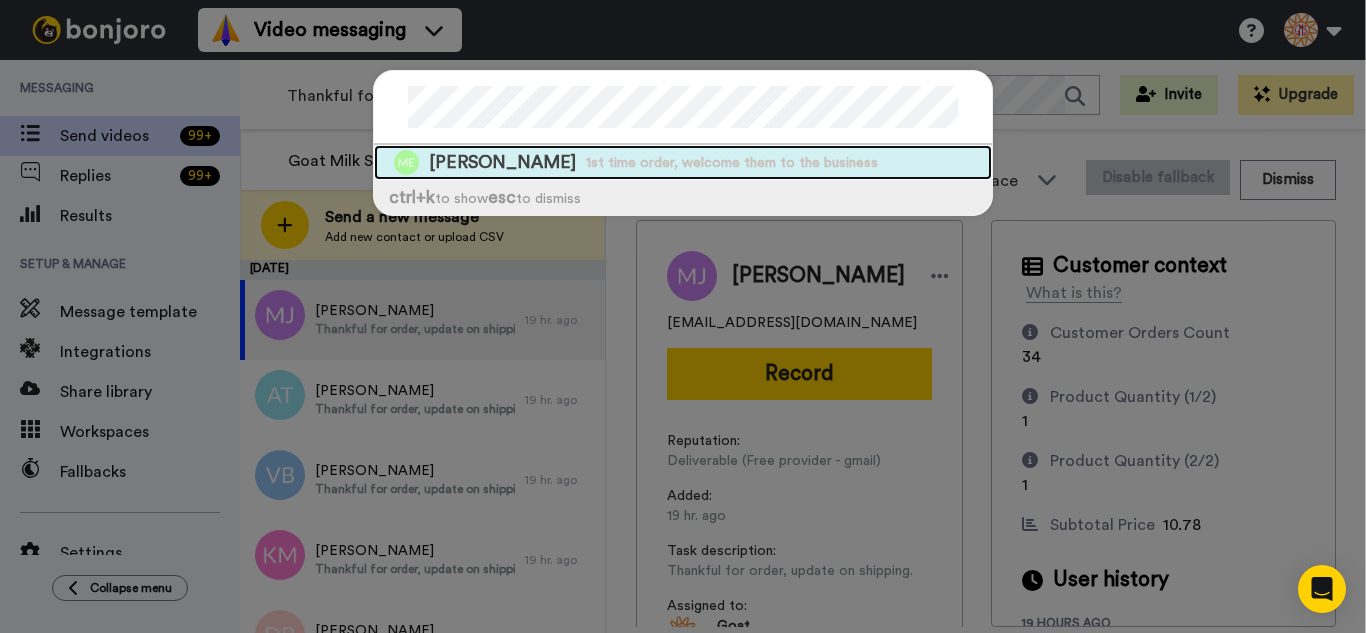 click on "1st time order, welcome them to the business" at bounding box center (732, 163) 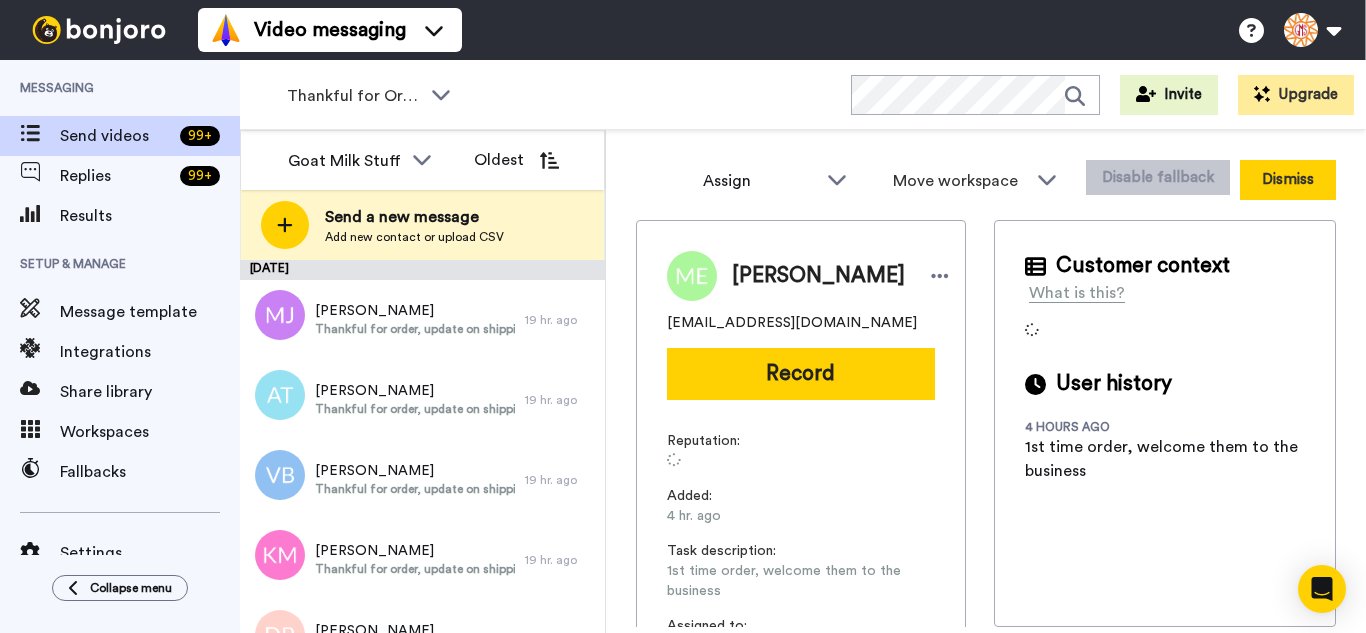 click on "Dismiss" at bounding box center [1288, 180] 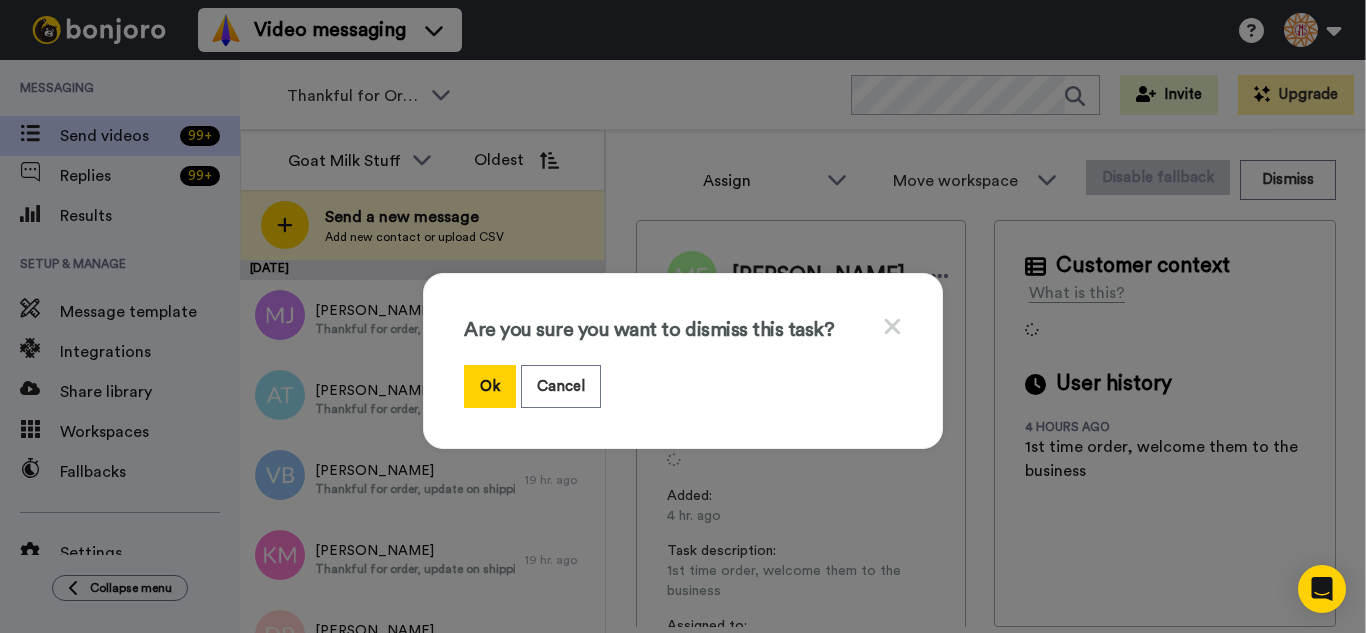 drag, startPoint x: 492, startPoint y: 369, endPoint x: 483, endPoint y: 280, distance: 89.453896 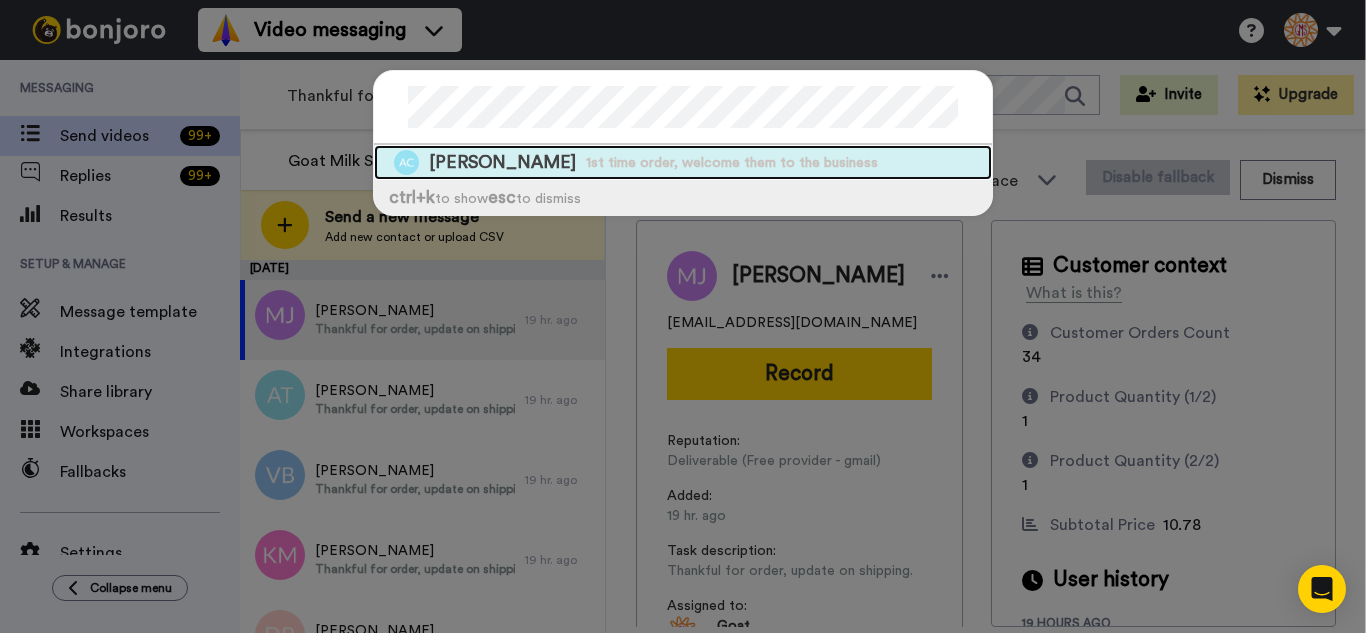 click on "[PERSON_NAME] 1st time order, welcome them to the business" at bounding box center (683, 162) 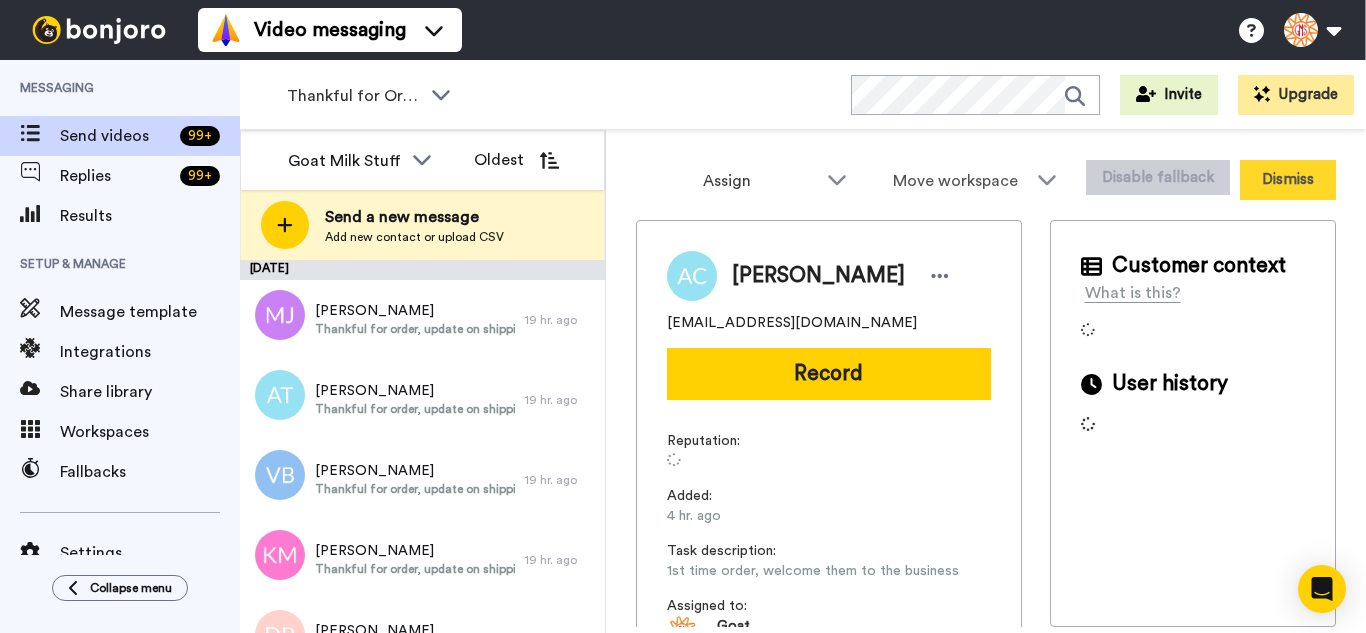 click on "Dismiss" at bounding box center [1288, 180] 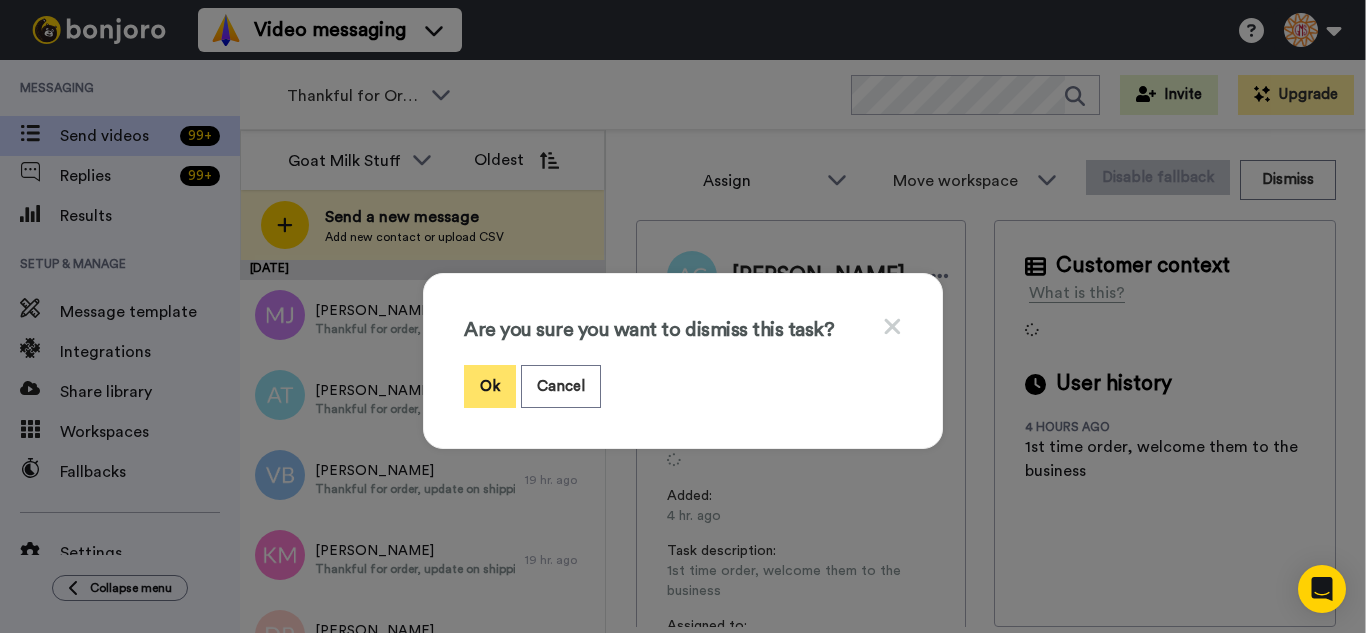 click on "Ok" at bounding box center (490, 386) 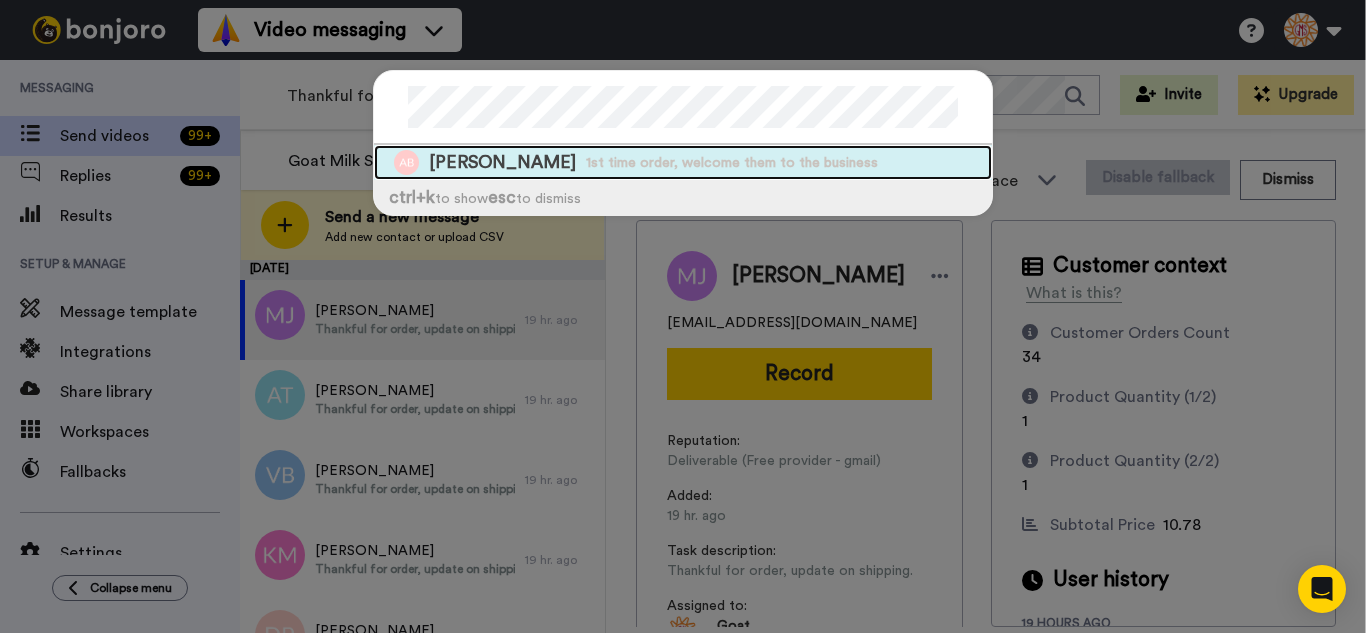 click on "[PERSON_NAME]" at bounding box center (502, 162) 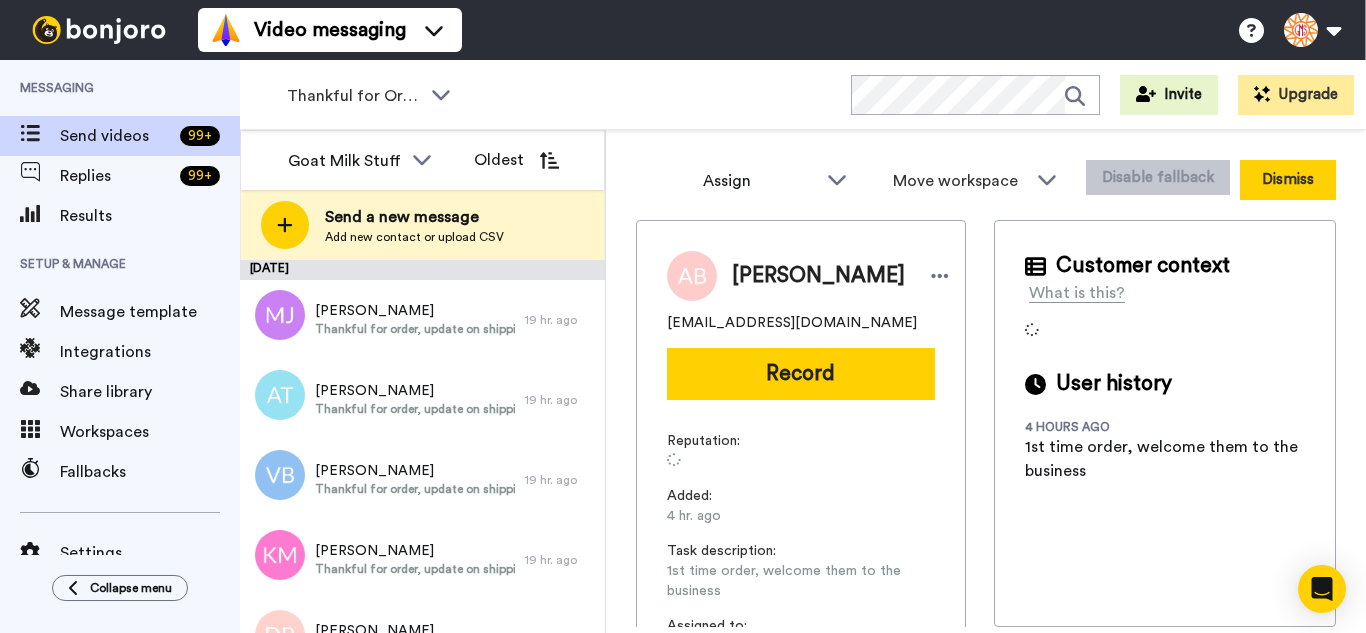 click on "Dismiss" at bounding box center [1288, 180] 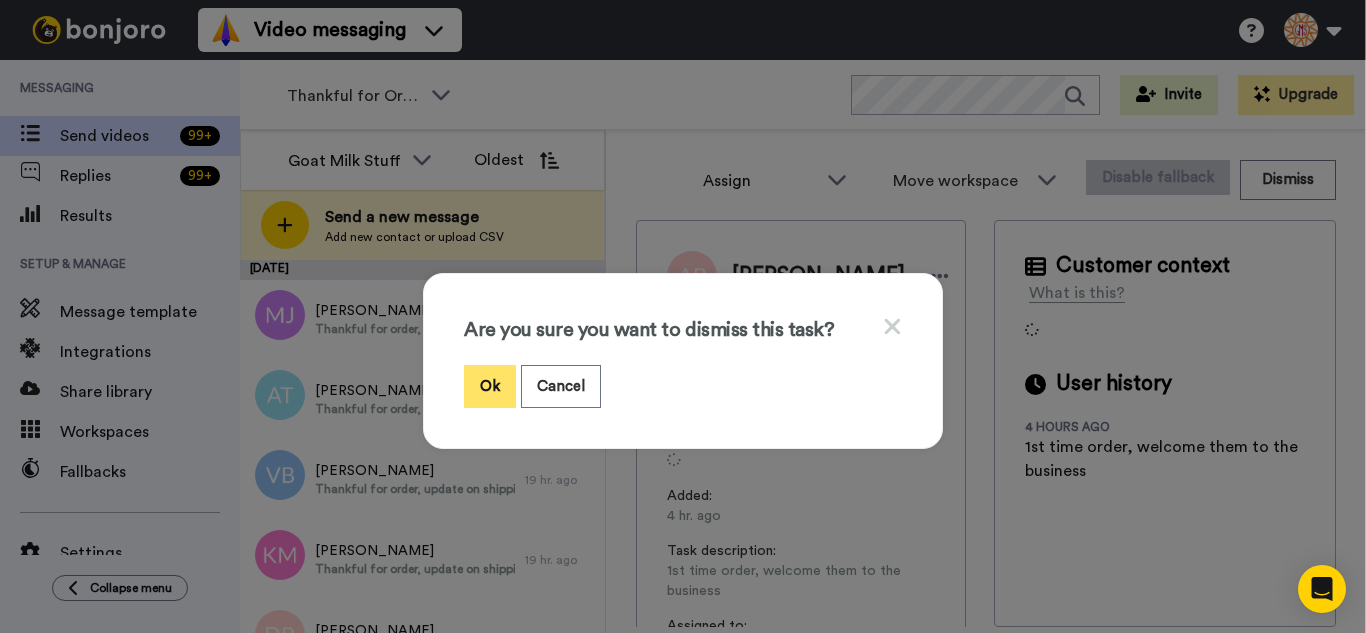 click on "Ok" at bounding box center (490, 386) 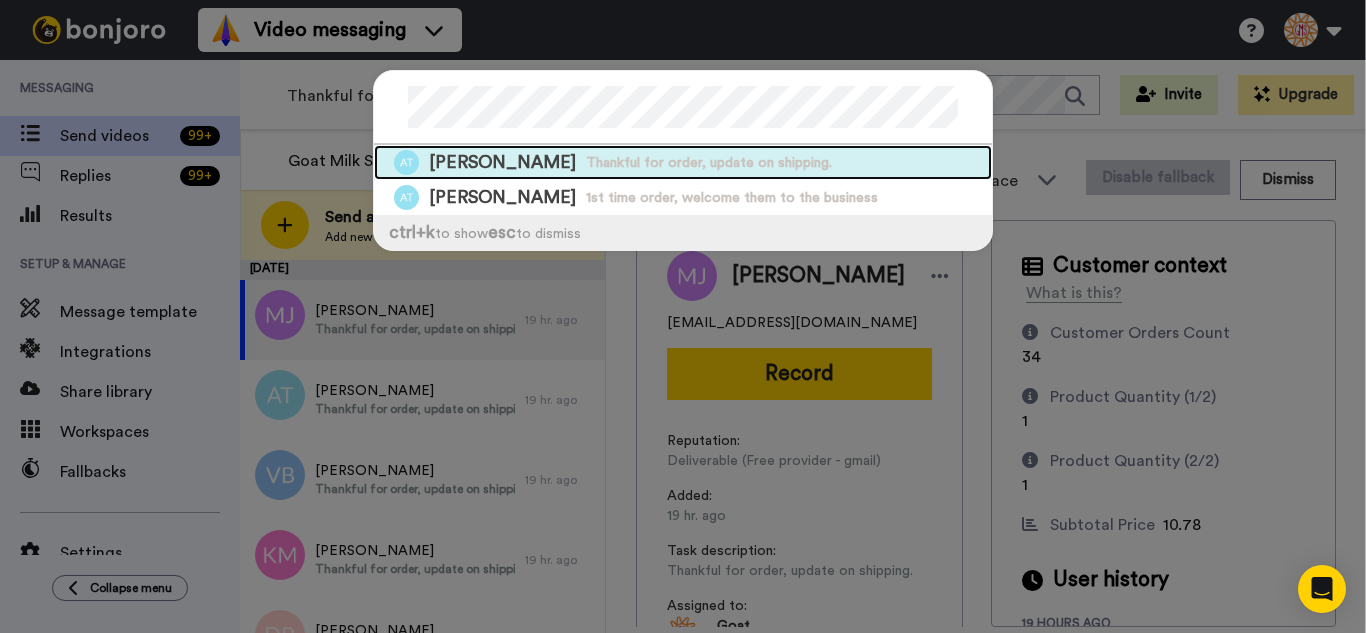 click on "Thankful for order, update on shipping." at bounding box center [709, 163] 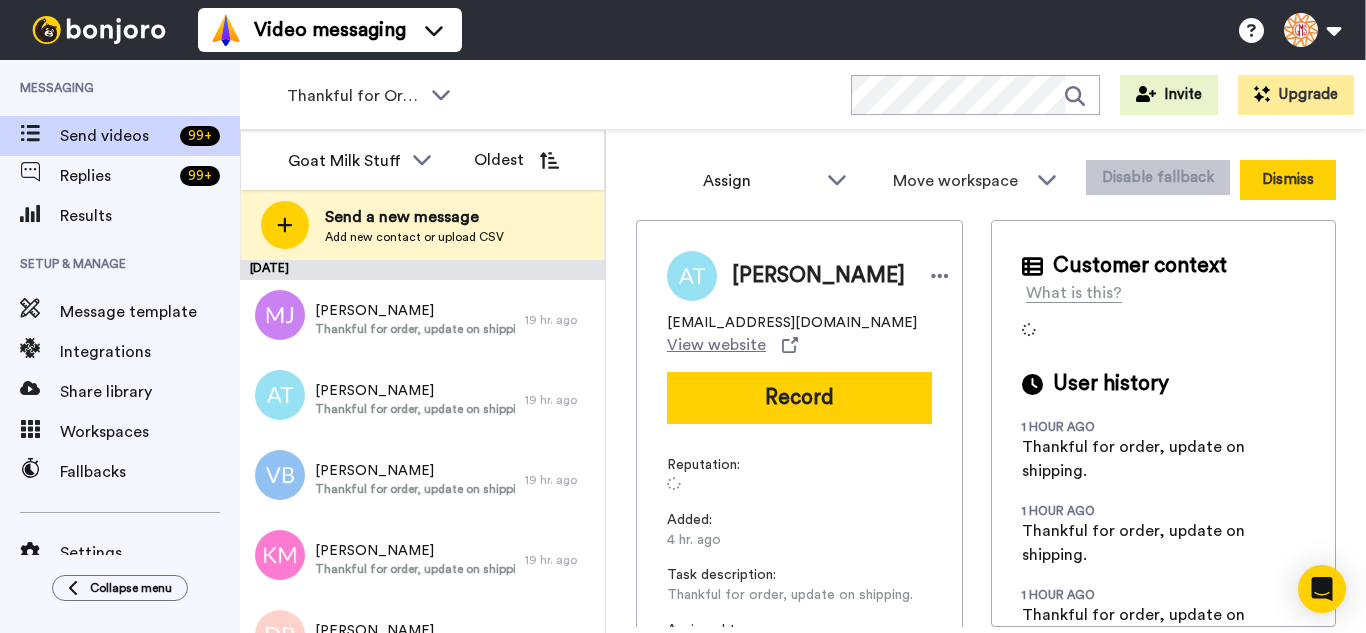 click on "Dismiss" at bounding box center (1288, 180) 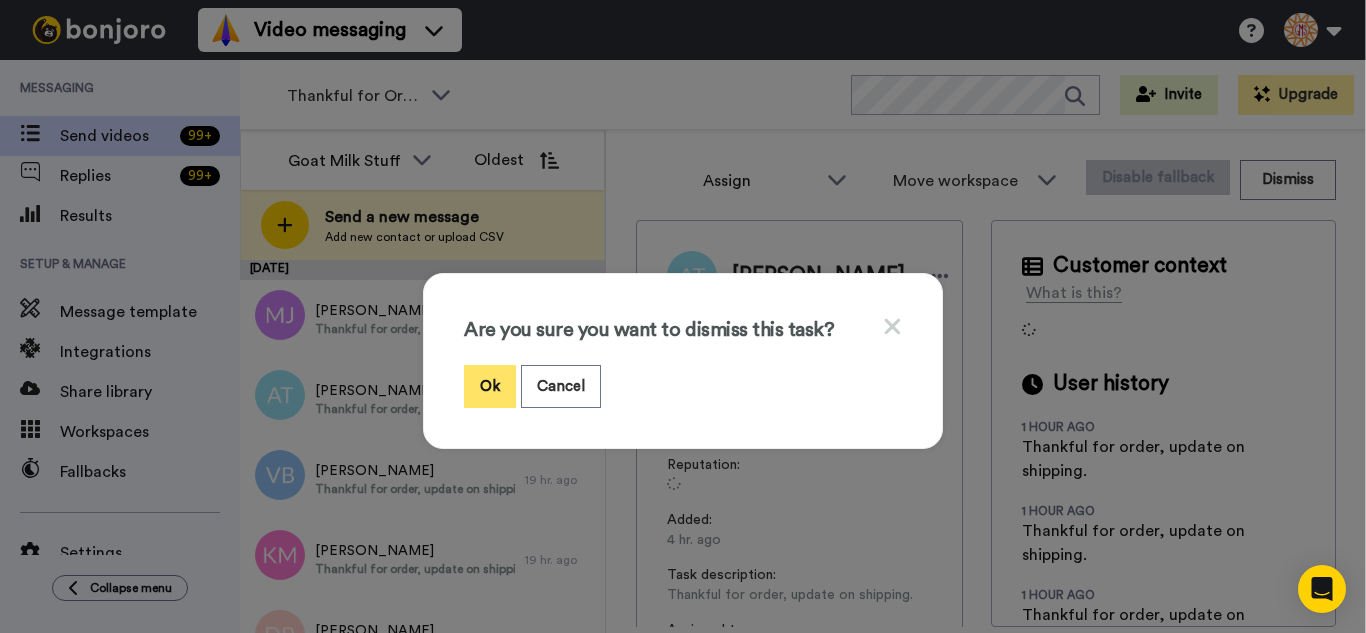 click on "Ok" at bounding box center (490, 386) 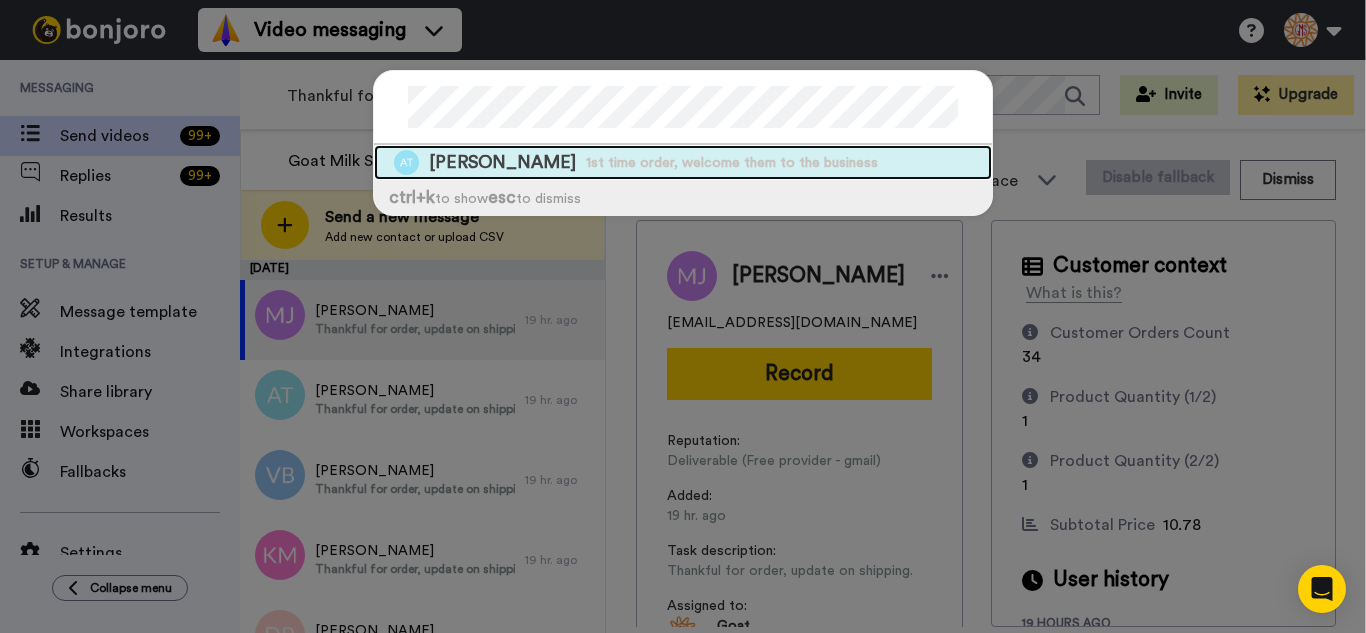 click on "1st time order, welcome them to the business" at bounding box center [732, 163] 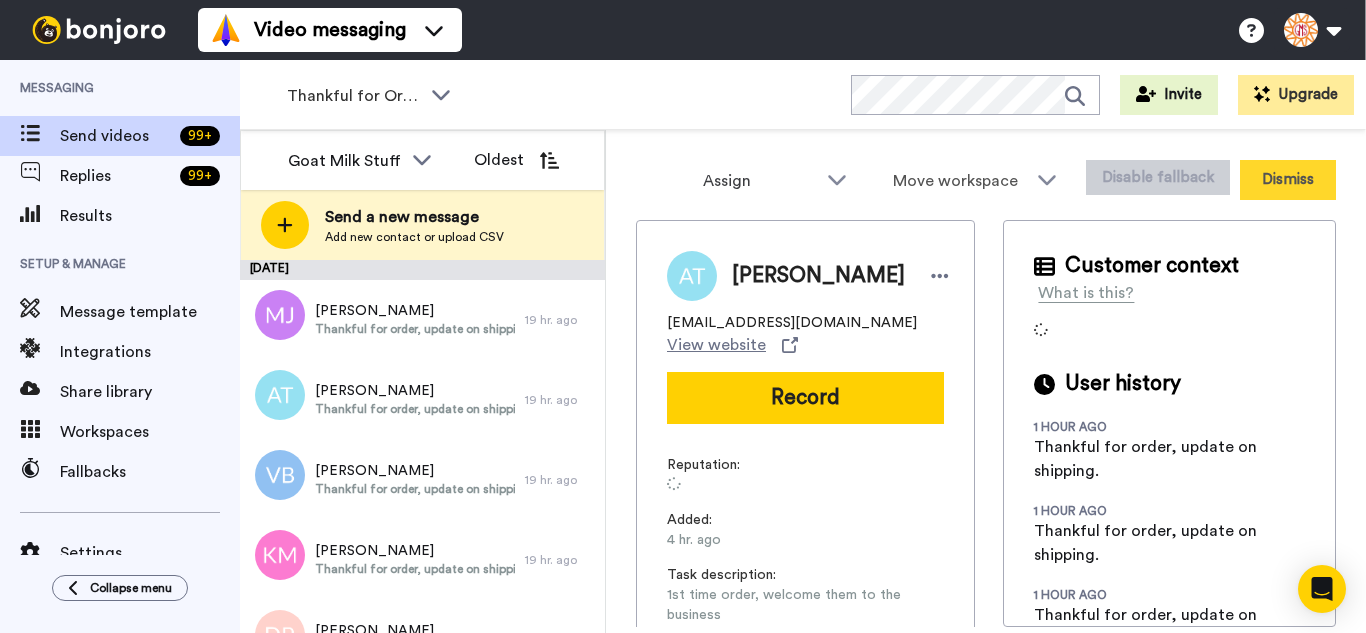 click on "Dismiss" at bounding box center (1288, 180) 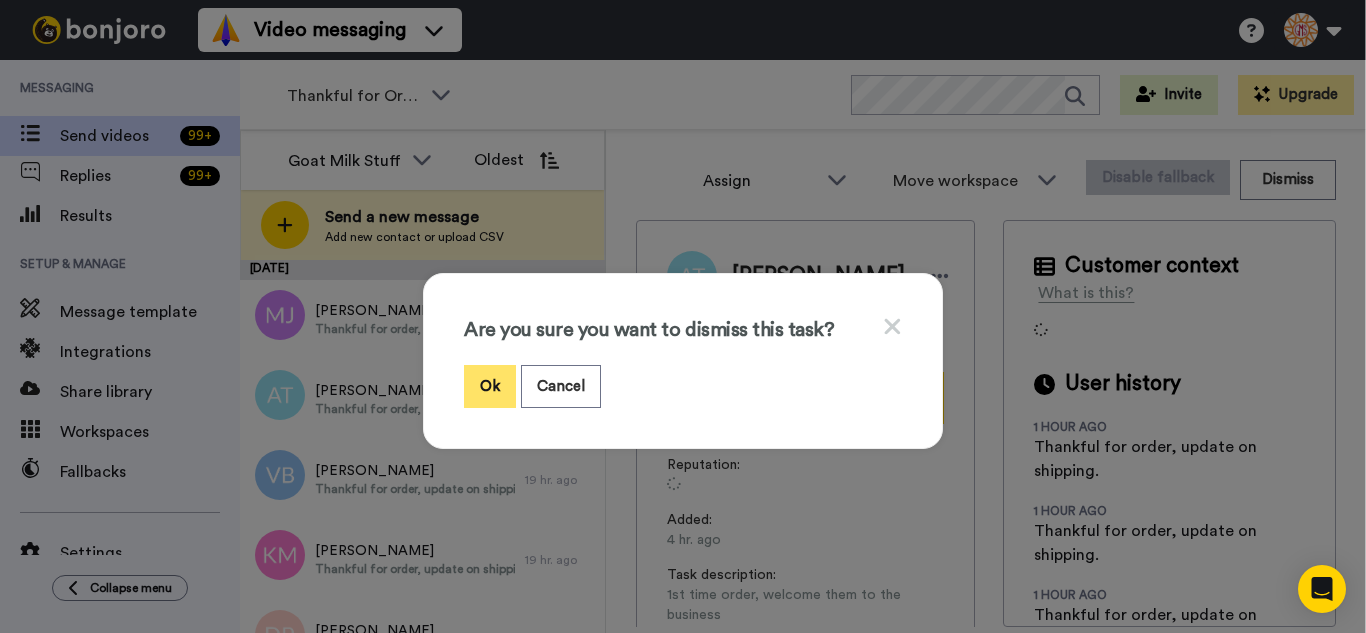 click on "Ok" at bounding box center (490, 386) 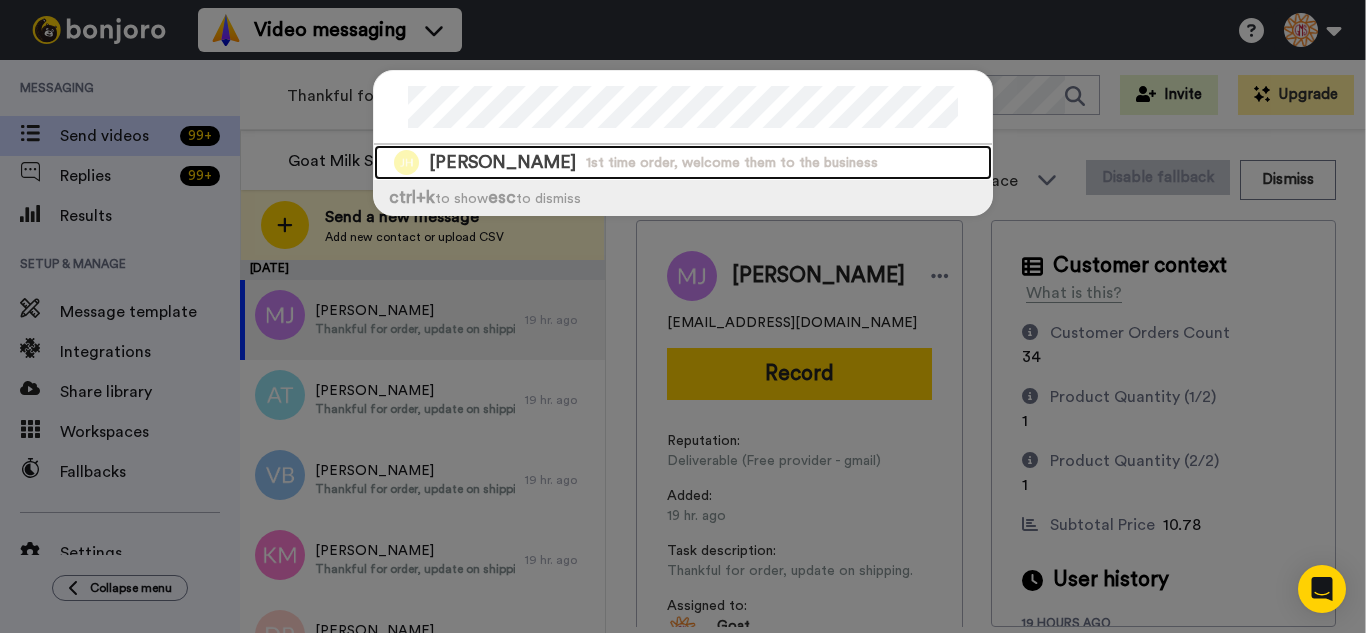 click on "[PERSON_NAME]" at bounding box center (502, 162) 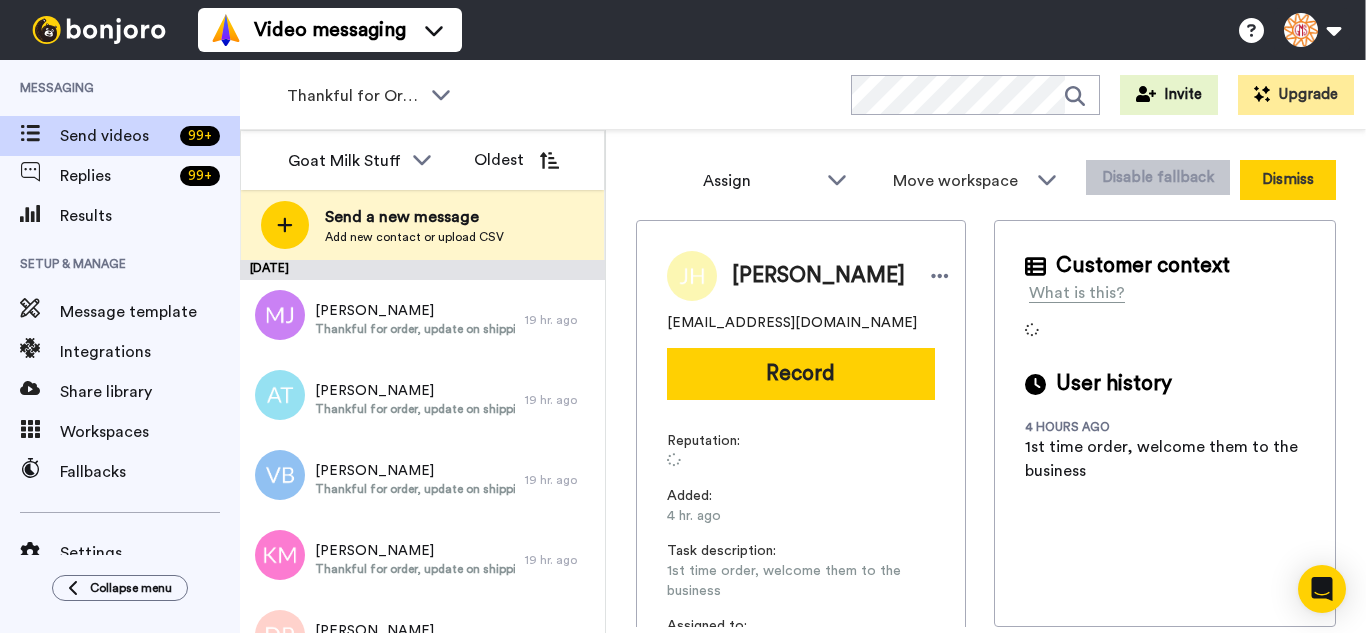 click on "Dismiss" at bounding box center (1288, 180) 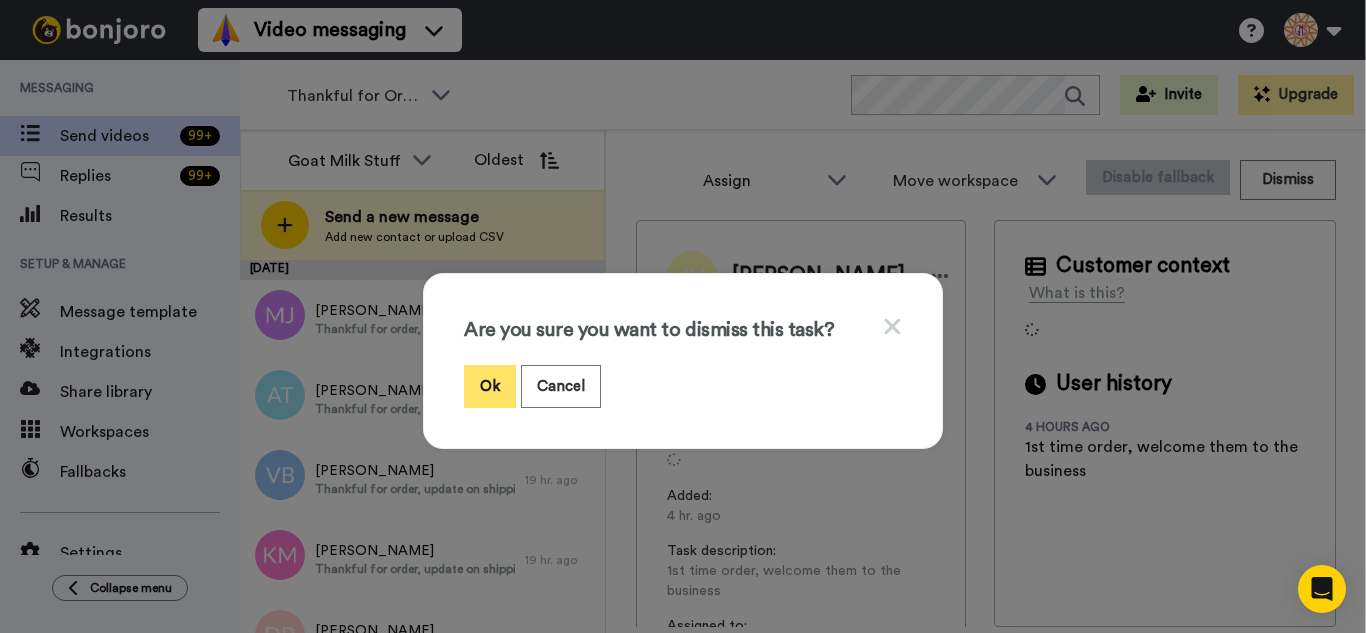 click on "Ok" at bounding box center [490, 386] 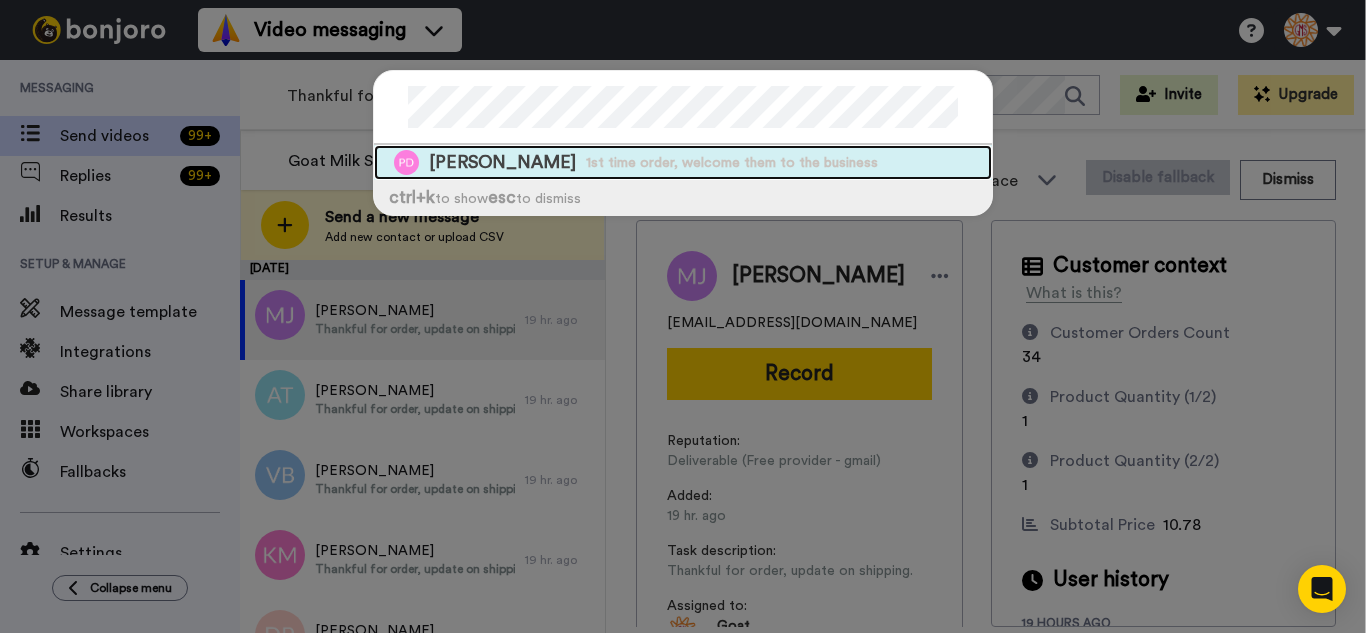 click on "1st time order, welcome them to the business" at bounding box center (732, 163) 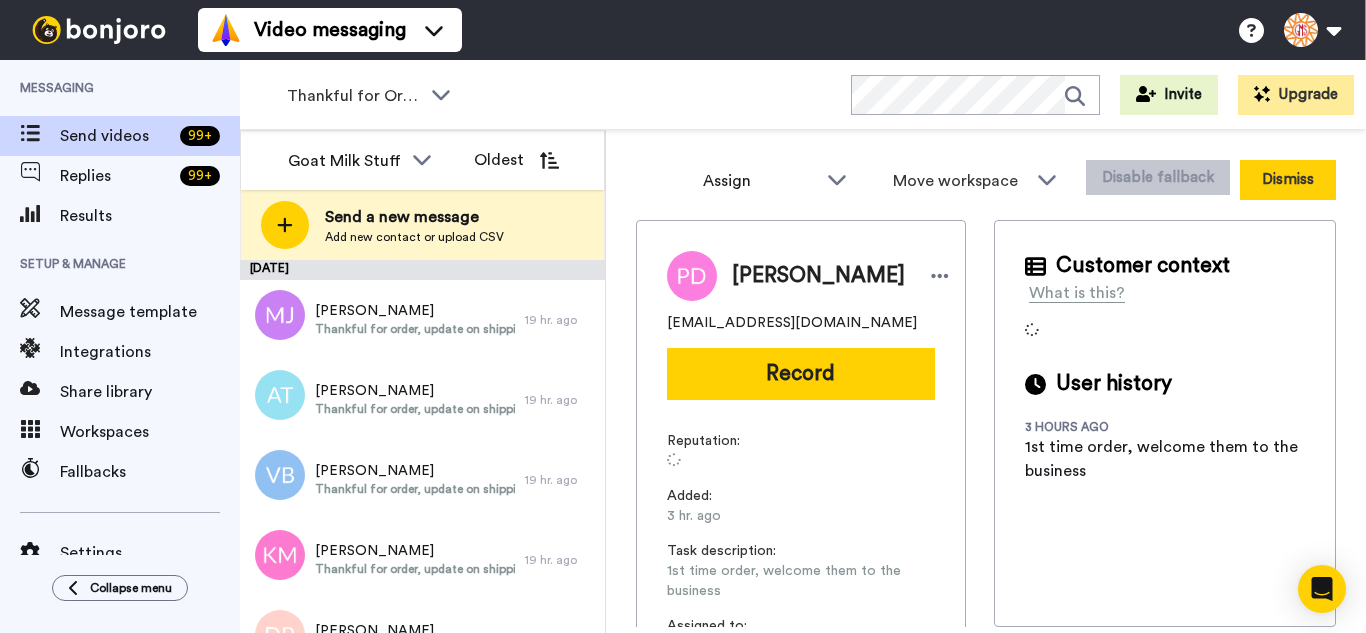 click on "Dismiss" at bounding box center (1288, 180) 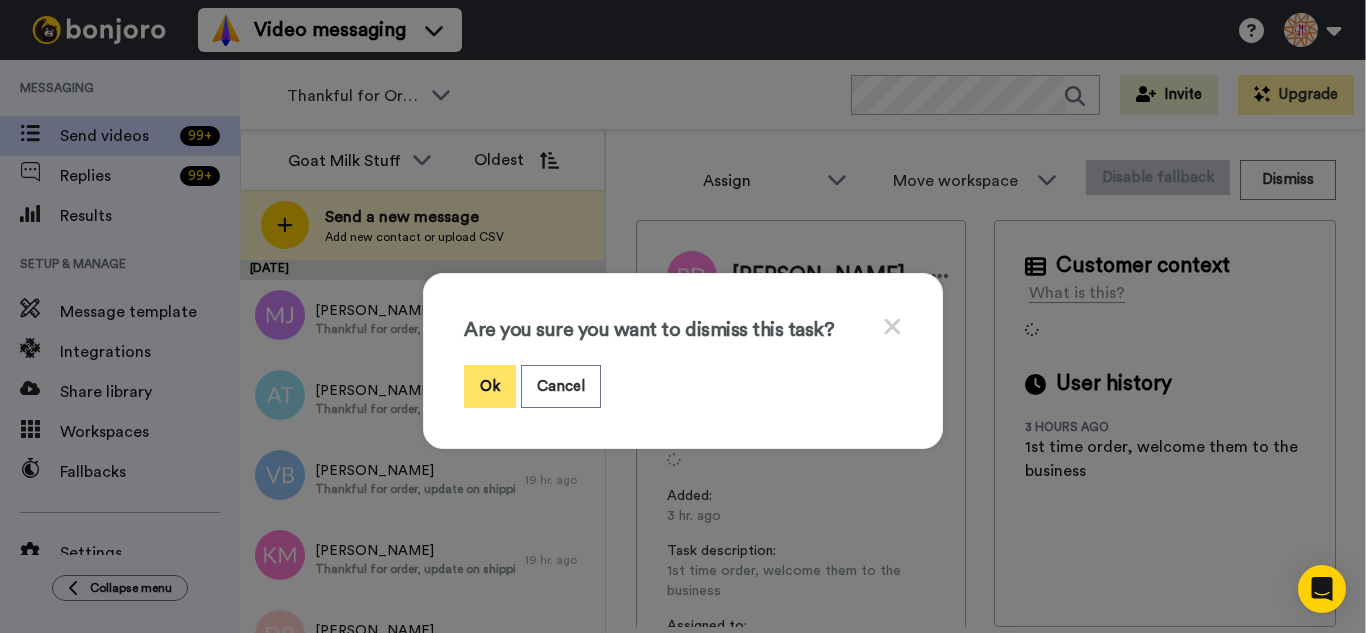 click on "Ok" at bounding box center [490, 386] 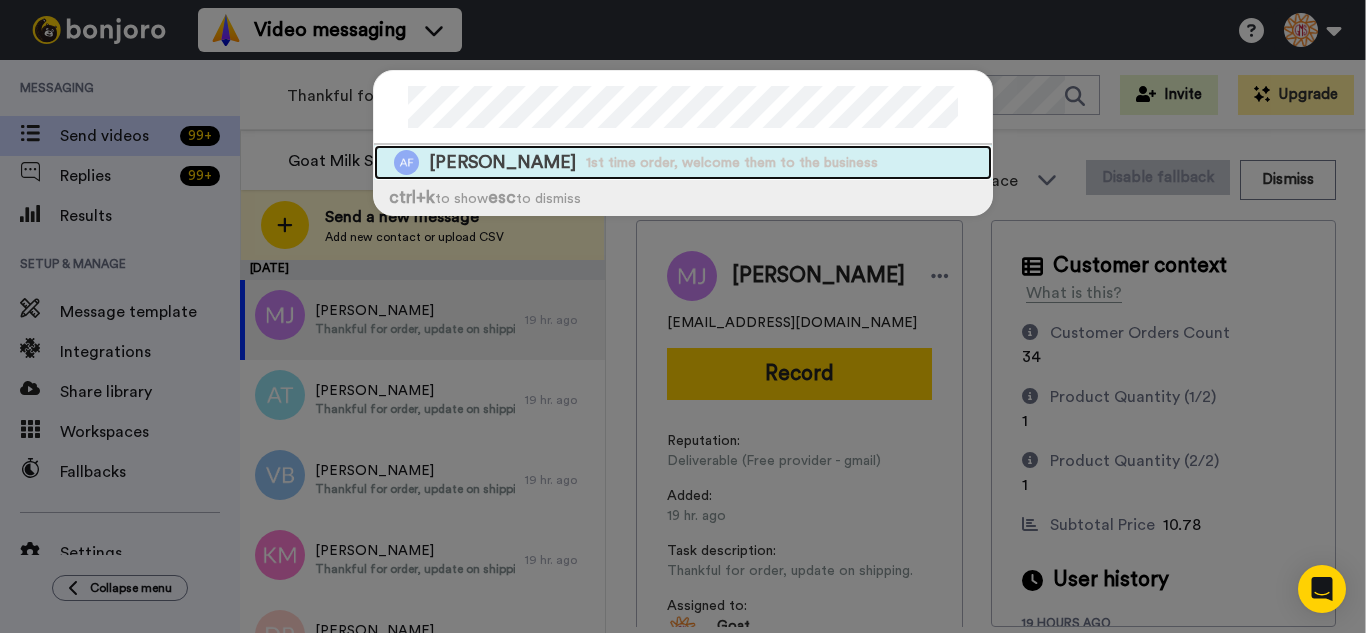 click on "1st time order, welcome them to the business" at bounding box center (732, 163) 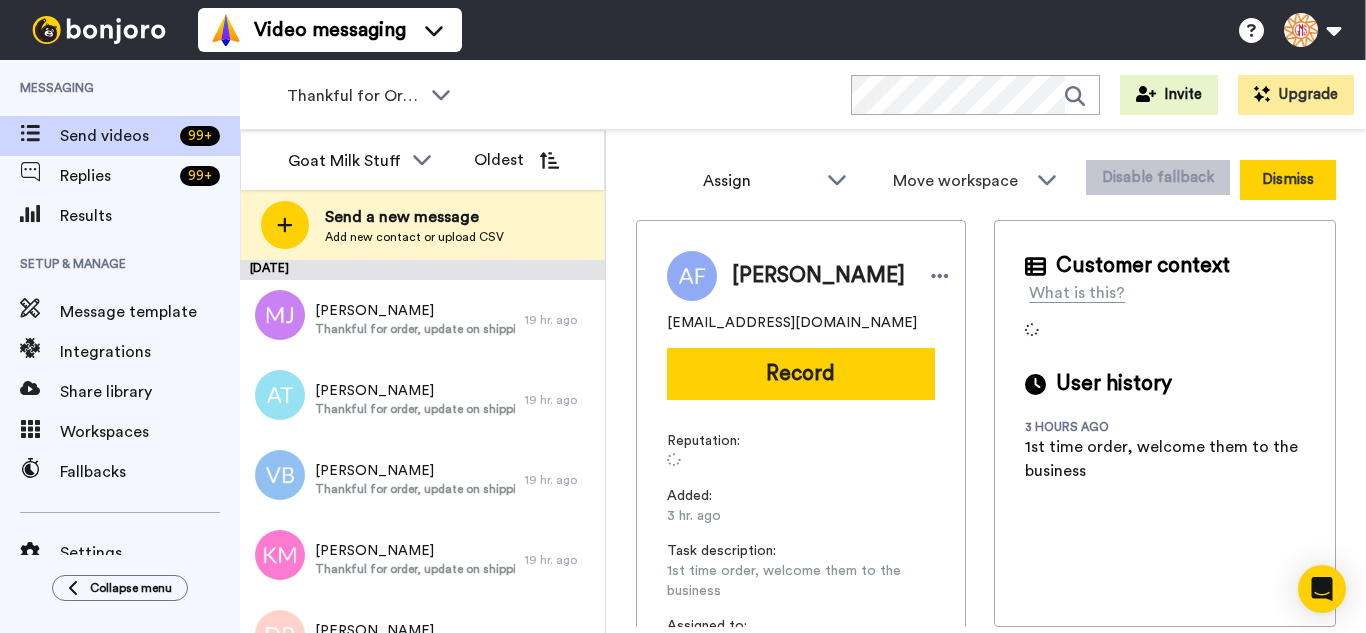 click on "Dismiss" at bounding box center [1288, 180] 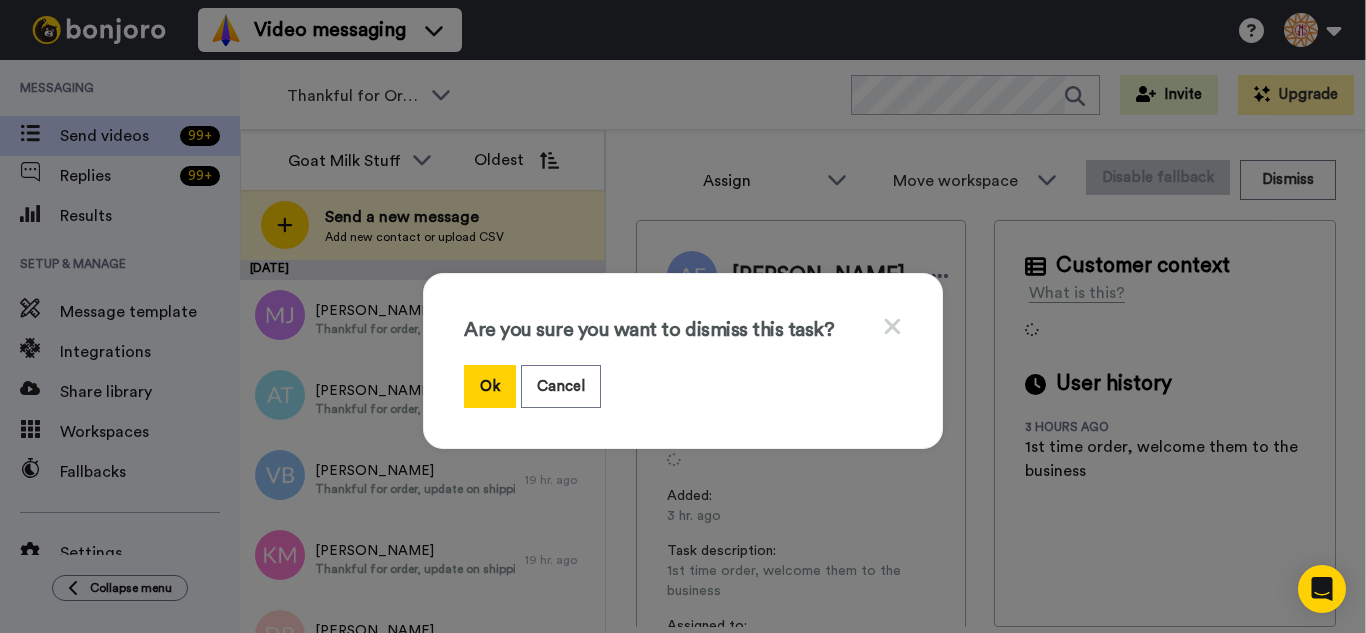 drag, startPoint x: 490, startPoint y: 373, endPoint x: 426, endPoint y: 181, distance: 202.38577 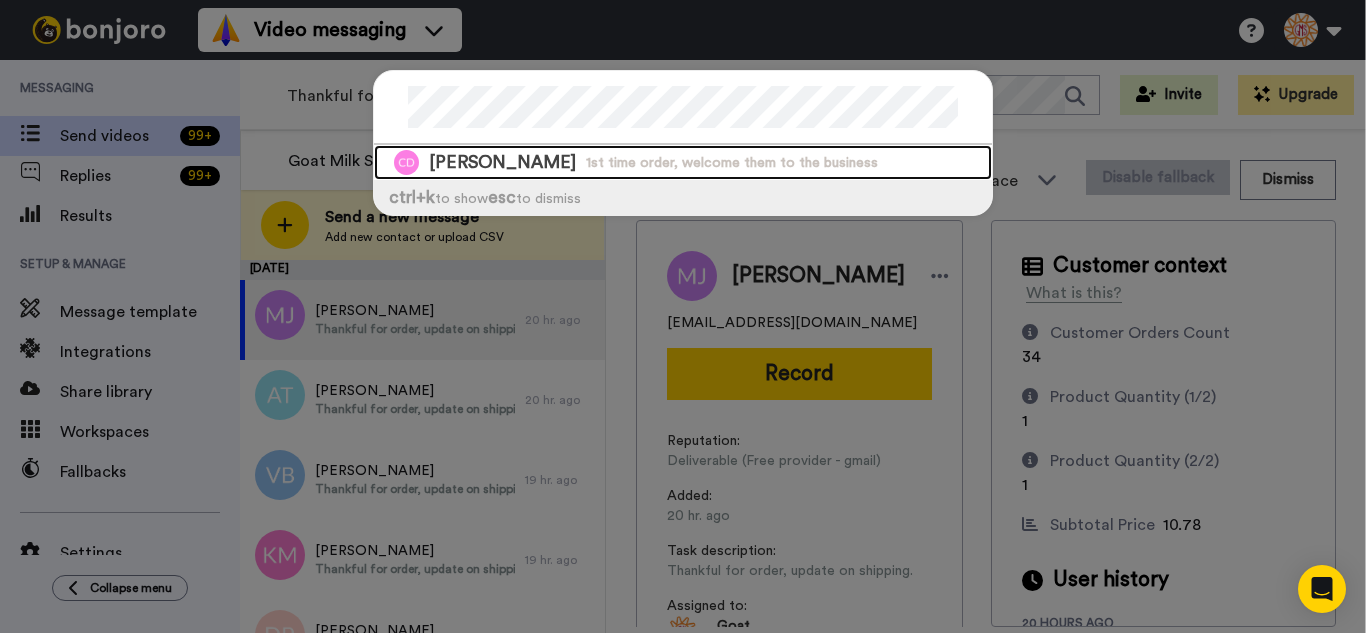 drag, startPoint x: 631, startPoint y: 159, endPoint x: 713, endPoint y: 172, distance: 83.02409 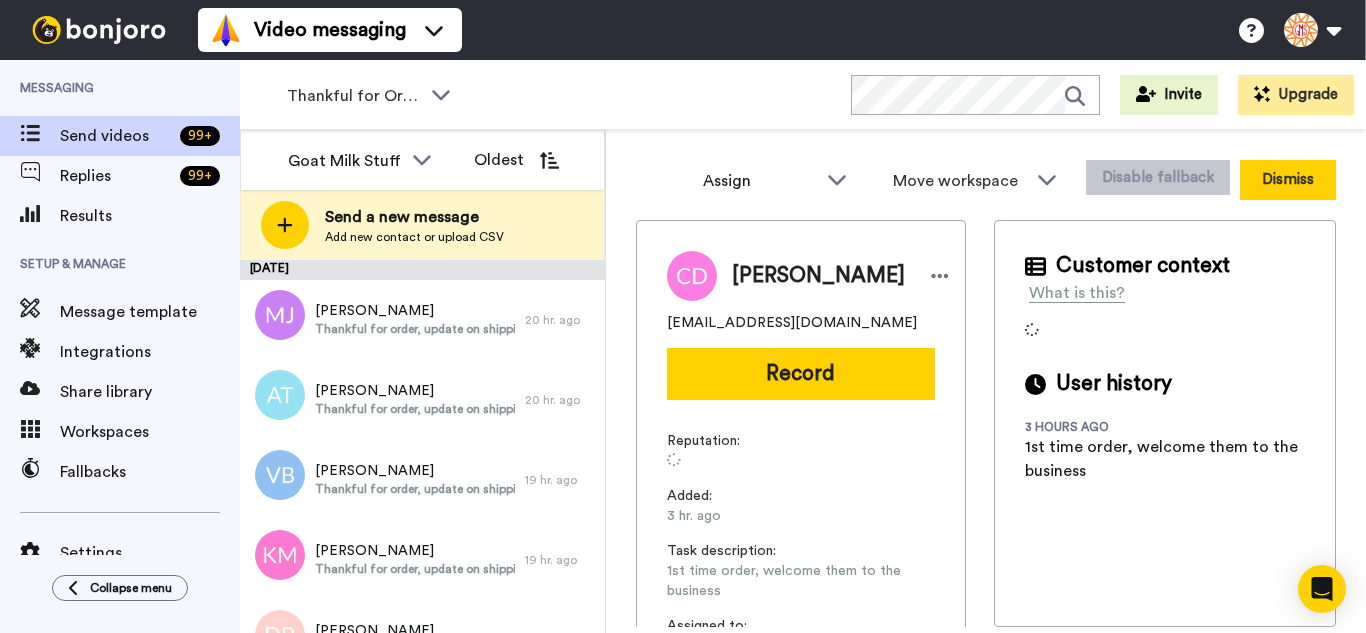 click on "Dismiss" at bounding box center [1288, 180] 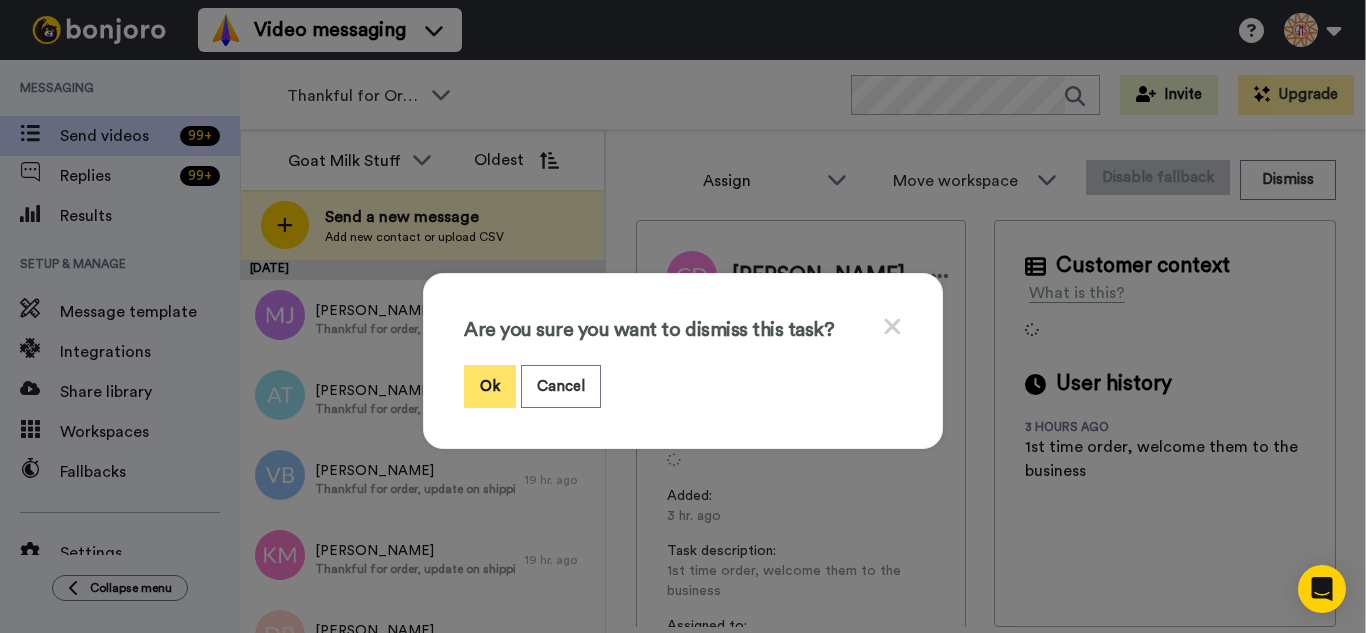 click on "Ok" at bounding box center (490, 386) 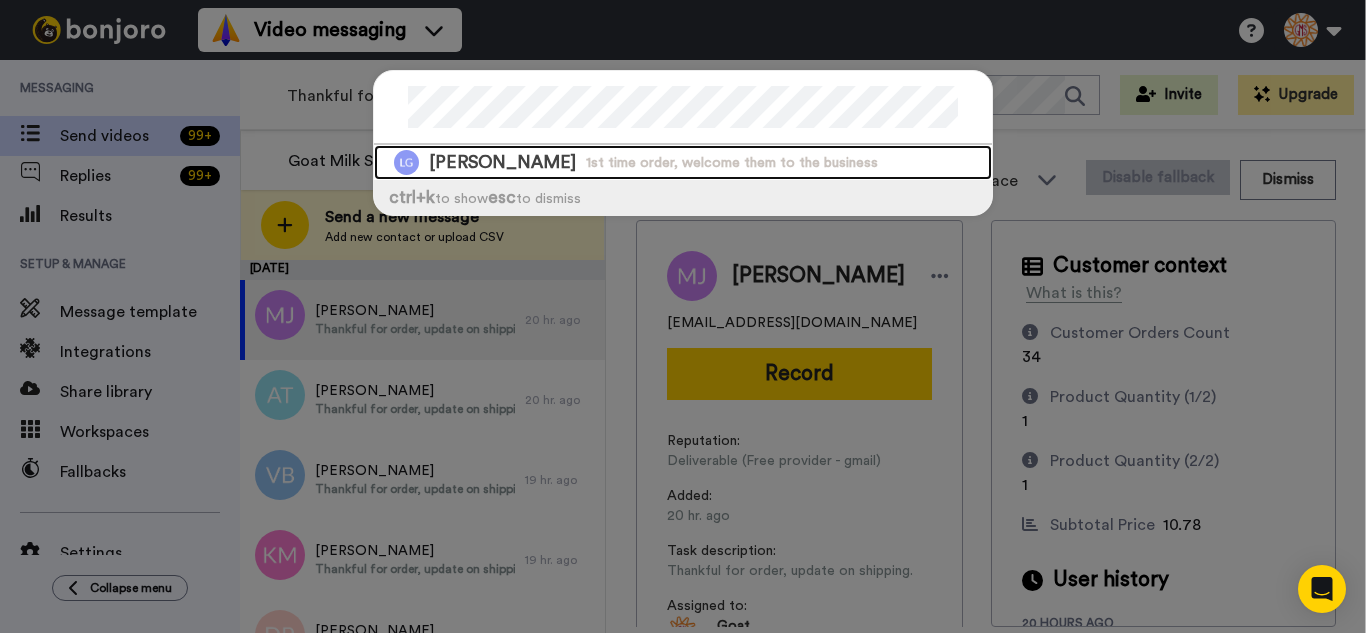 click on "[PERSON_NAME]" at bounding box center (502, 162) 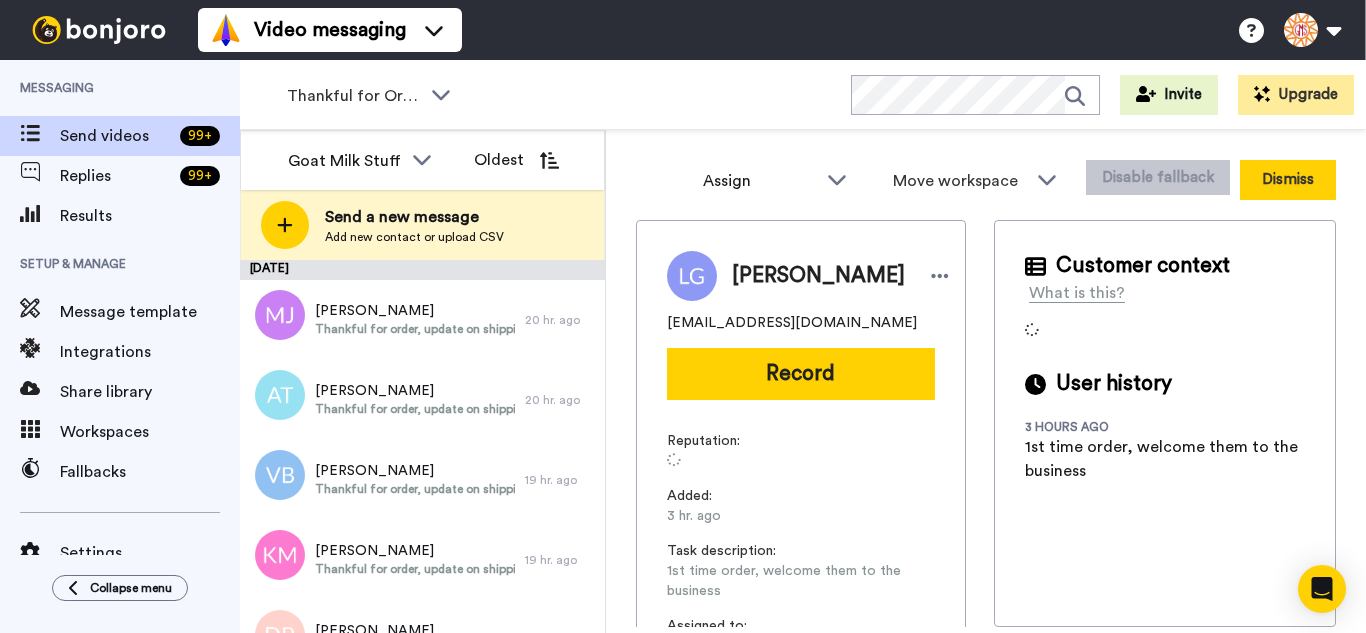 click on "Dismiss" at bounding box center (1288, 180) 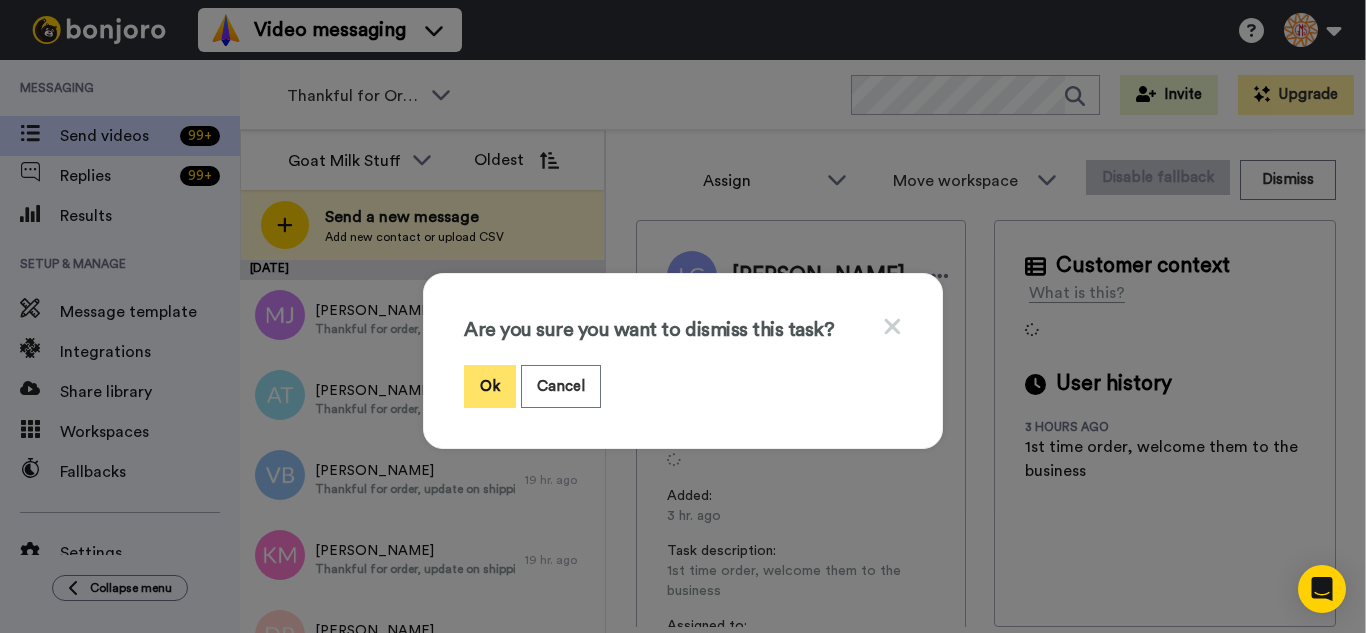 click on "Ok" at bounding box center [490, 386] 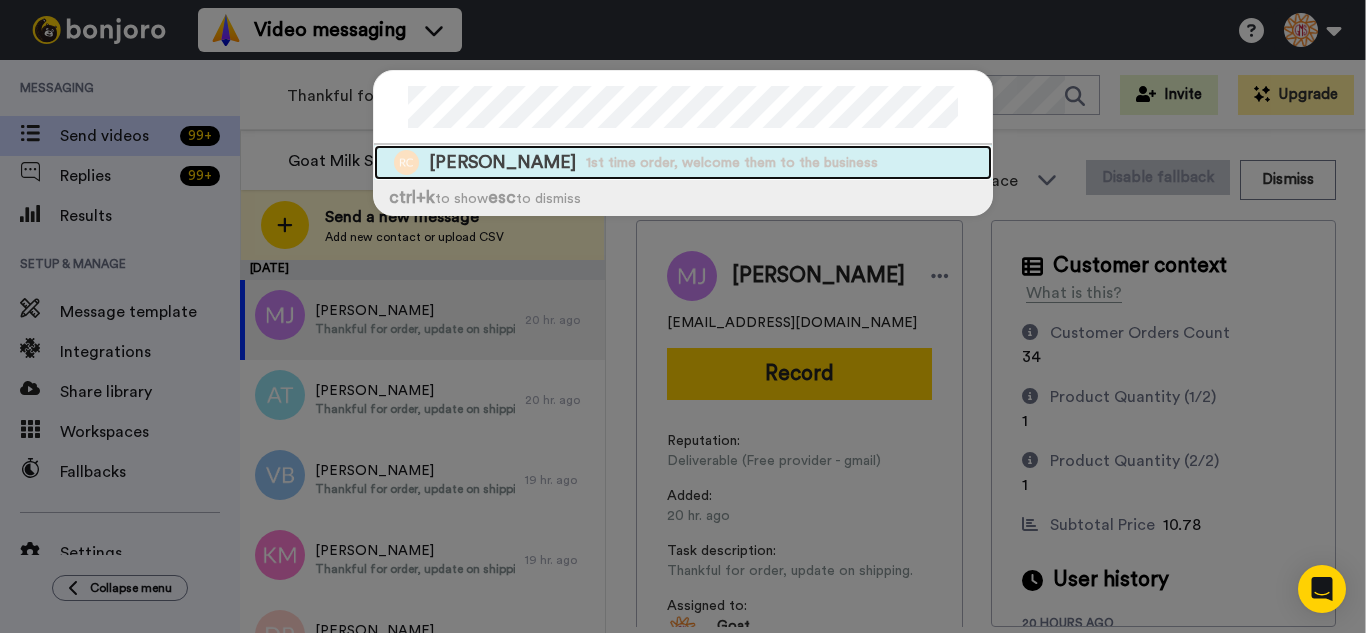click on "1st time order, welcome them to the business" at bounding box center [732, 163] 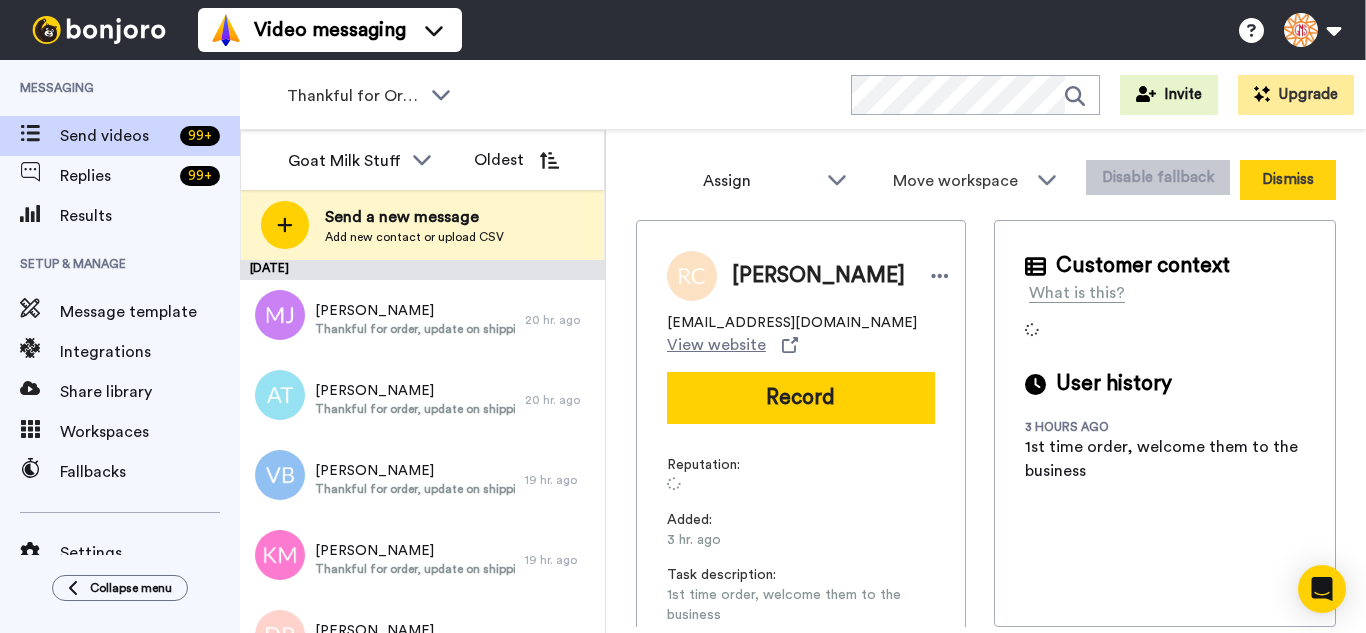 click on "Dismiss" at bounding box center (1288, 180) 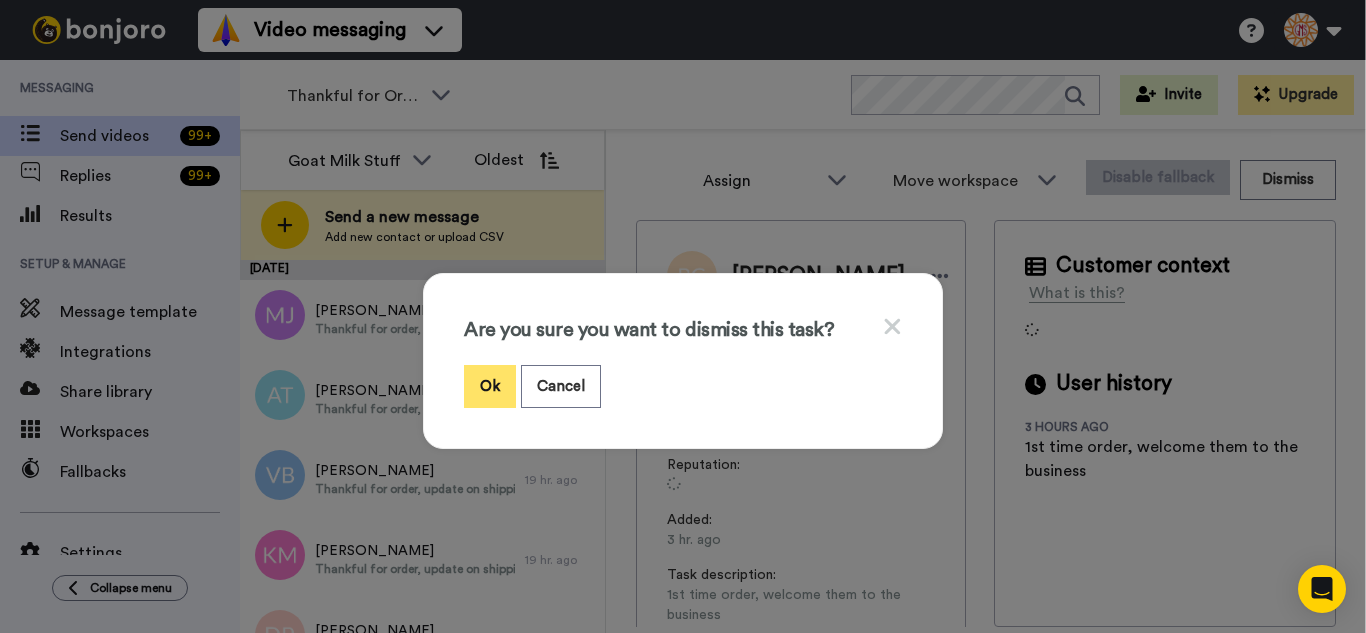 click on "Ok" at bounding box center [490, 386] 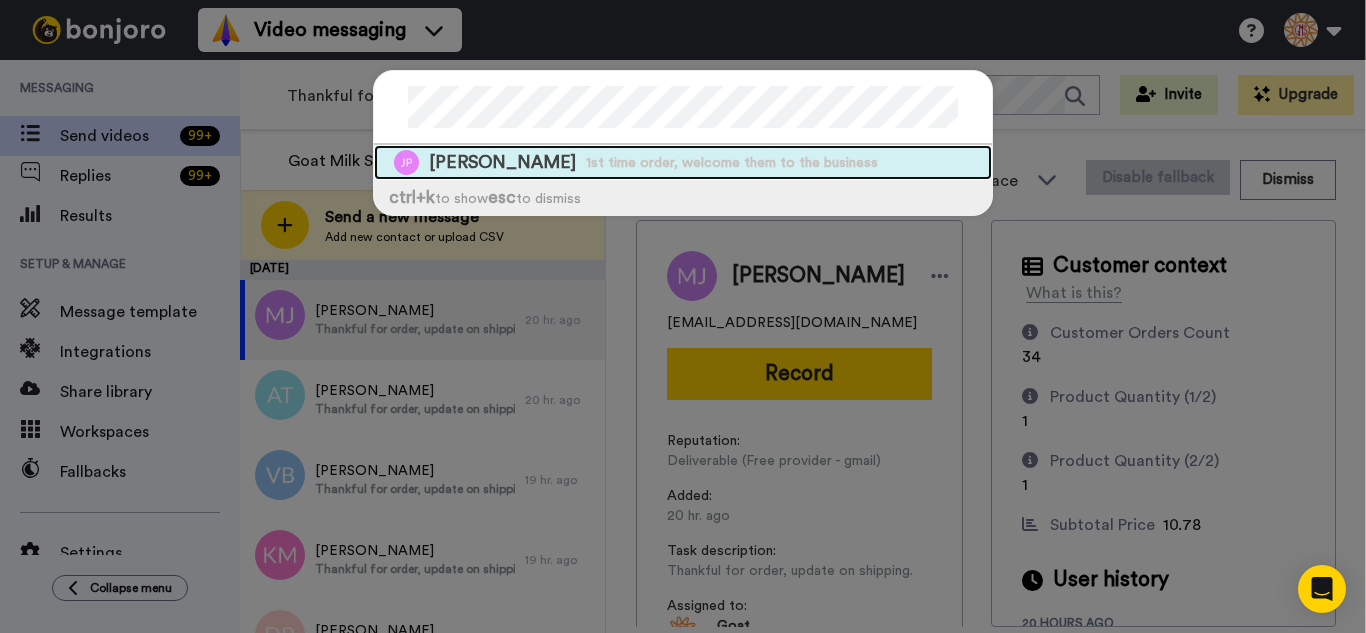 click on "[PERSON_NAME] 1st time order, welcome them to the business" at bounding box center [683, 162] 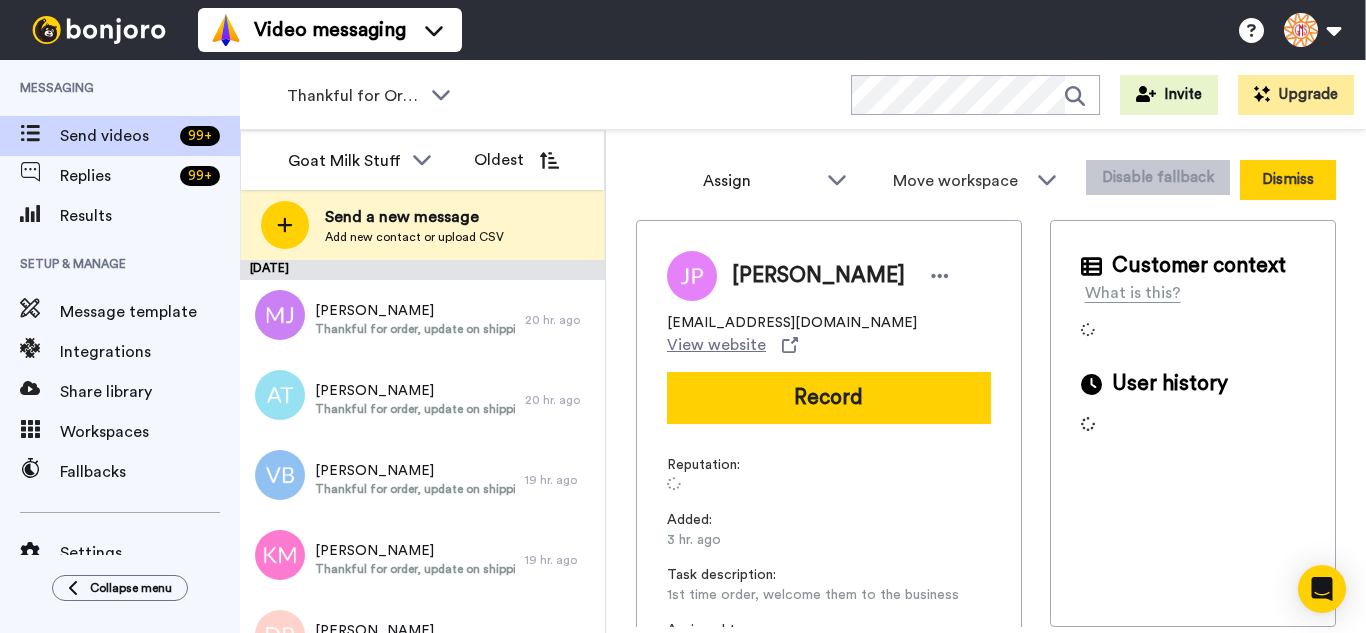 click on "Dismiss" at bounding box center [1288, 180] 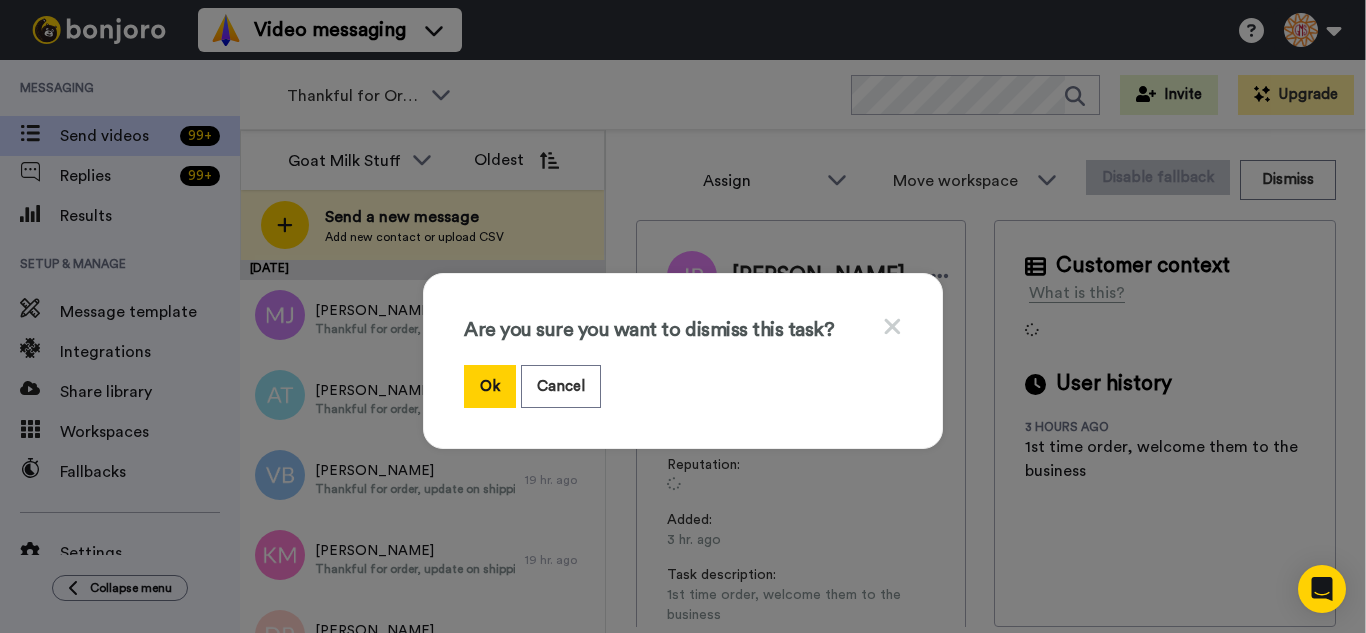 drag, startPoint x: 490, startPoint y: 386, endPoint x: 366, endPoint y: 182, distance: 238.72998 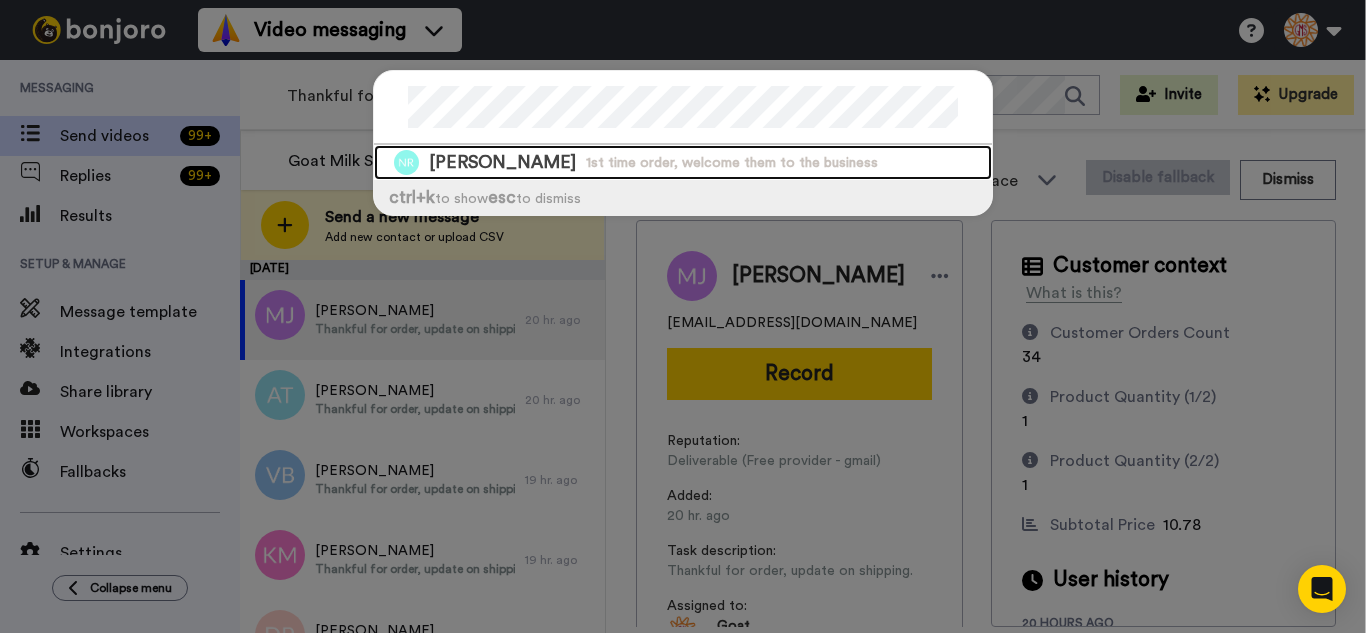 click on "1st time order, welcome them to the business" at bounding box center [732, 163] 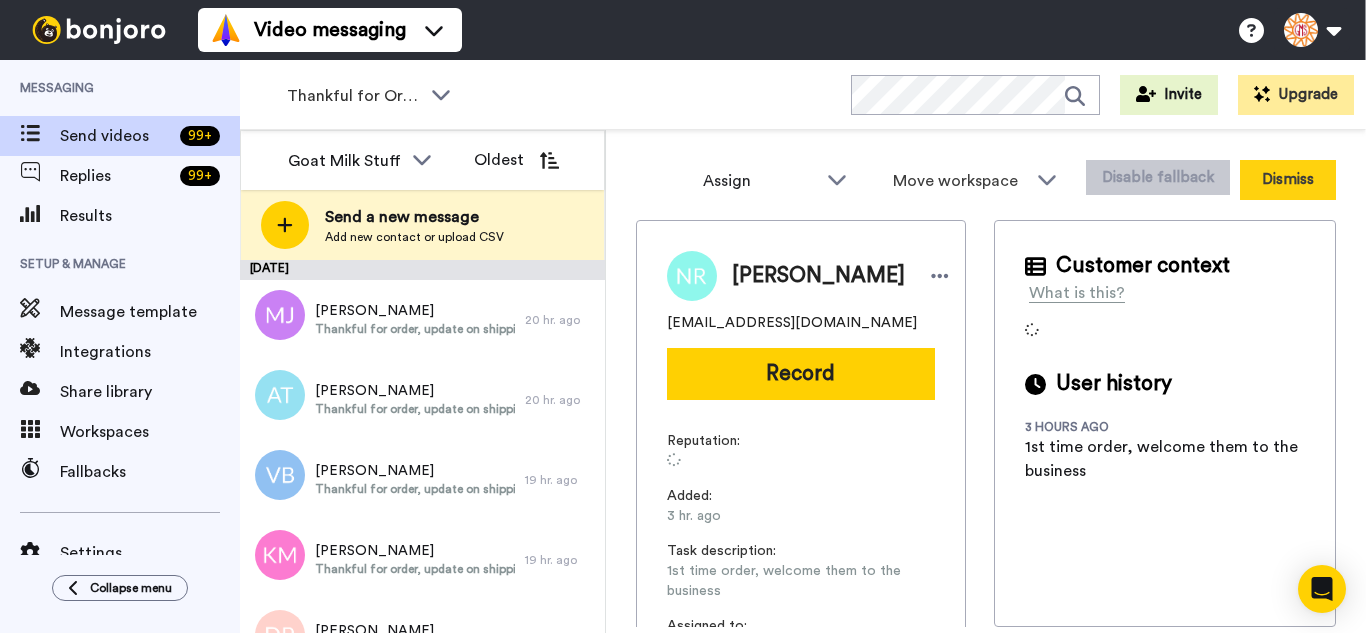 click on "Dismiss" at bounding box center (1288, 180) 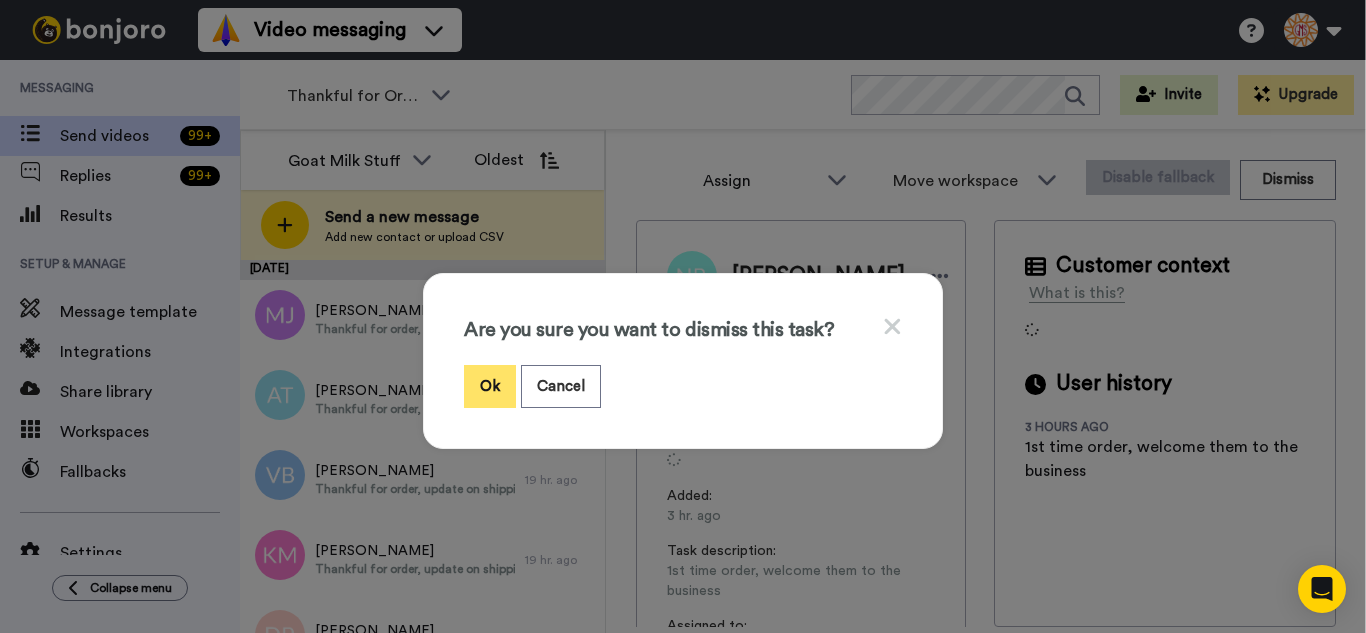 click on "Ok" at bounding box center [490, 386] 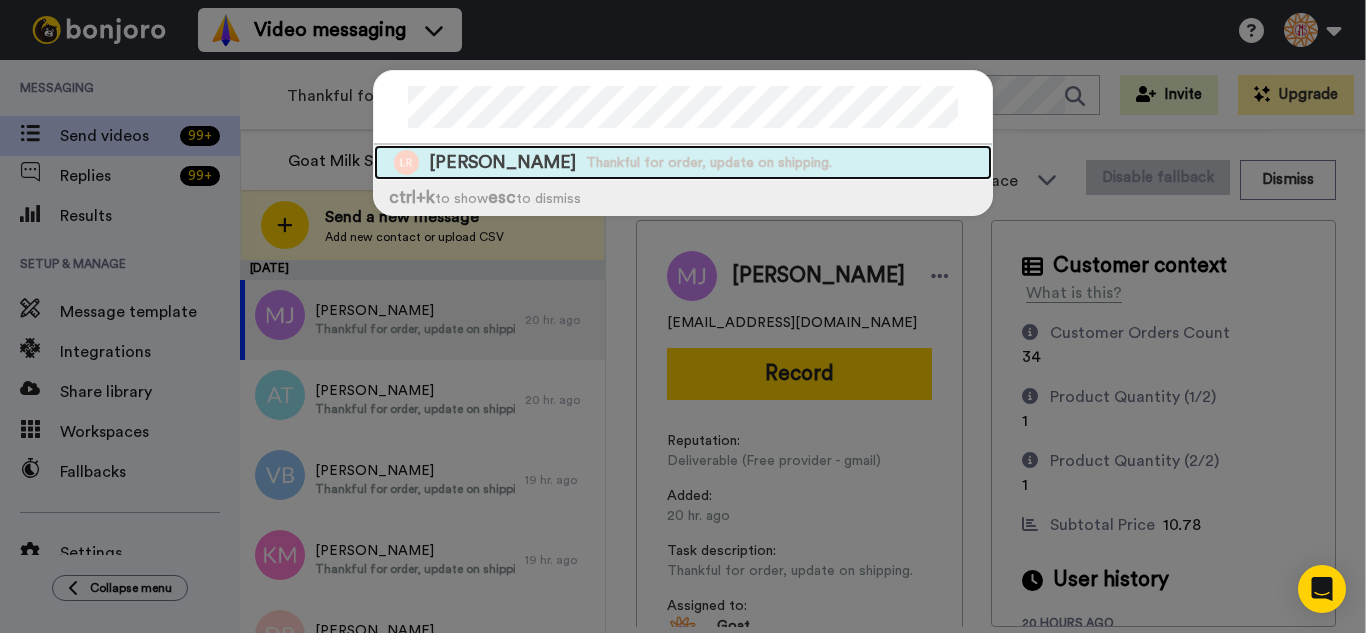 click on "Thankful for order, update on shipping." at bounding box center (709, 163) 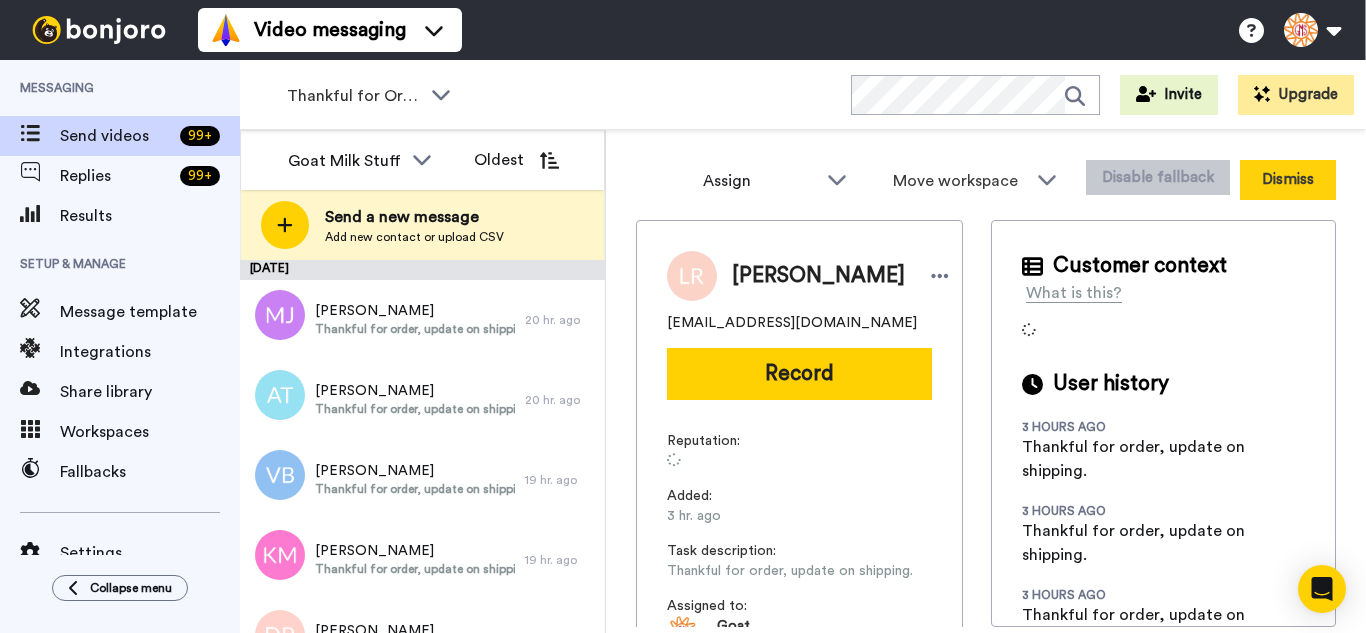 click on "Dismiss" at bounding box center [1288, 180] 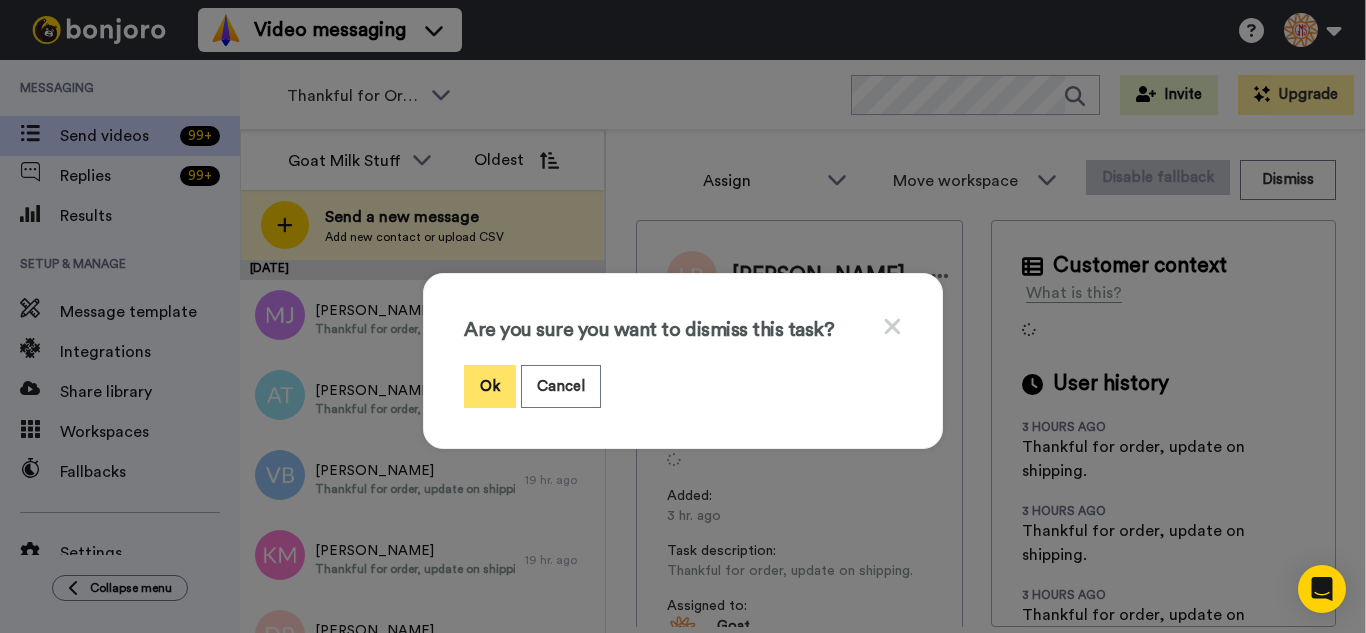 click on "Ok" at bounding box center (490, 386) 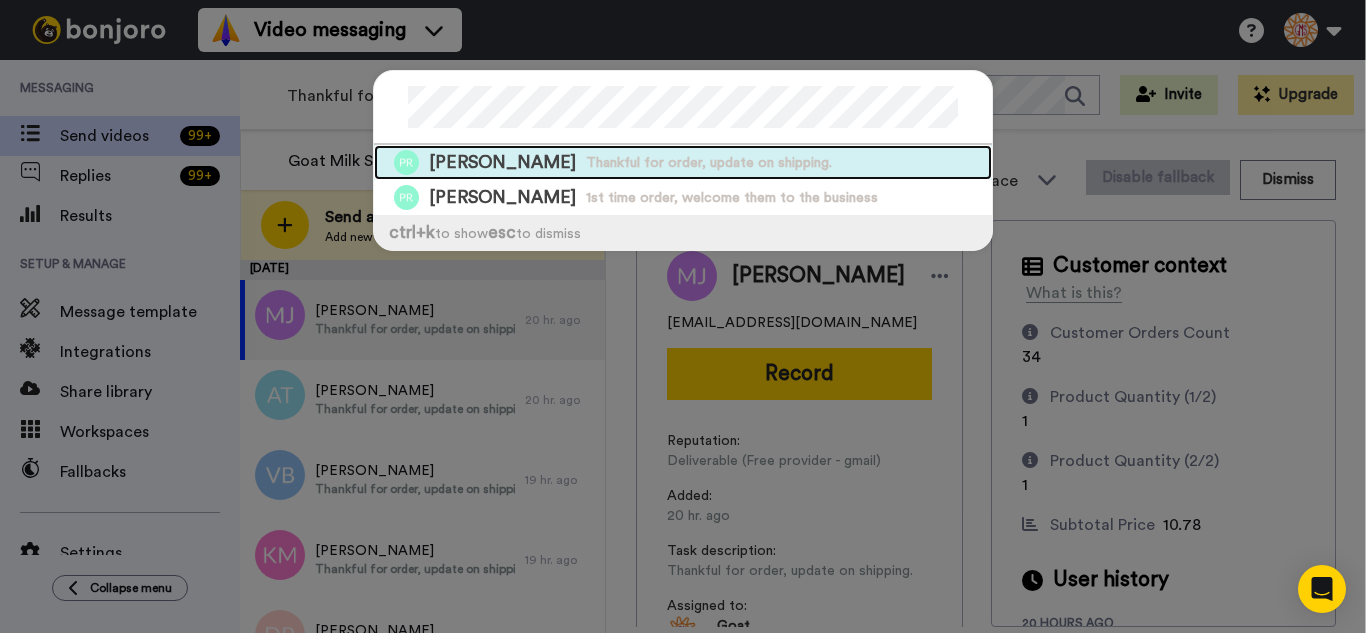 click on "Thankful for order, update on shipping." at bounding box center [709, 163] 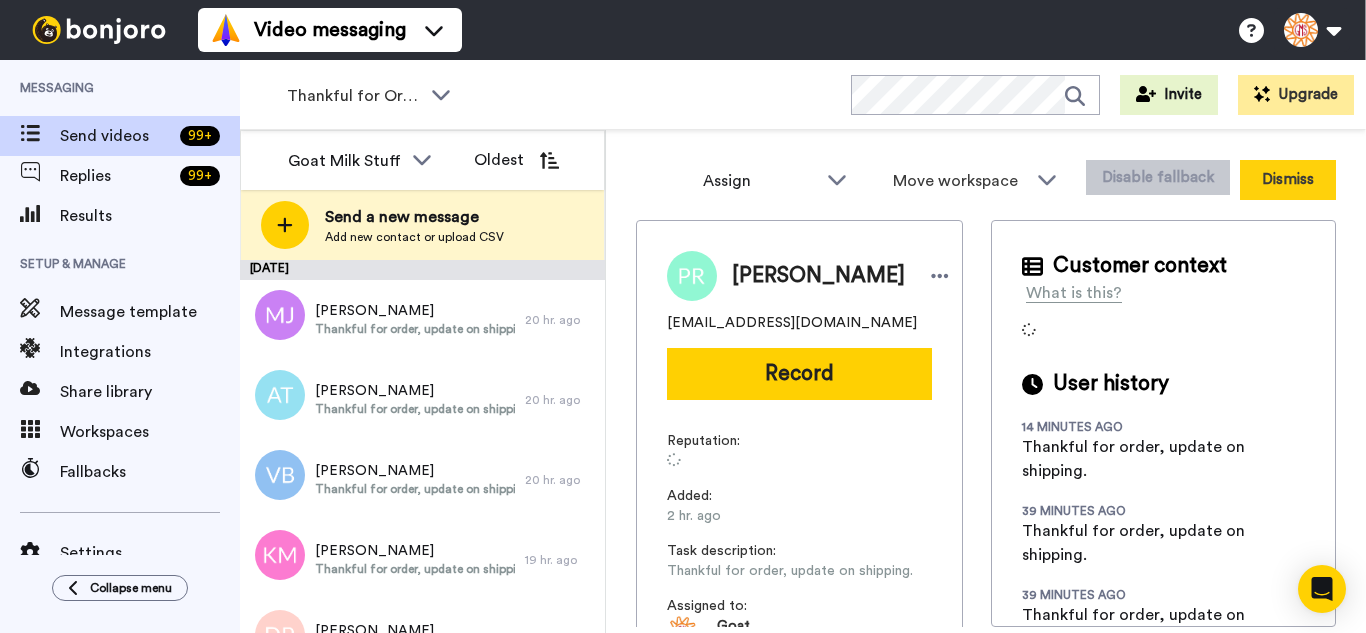 click on "Dismiss" at bounding box center (1288, 180) 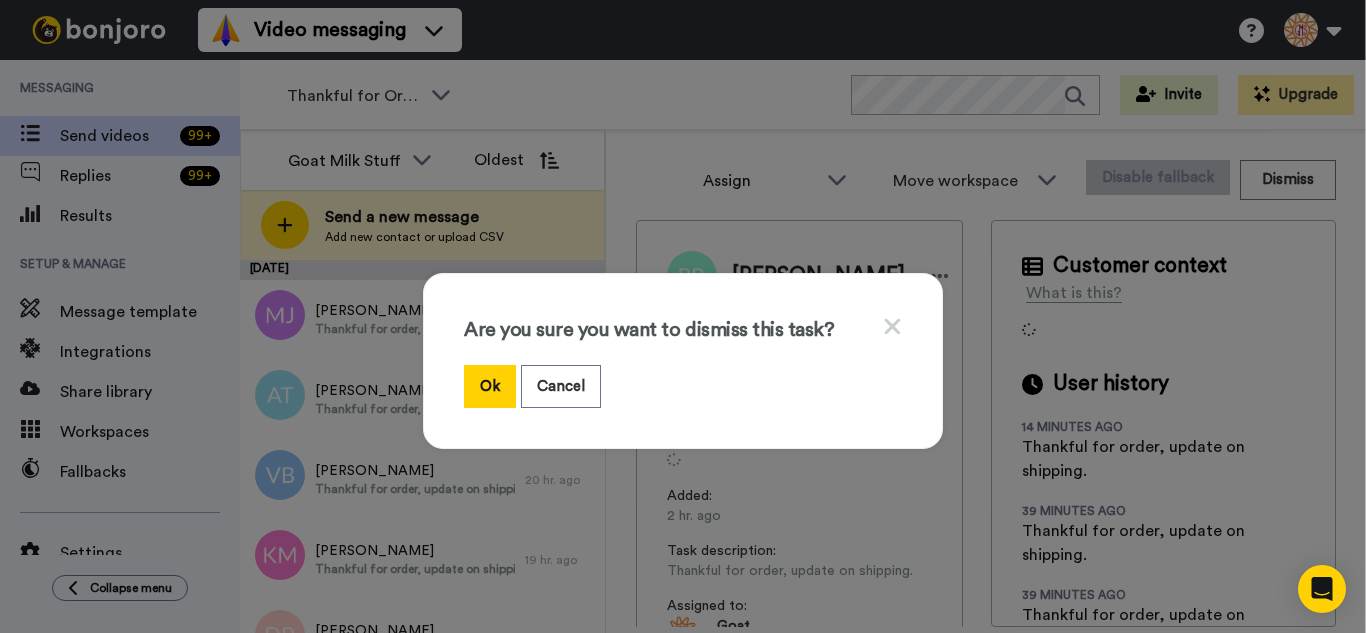drag, startPoint x: 489, startPoint y: 390, endPoint x: 548, endPoint y: 360, distance: 66.189125 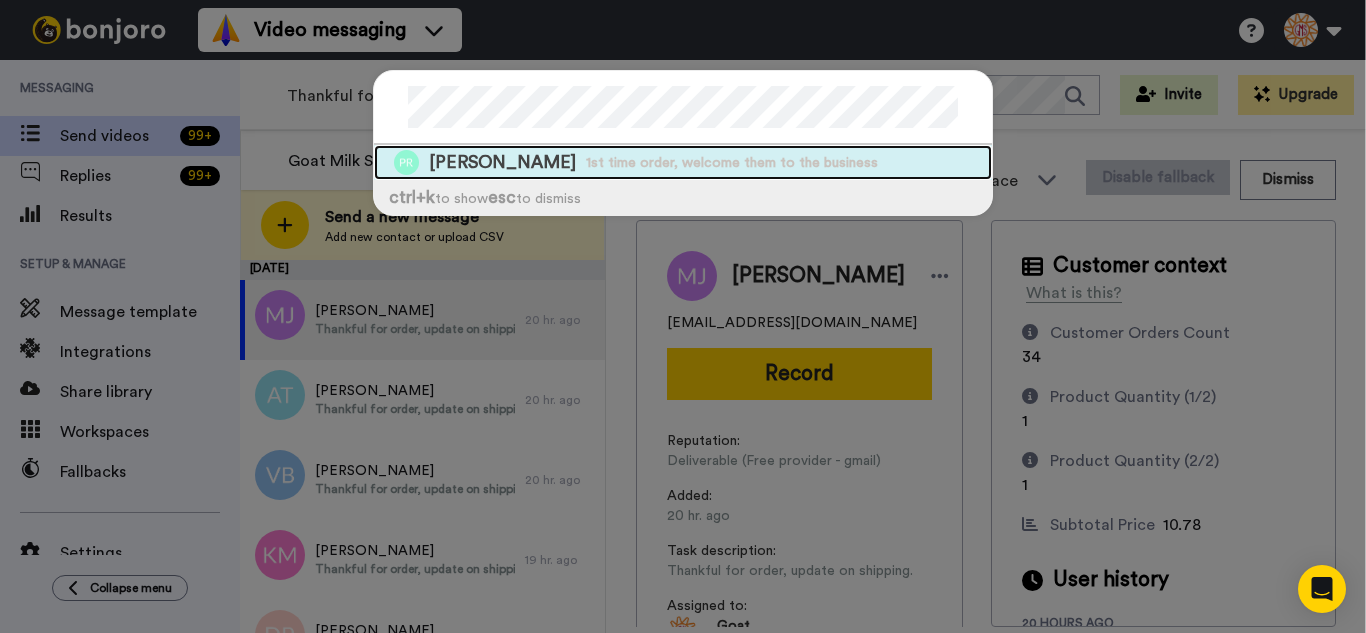 click on "1st time order, welcome them to the business" at bounding box center [732, 163] 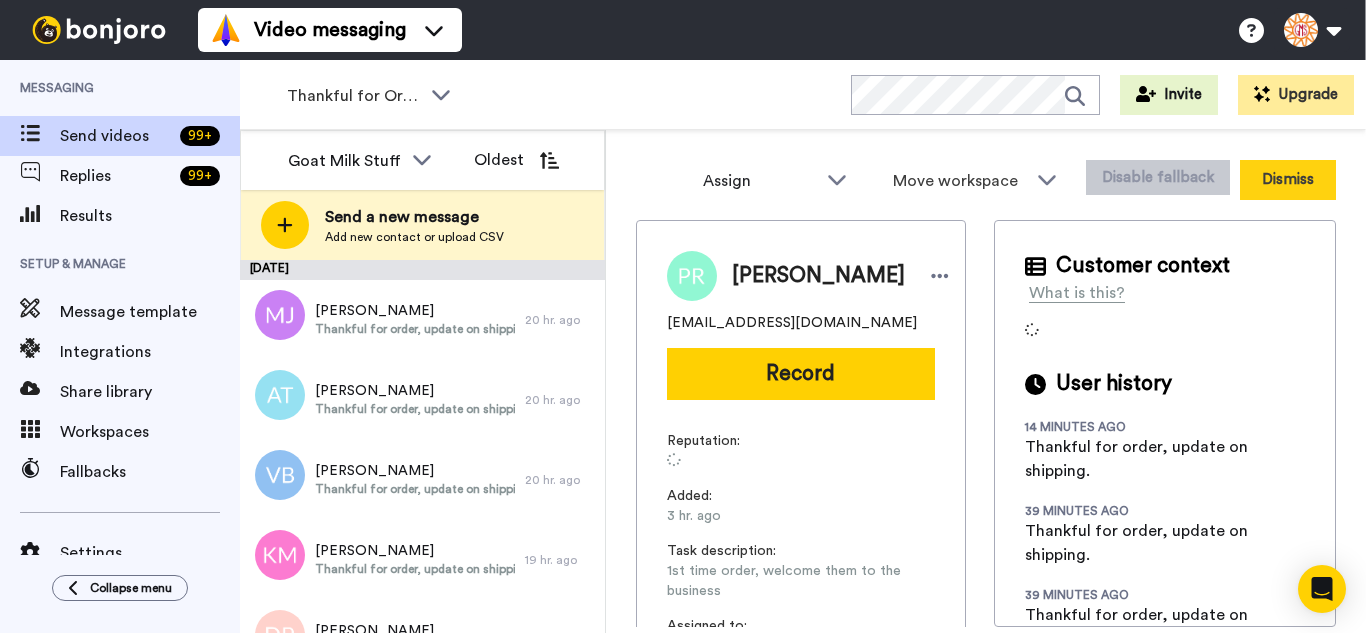click on "Dismiss" at bounding box center (1288, 180) 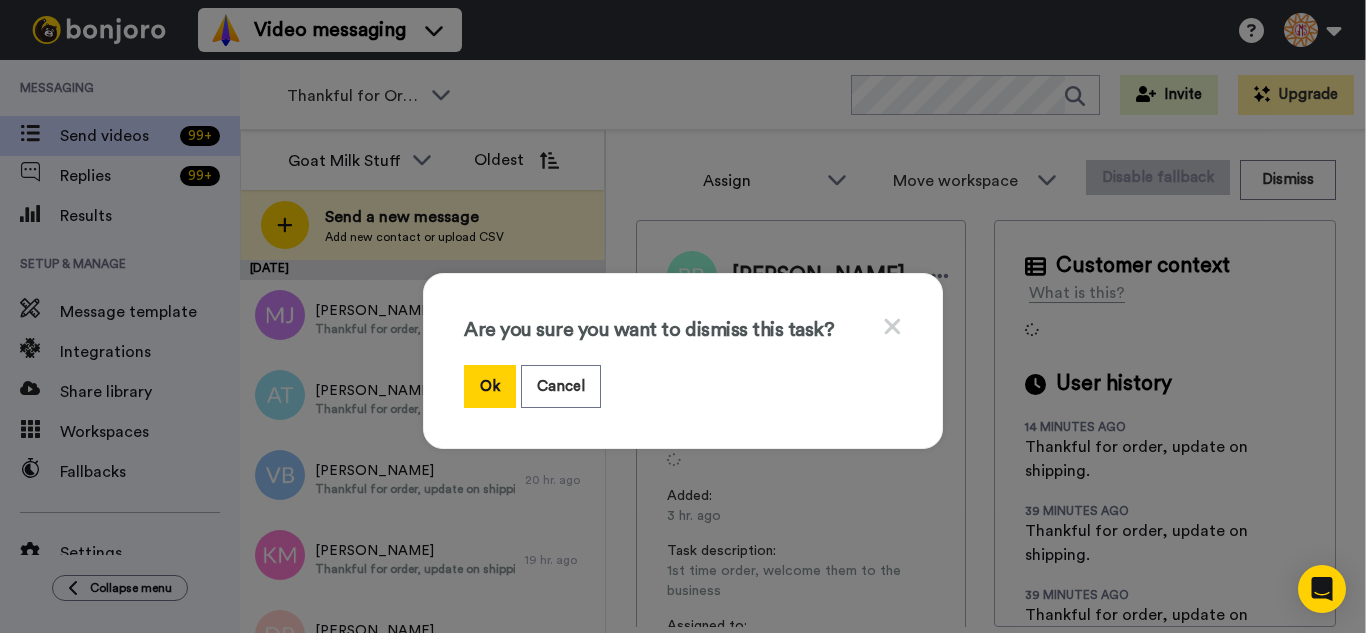 drag, startPoint x: 486, startPoint y: 383, endPoint x: 348, endPoint y: 146, distance: 274.24988 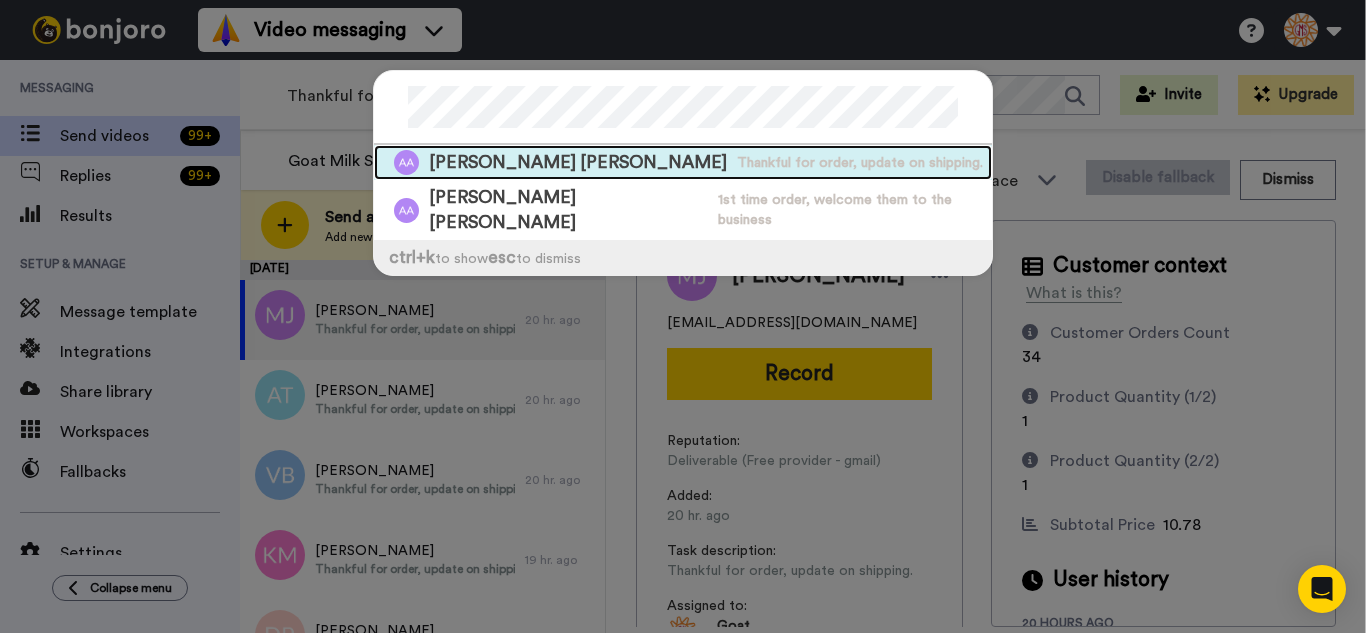 click on "Thankful for order, update on shipping." at bounding box center [860, 163] 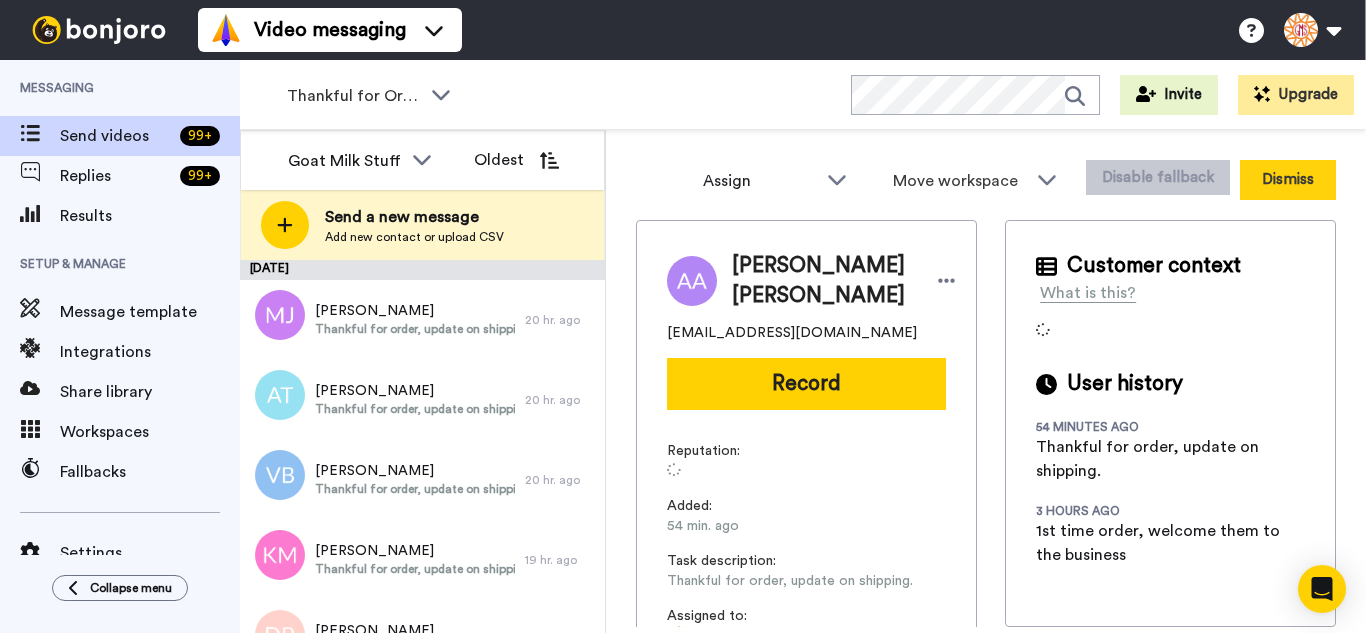 click on "Dismiss" at bounding box center (1288, 180) 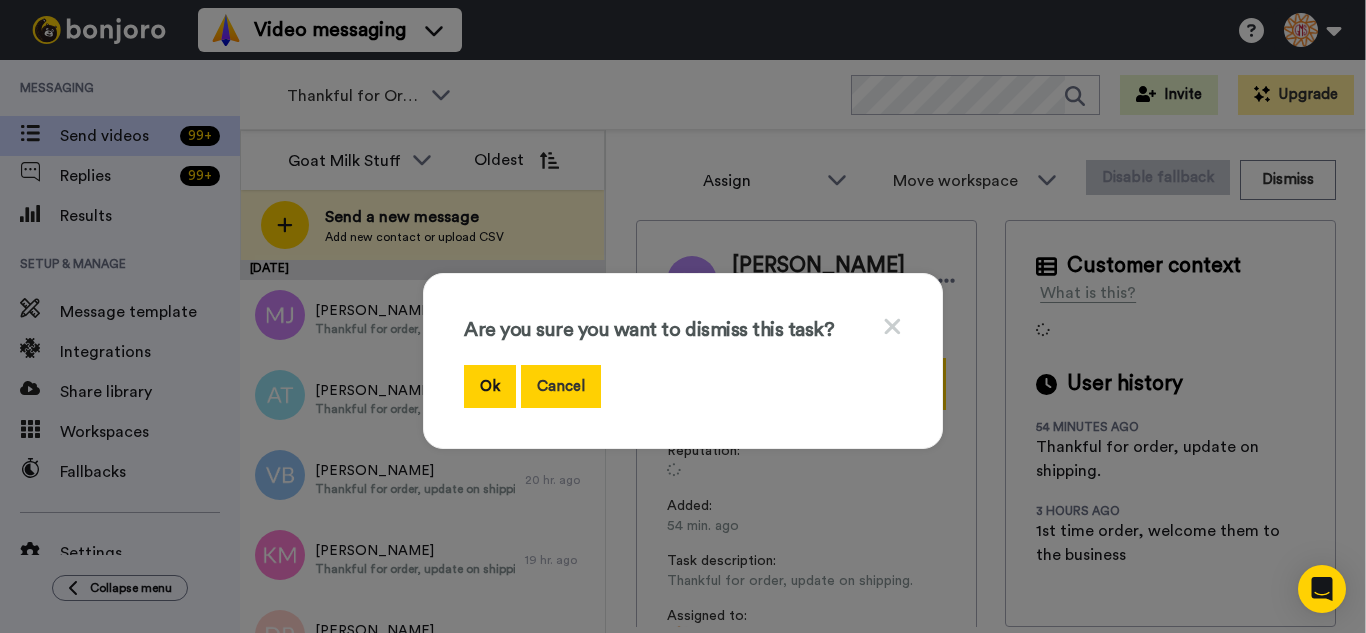 click on "Ok" at bounding box center (490, 386) 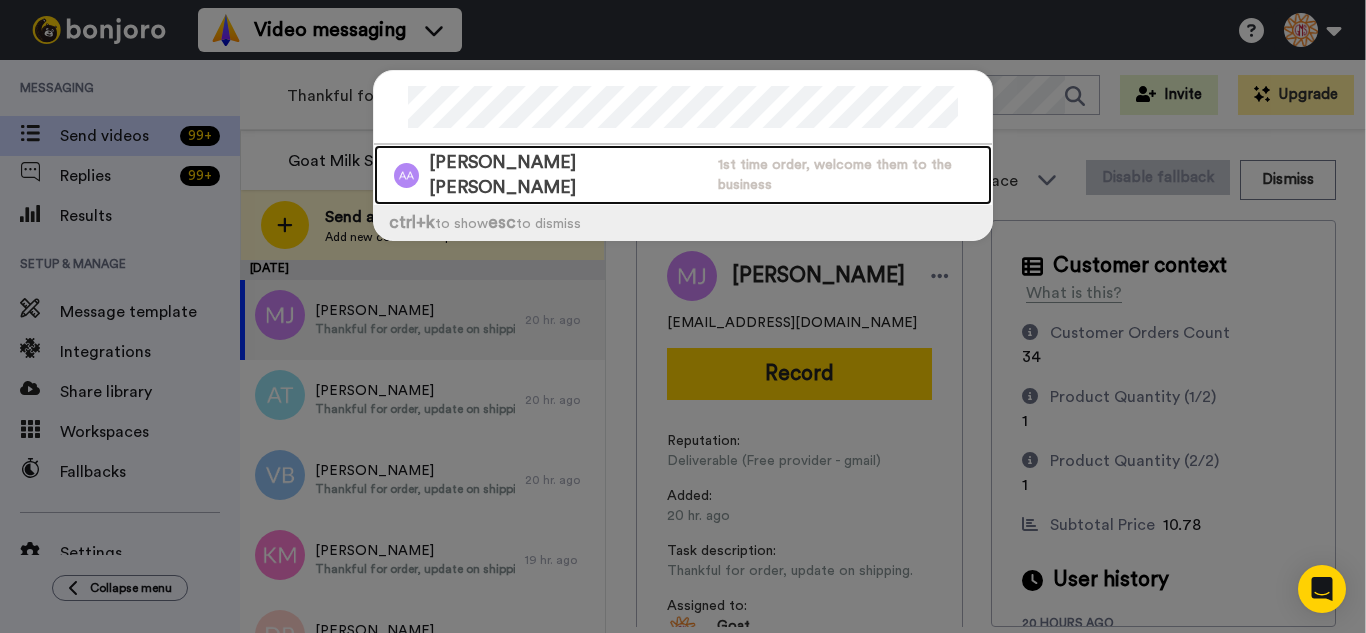 drag, startPoint x: 574, startPoint y: 152, endPoint x: 886, endPoint y: 166, distance: 312.31393 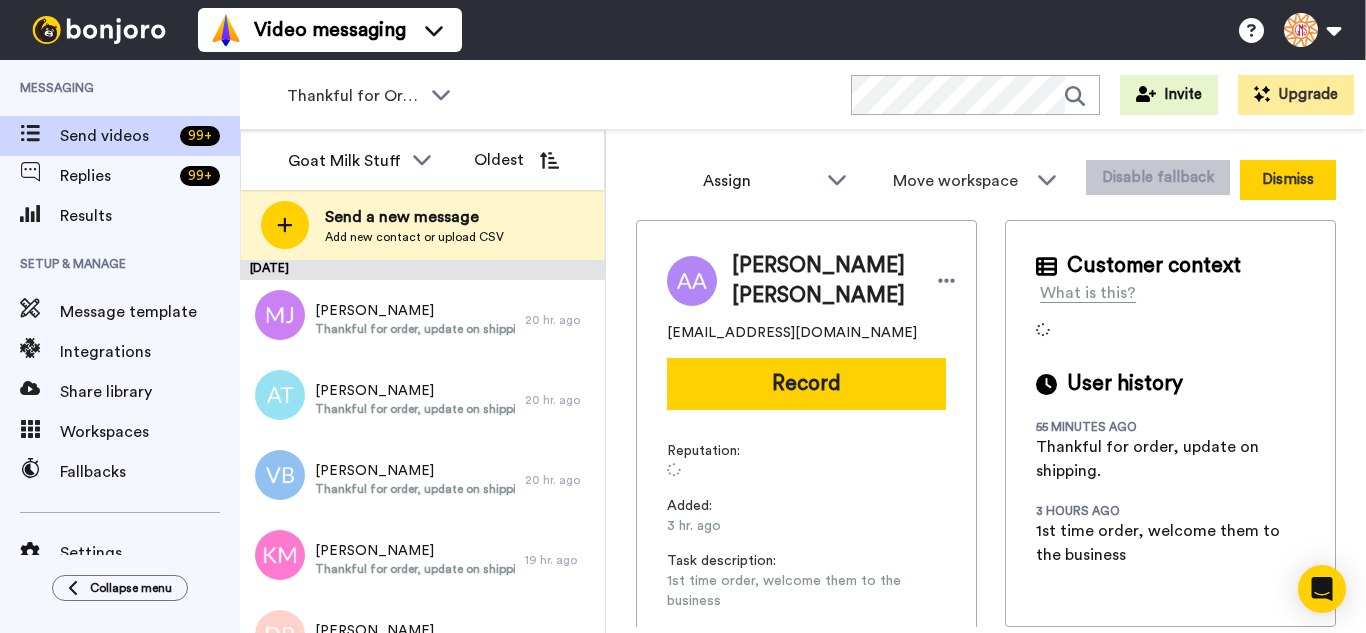 click on "Dismiss" at bounding box center [1288, 180] 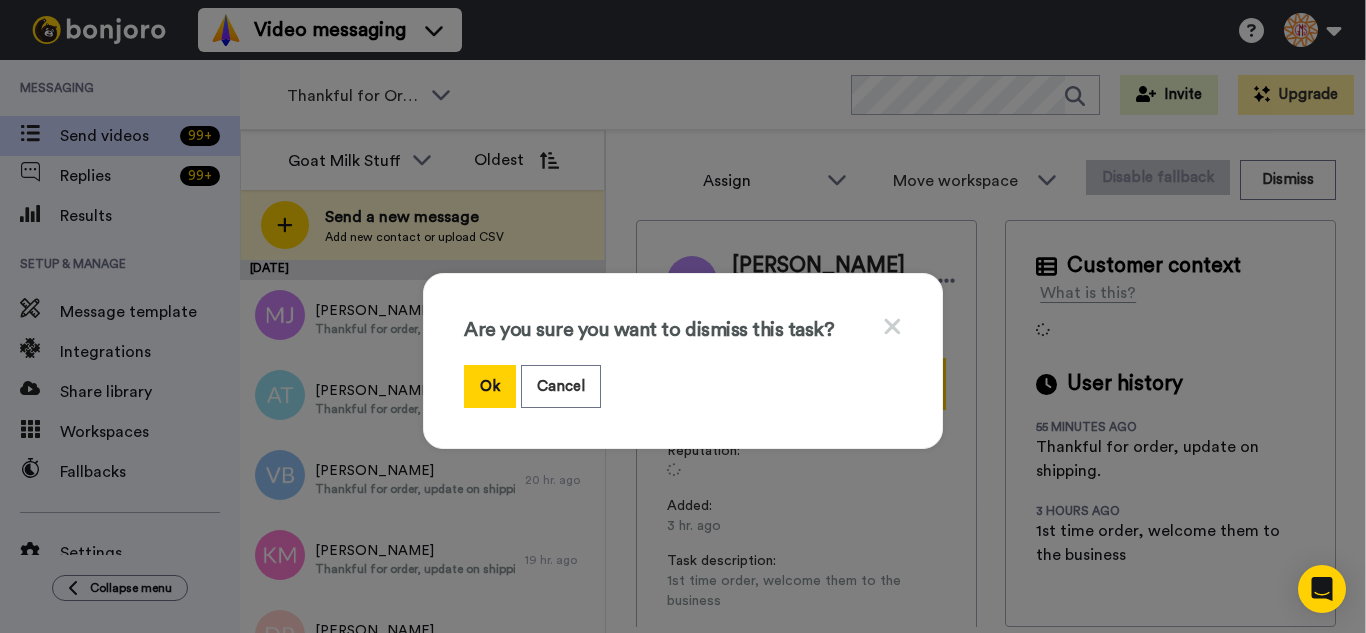 drag, startPoint x: 485, startPoint y: 390, endPoint x: 419, endPoint y: 201, distance: 200.19241 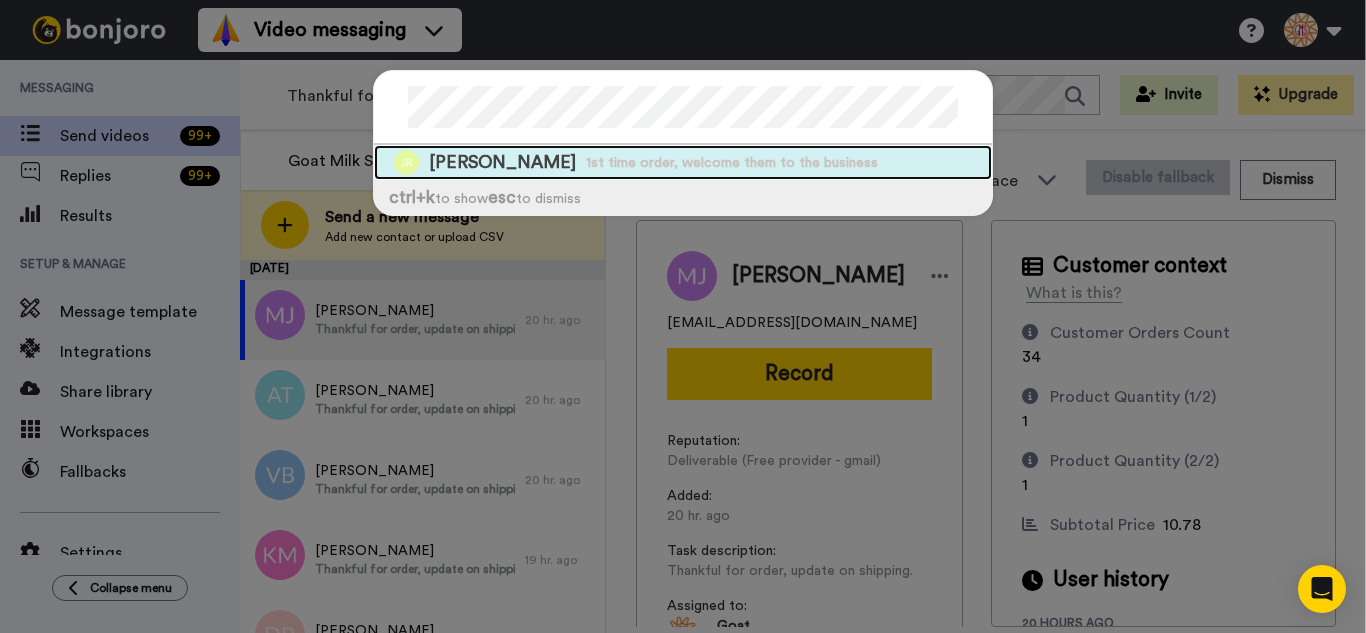 click on "1st time order, welcome them to the business" at bounding box center [732, 163] 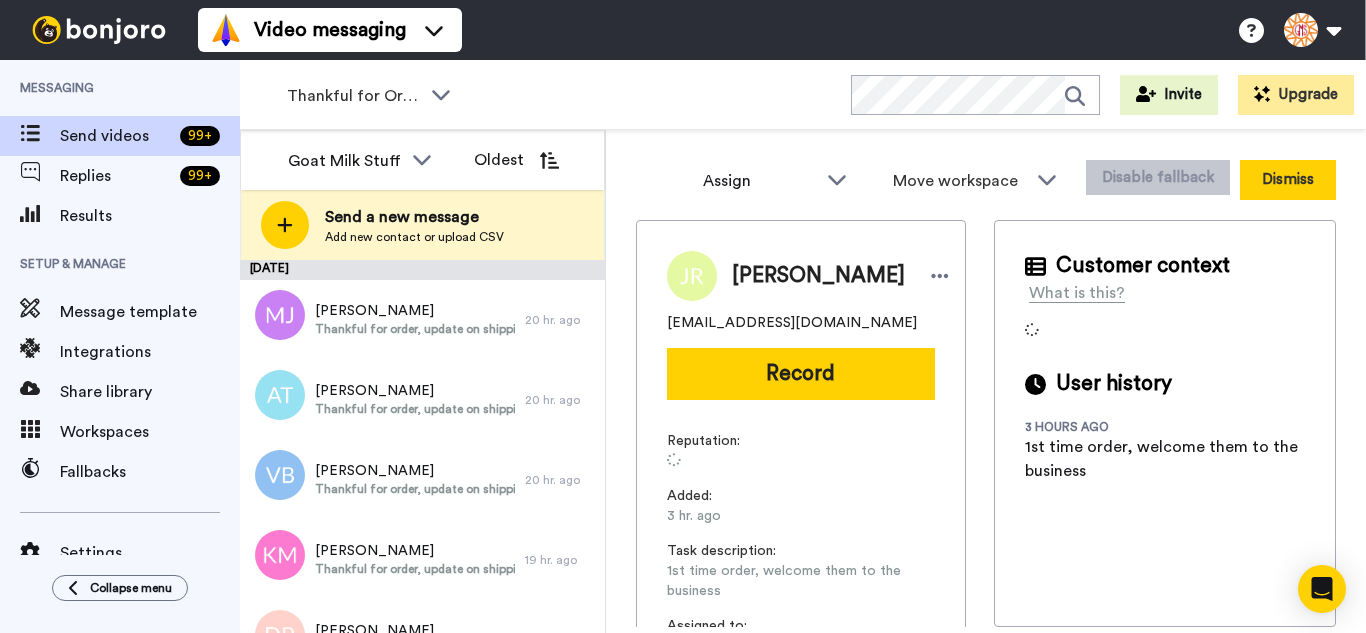 click on "Dismiss" at bounding box center (1288, 180) 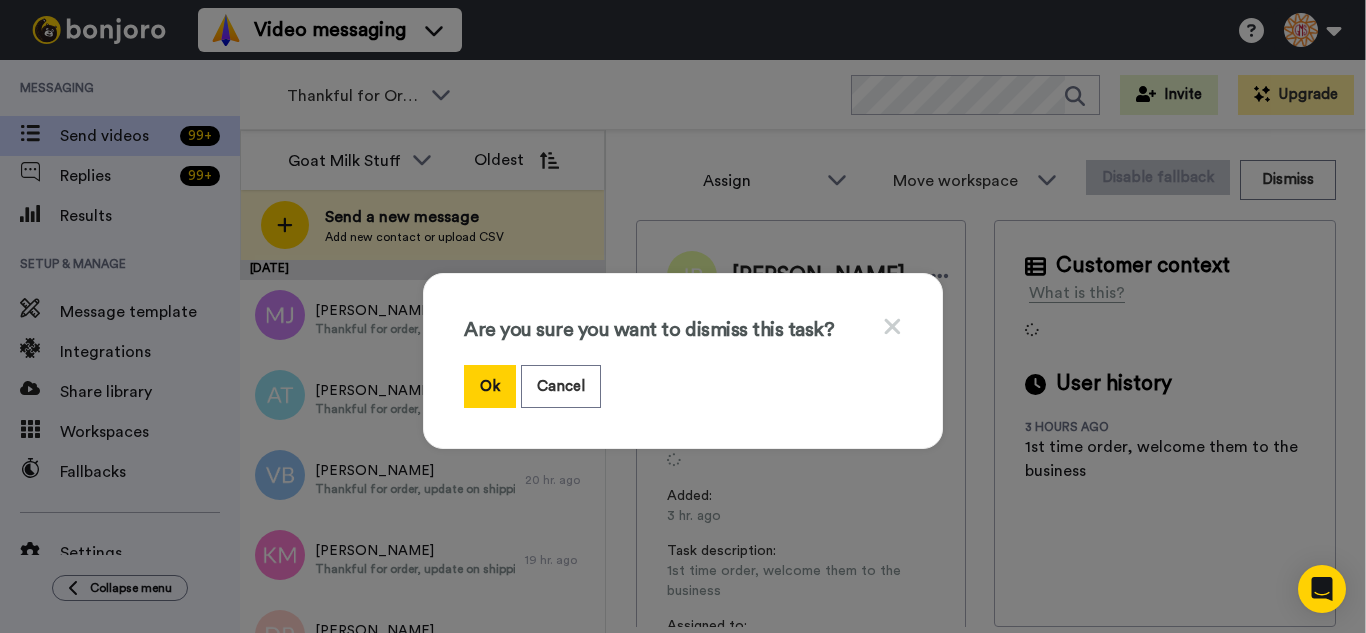 drag, startPoint x: 483, startPoint y: 381, endPoint x: 379, endPoint y: 202, distance: 207.01932 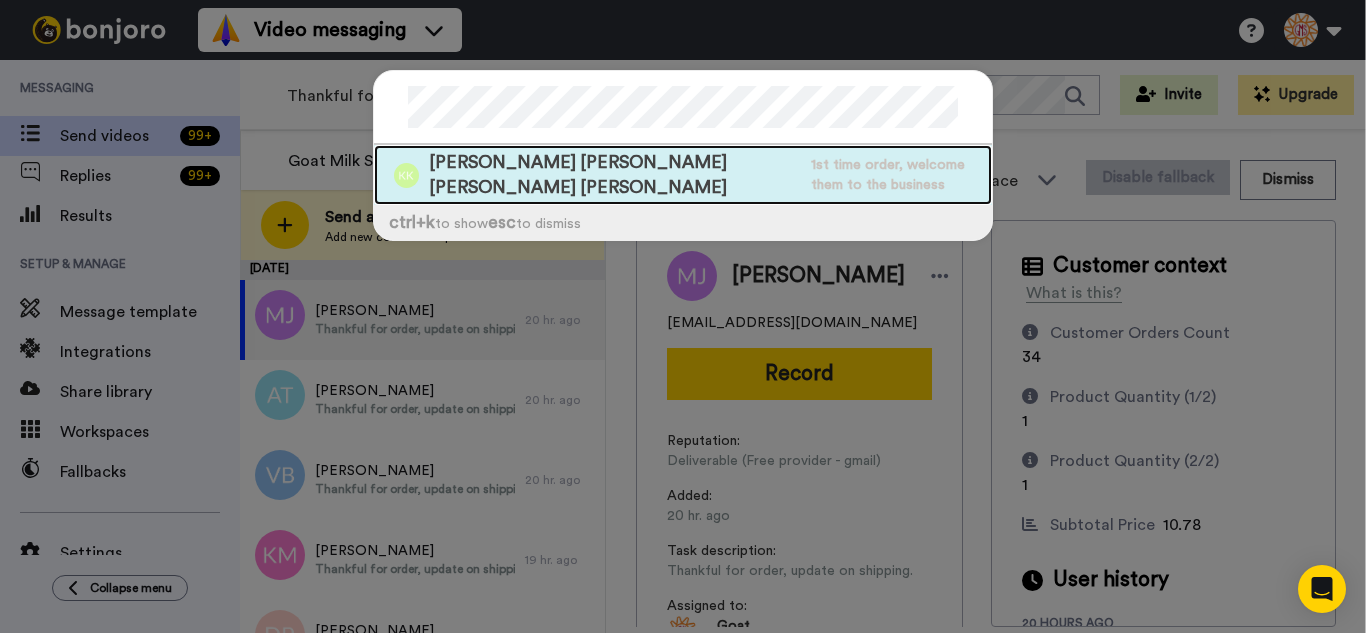 click on "[PERSON_NAME] [PERSON_NAME] [PERSON_NAME] [PERSON_NAME]" at bounding box center (615, 175) 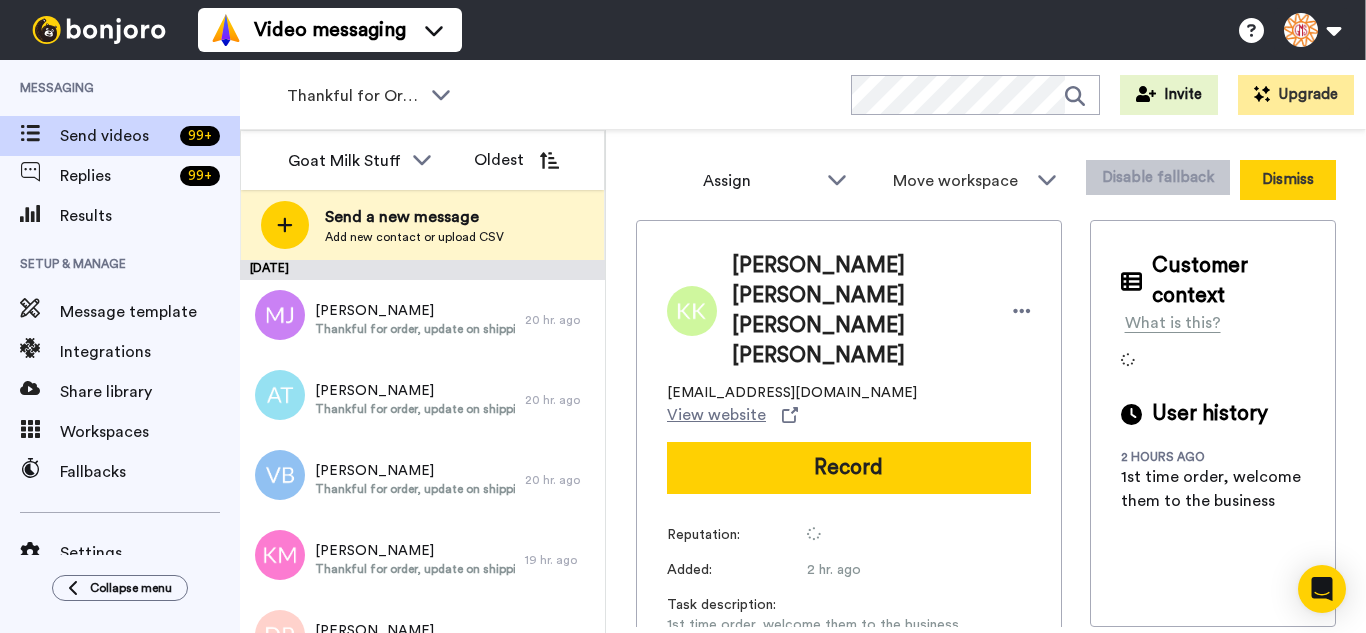 click on "Dismiss" at bounding box center (1288, 180) 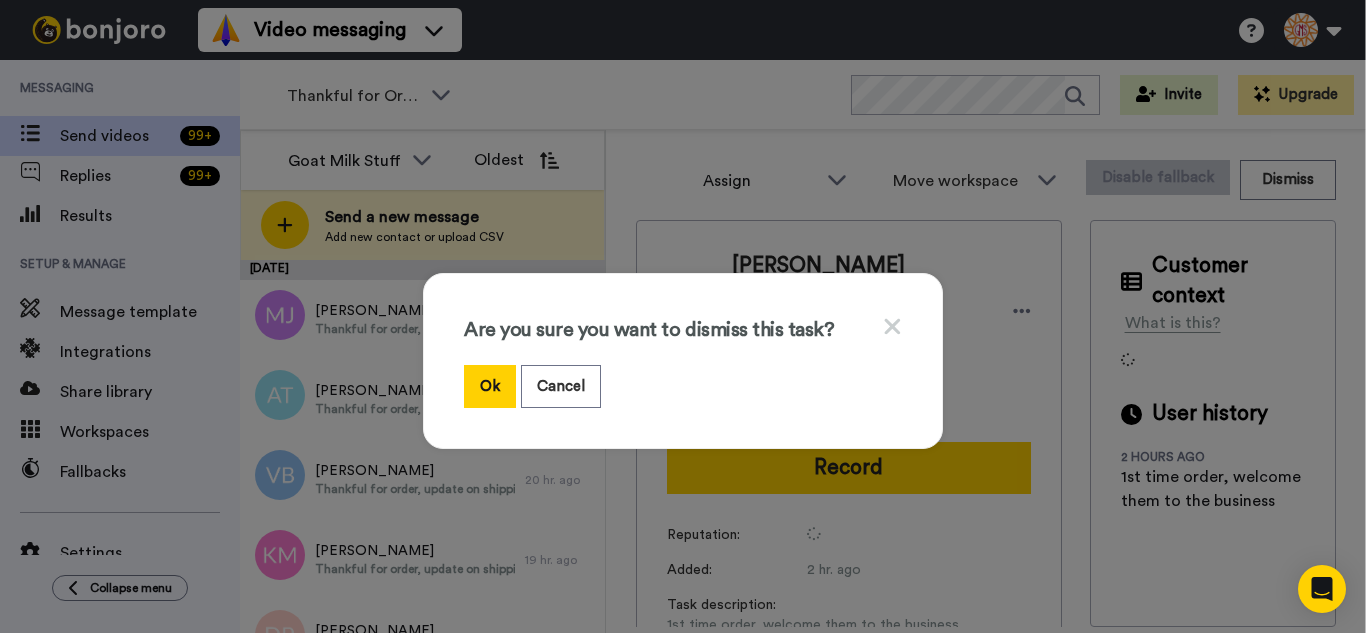 drag, startPoint x: 480, startPoint y: 394, endPoint x: 444, endPoint y: 350, distance: 56.85068 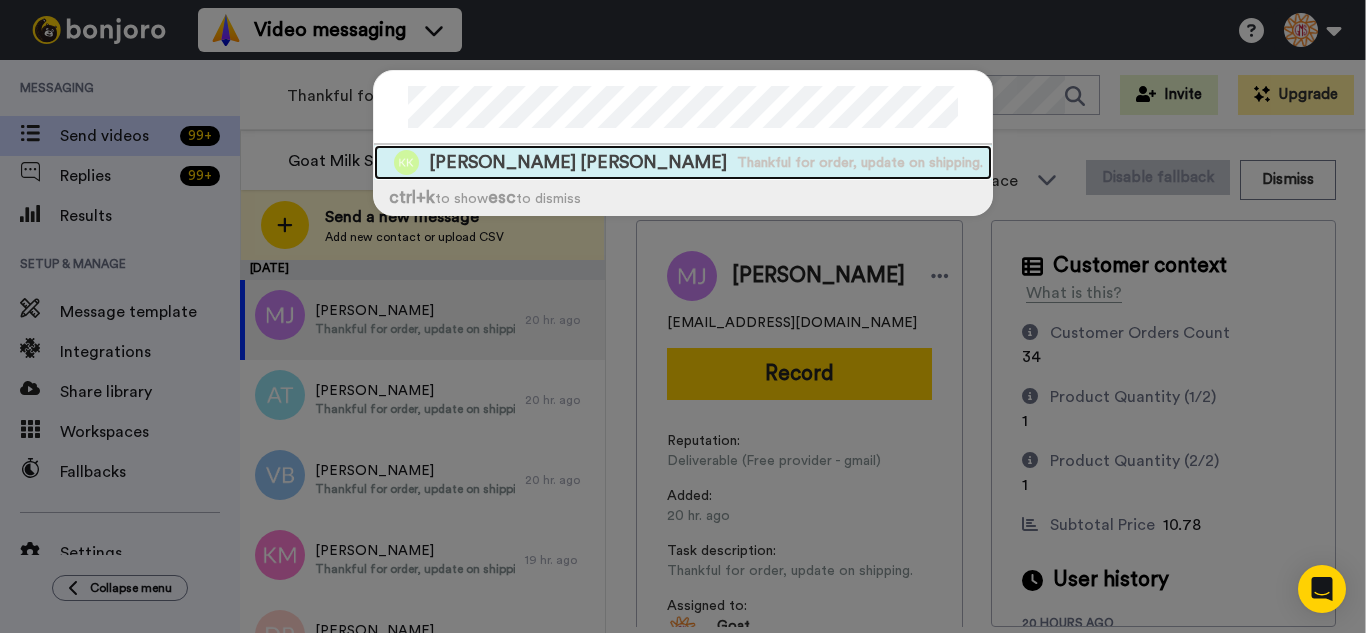 click on "Thankful for order, update on shipping." at bounding box center (860, 163) 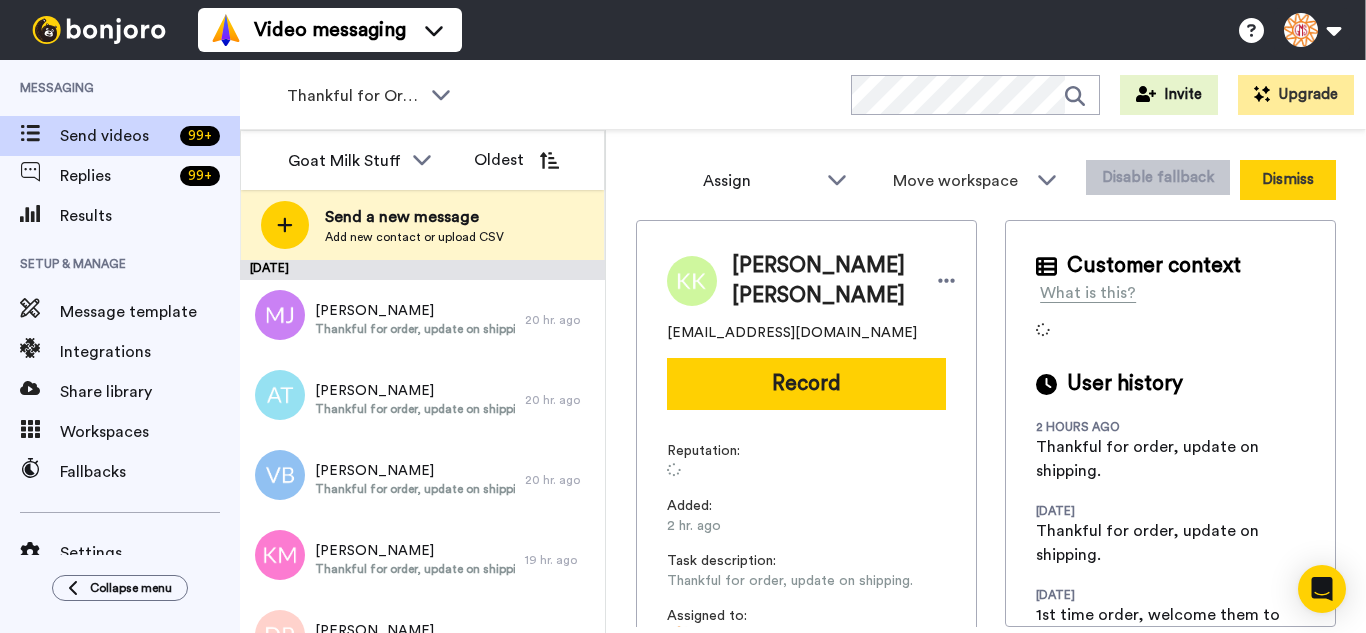 click on "Dismiss" at bounding box center (1288, 180) 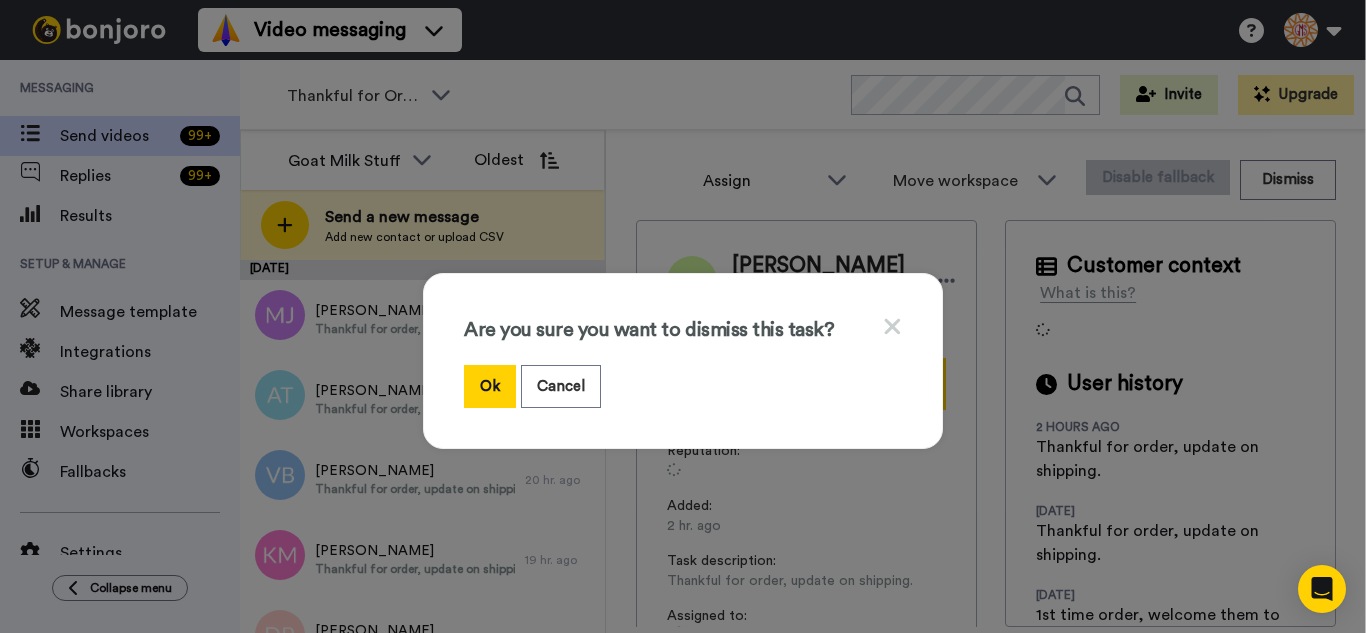drag, startPoint x: 501, startPoint y: 383, endPoint x: 343, endPoint y: 112, distance: 313.6957 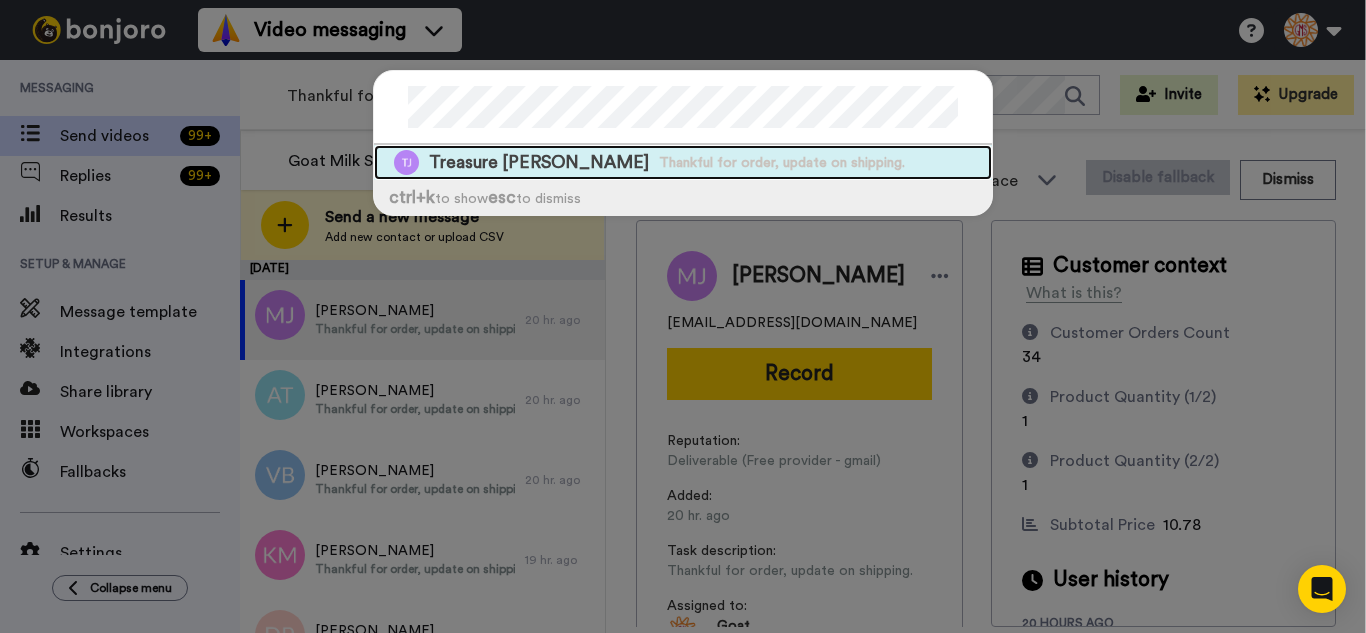 click on "Thankful for order, update on shipping." at bounding box center (782, 163) 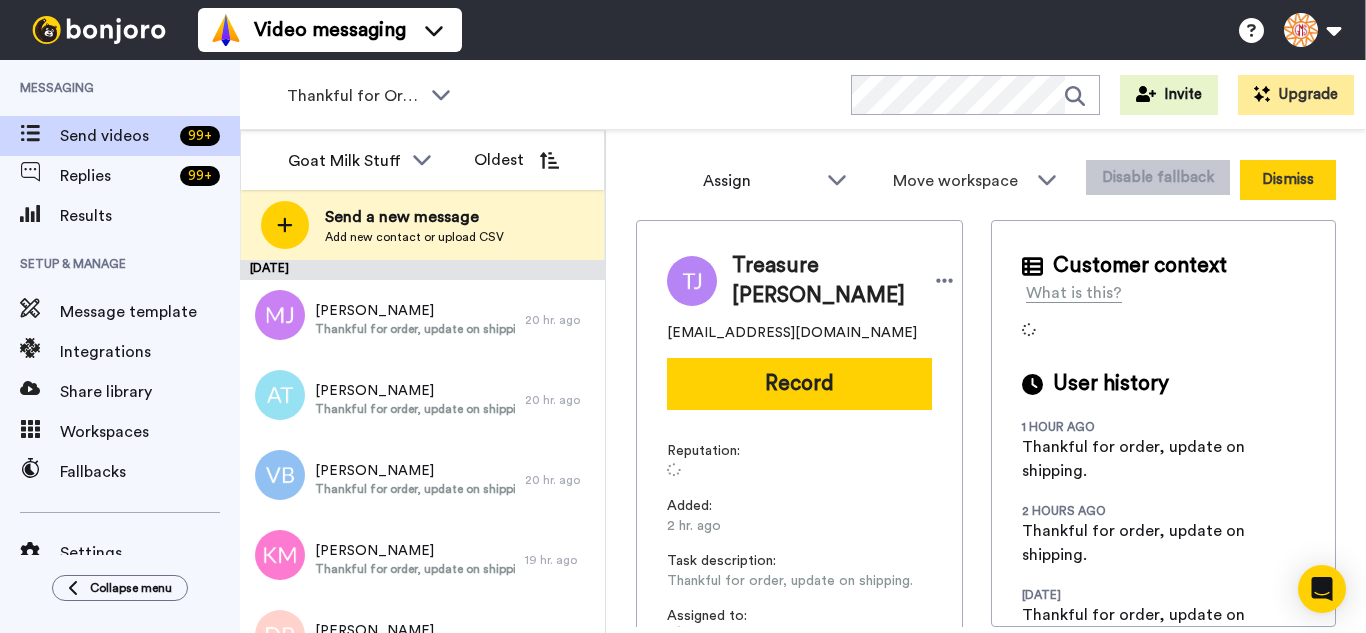 click on "Dismiss" at bounding box center (1288, 180) 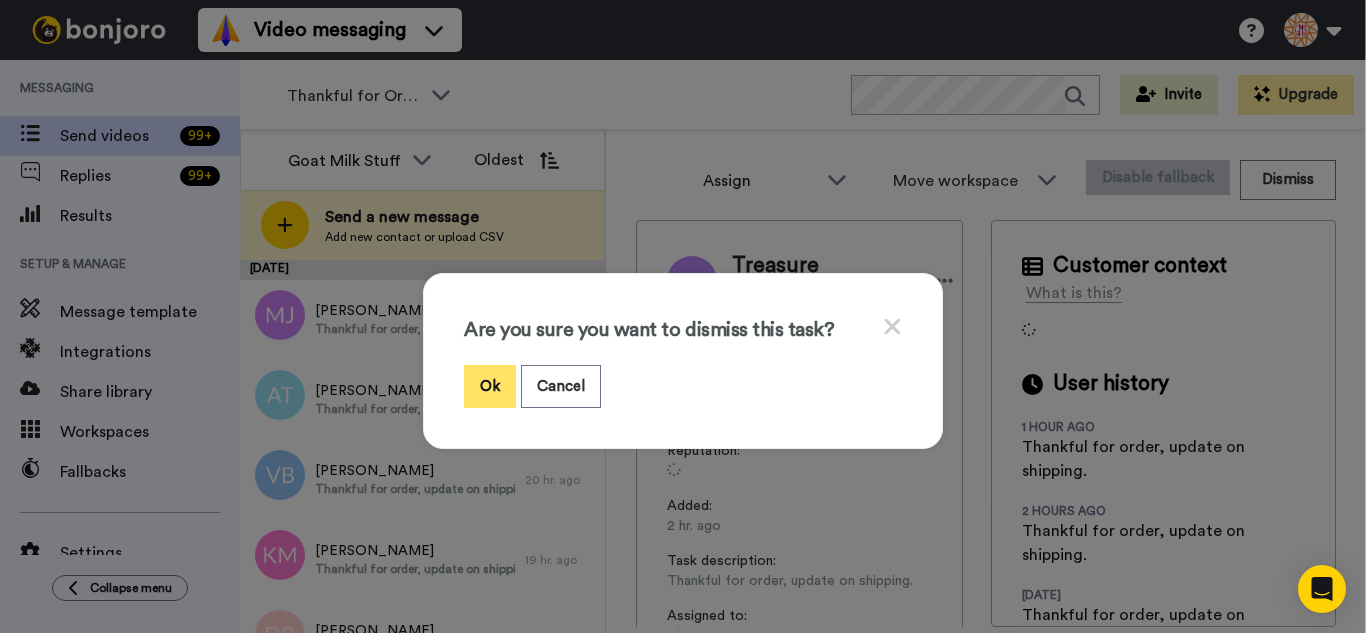 click on "Ok" at bounding box center (490, 386) 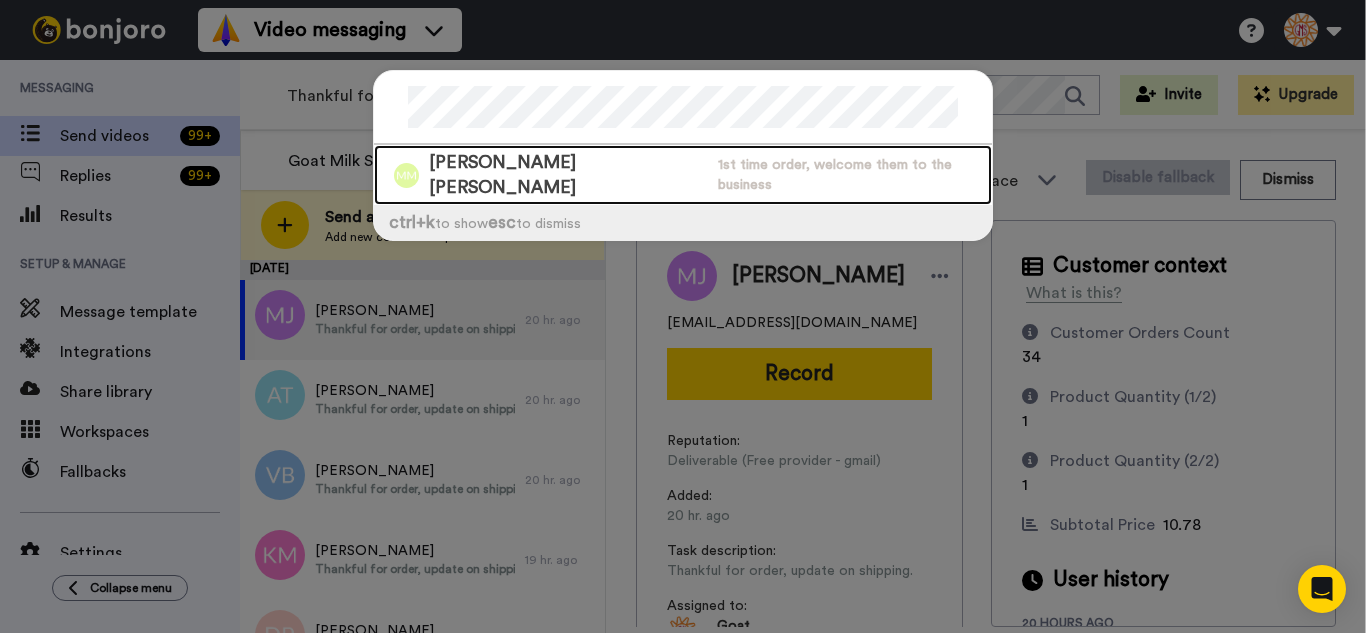 click on "1st time order, welcome them to the business" at bounding box center [855, 175] 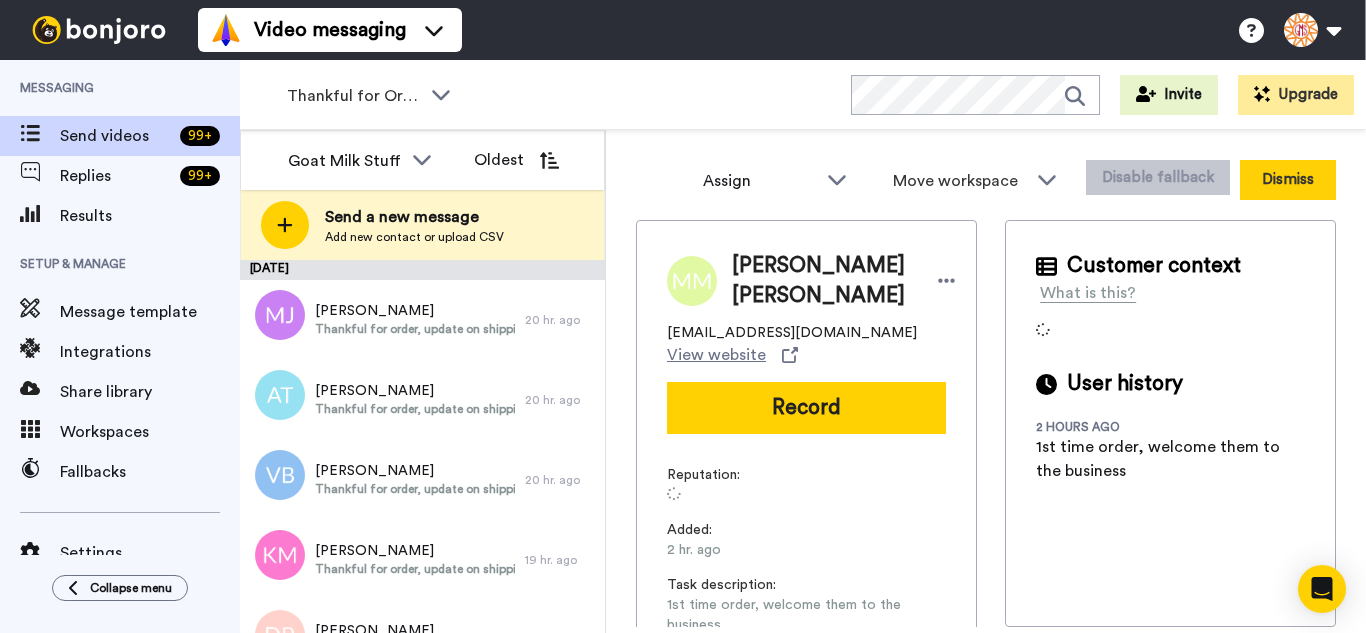 click on "Dismiss" at bounding box center (1288, 180) 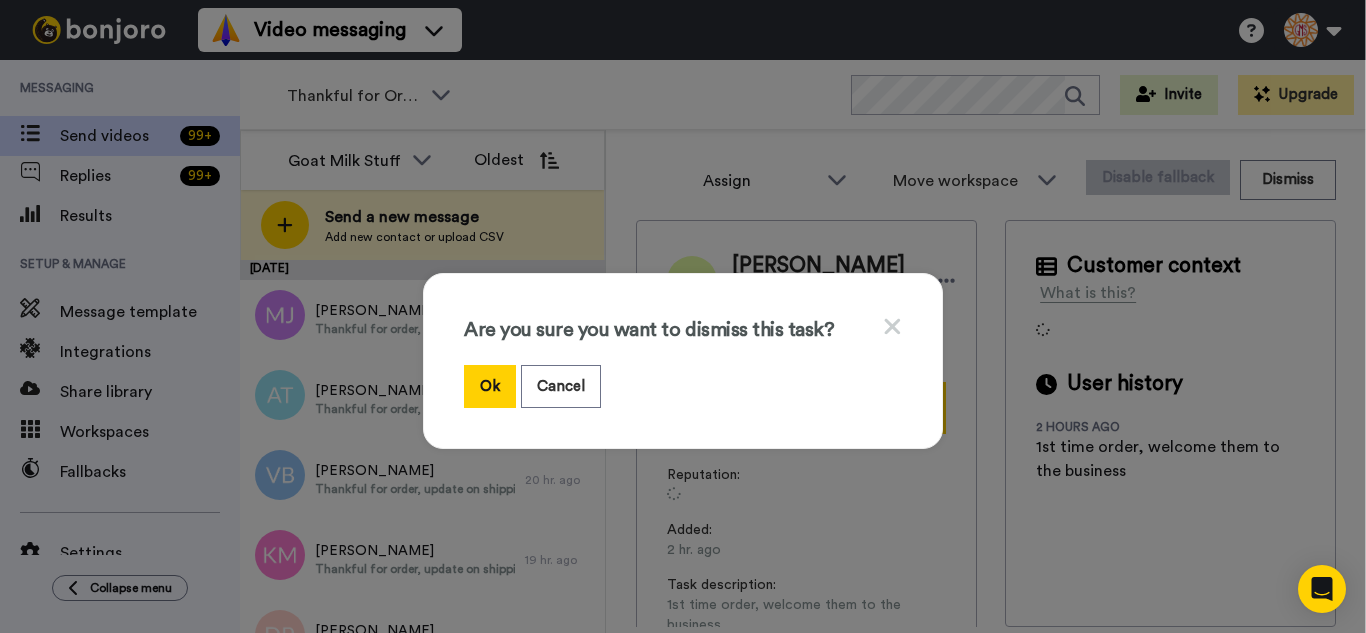 click on "Ok" at bounding box center (490, 386) 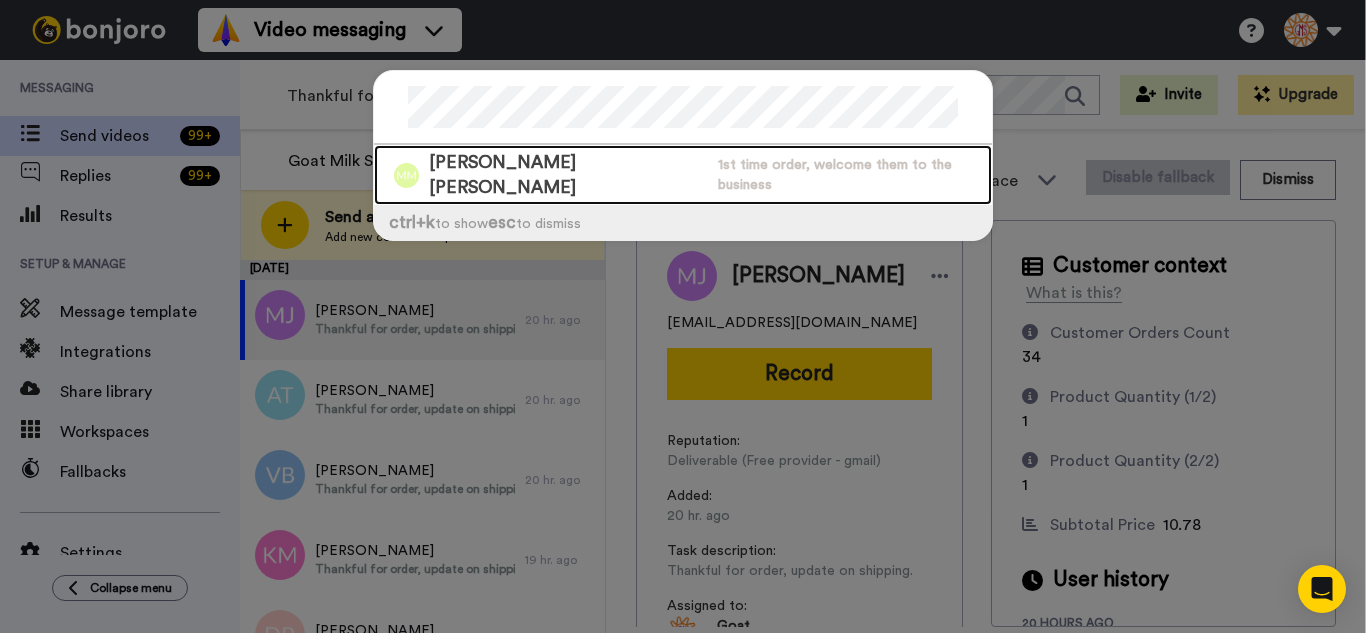 click on "1st time order, welcome them to the business" at bounding box center [855, 175] 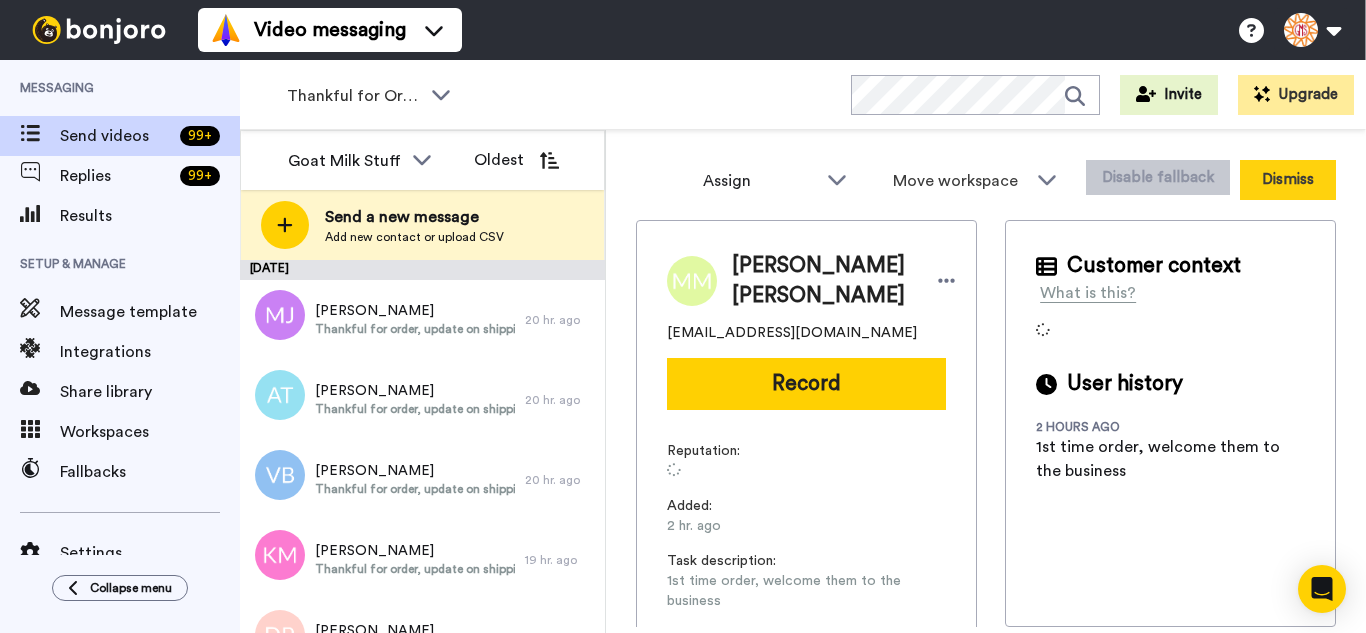 click on "Dismiss" at bounding box center (1288, 180) 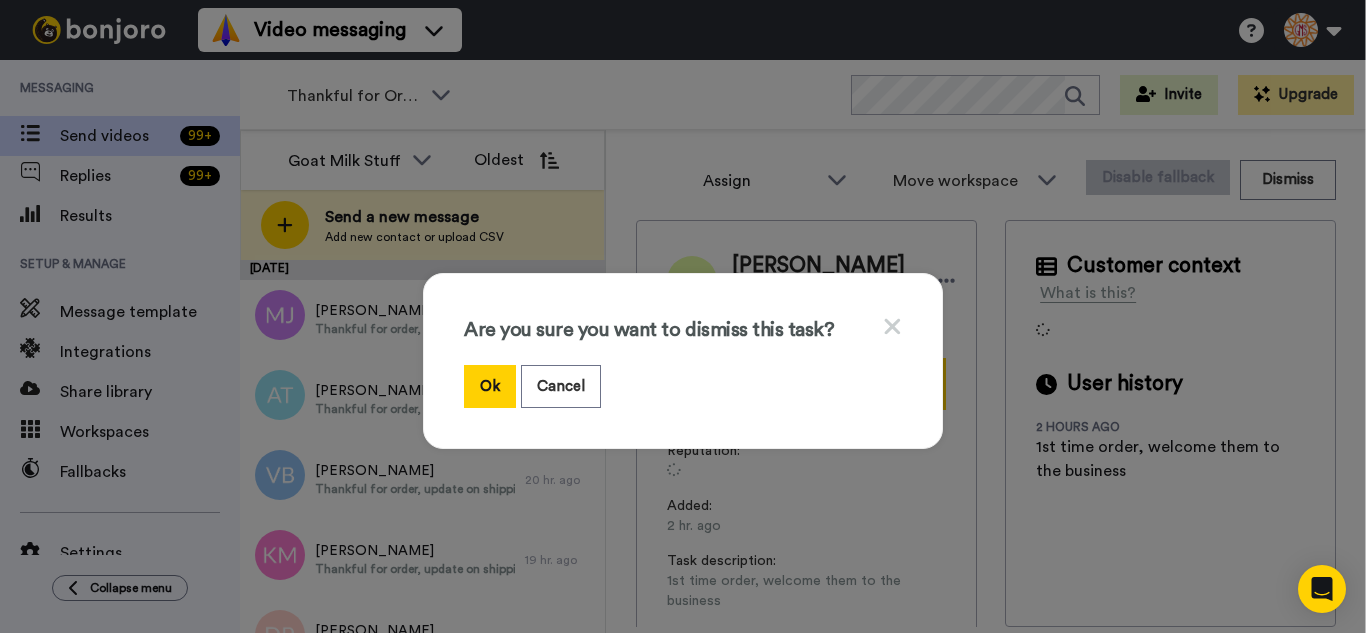 drag, startPoint x: 492, startPoint y: 383, endPoint x: 339, endPoint y: 110, distance: 312.95047 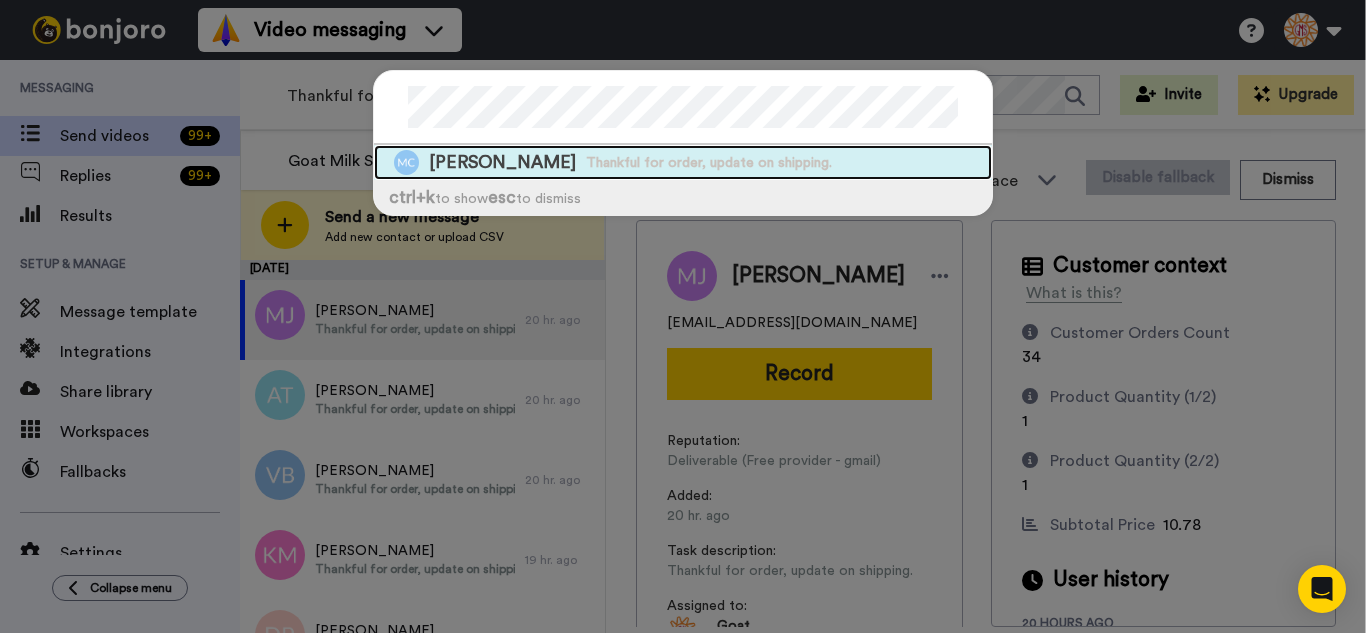 click on "[PERSON_NAME] Thankful for order, update on shipping." at bounding box center (683, 162) 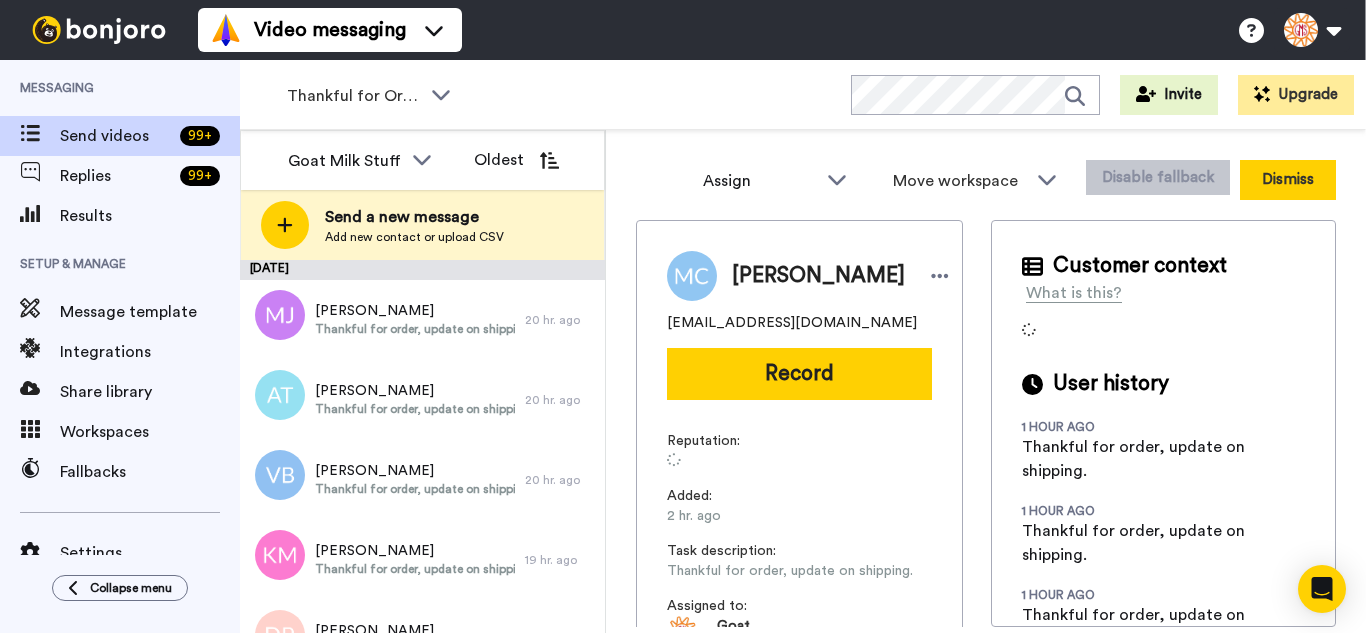click on "Dismiss" at bounding box center [1288, 180] 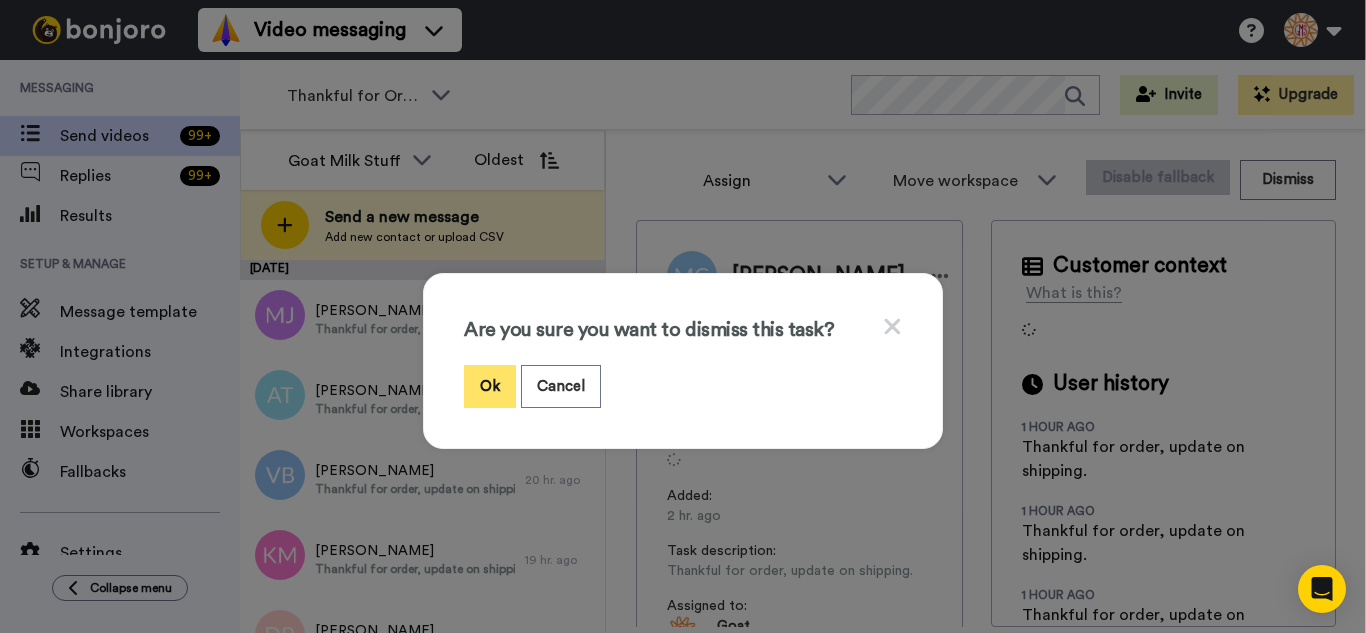 click on "Ok" at bounding box center (490, 386) 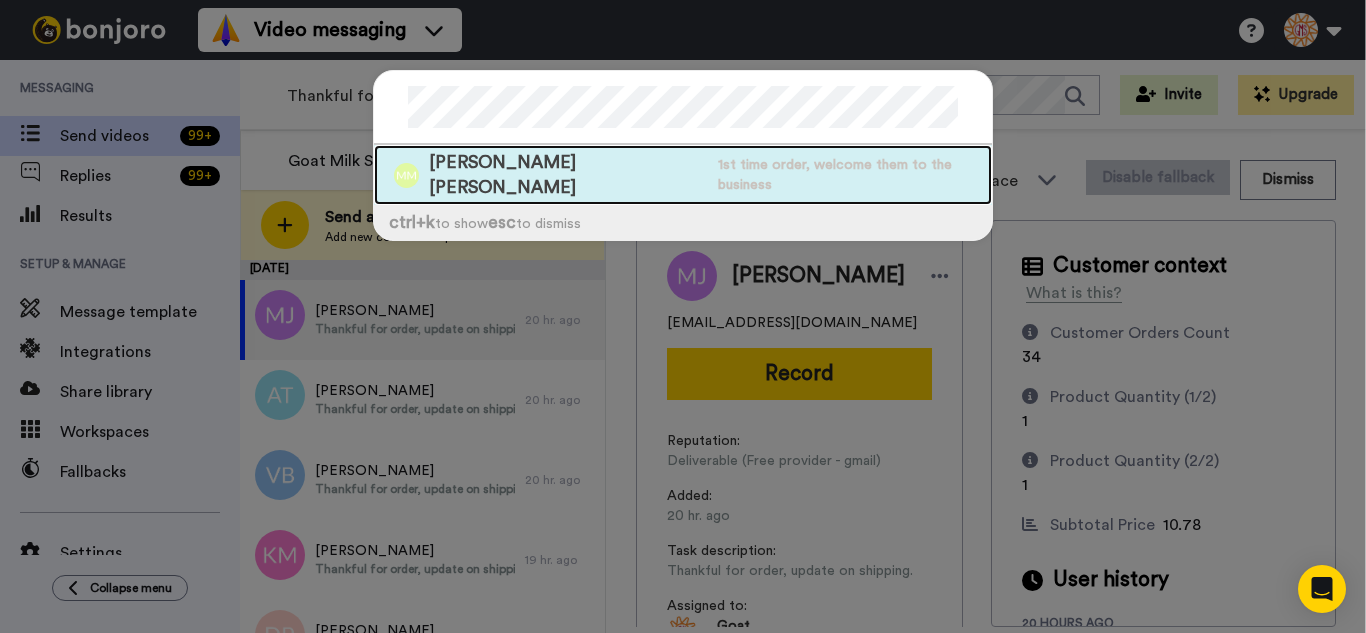 click on "1st time order, welcome them to the business" at bounding box center (855, 175) 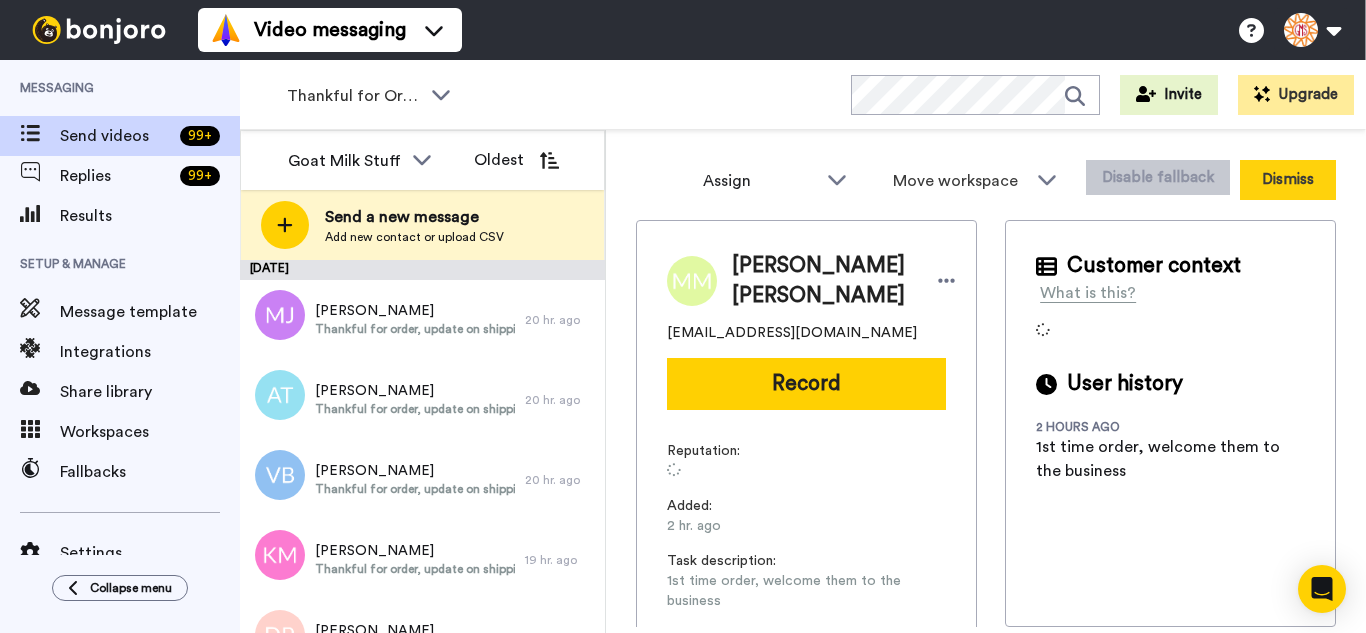 click on "Dismiss" at bounding box center [1288, 180] 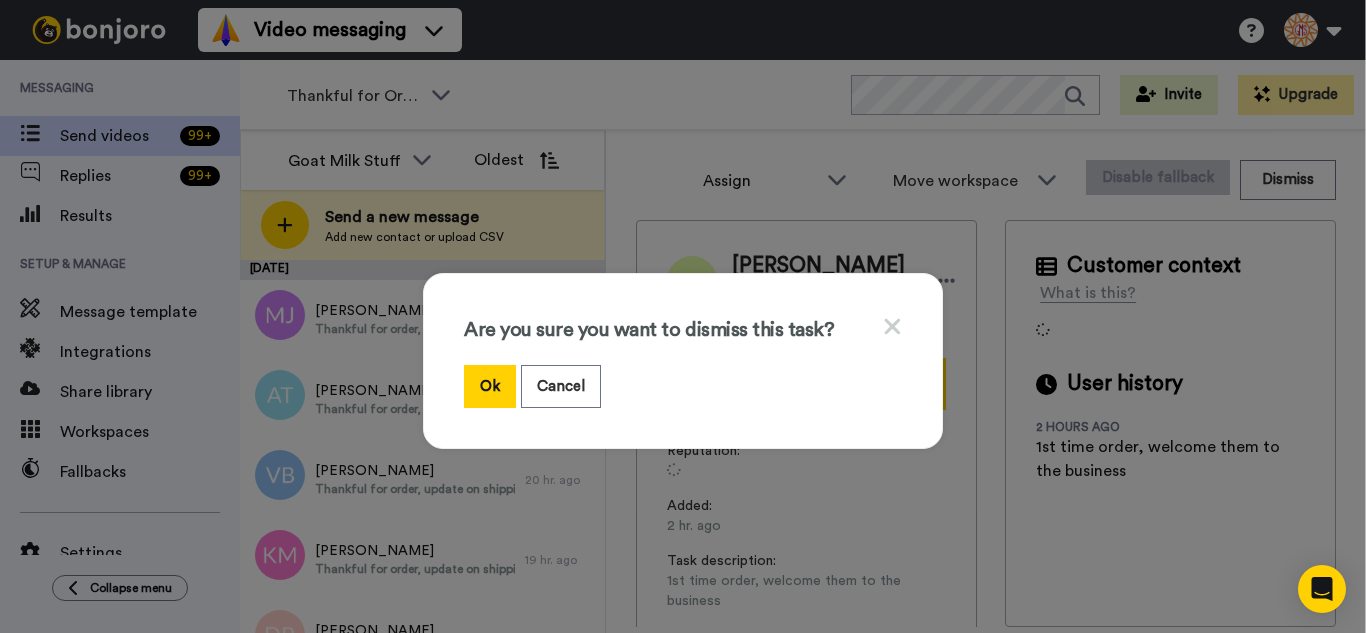 drag, startPoint x: 493, startPoint y: 391, endPoint x: 467, endPoint y: 336, distance: 60.835846 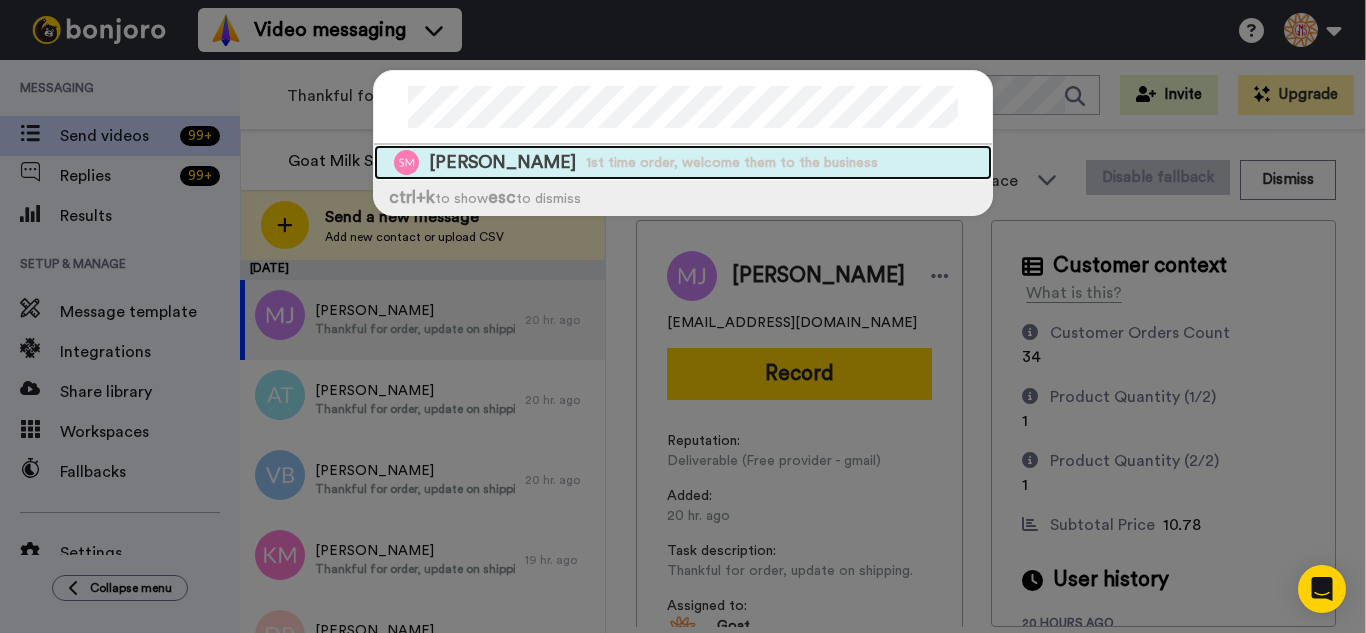 click on "1st time order, welcome them to the business" at bounding box center (732, 163) 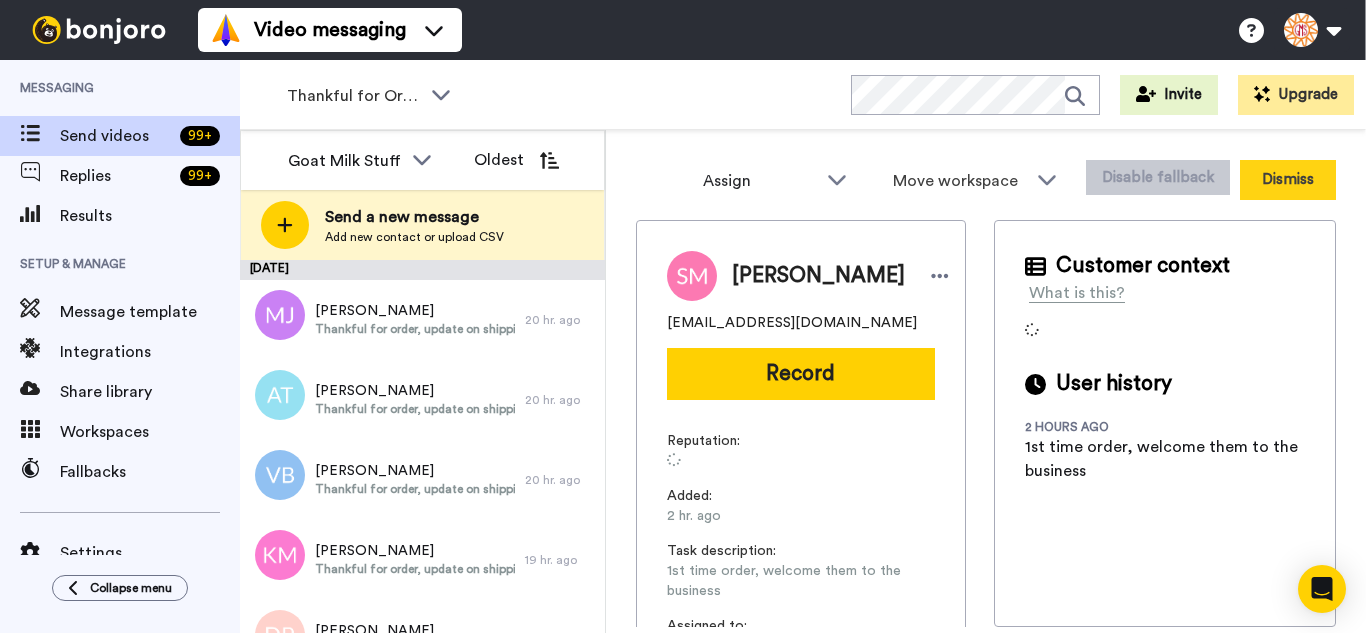 click on "Dismiss" at bounding box center (1288, 180) 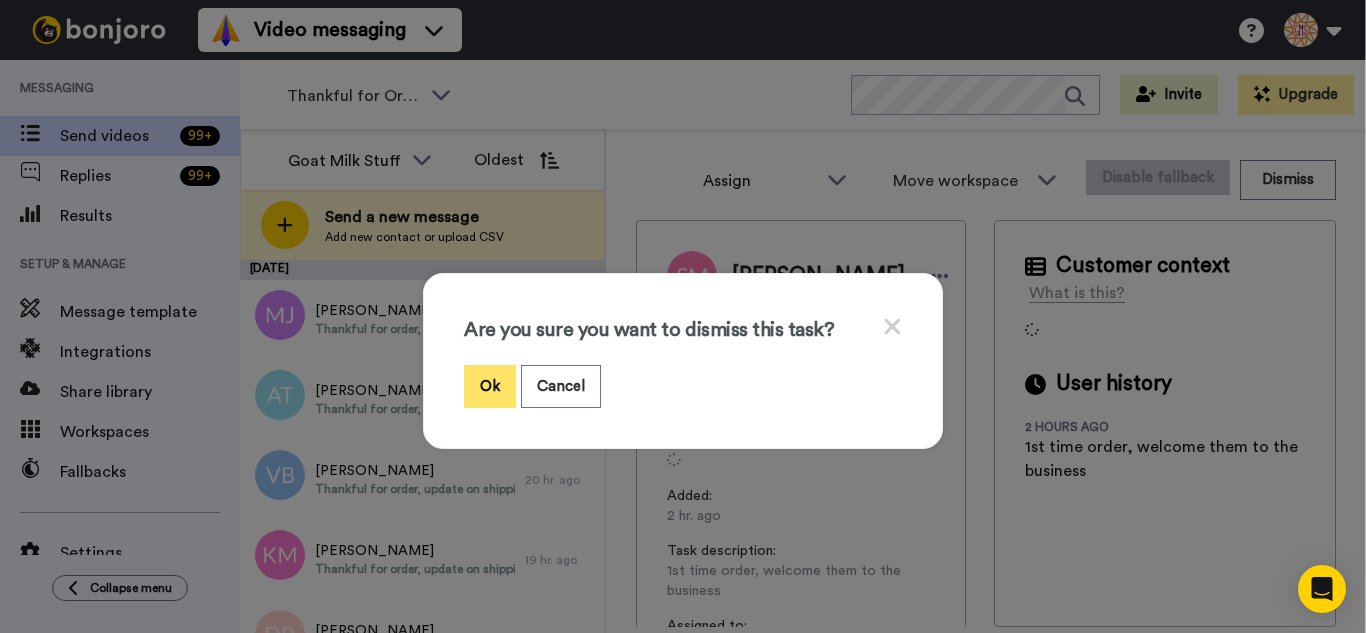 click on "Ok" at bounding box center [490, 386] 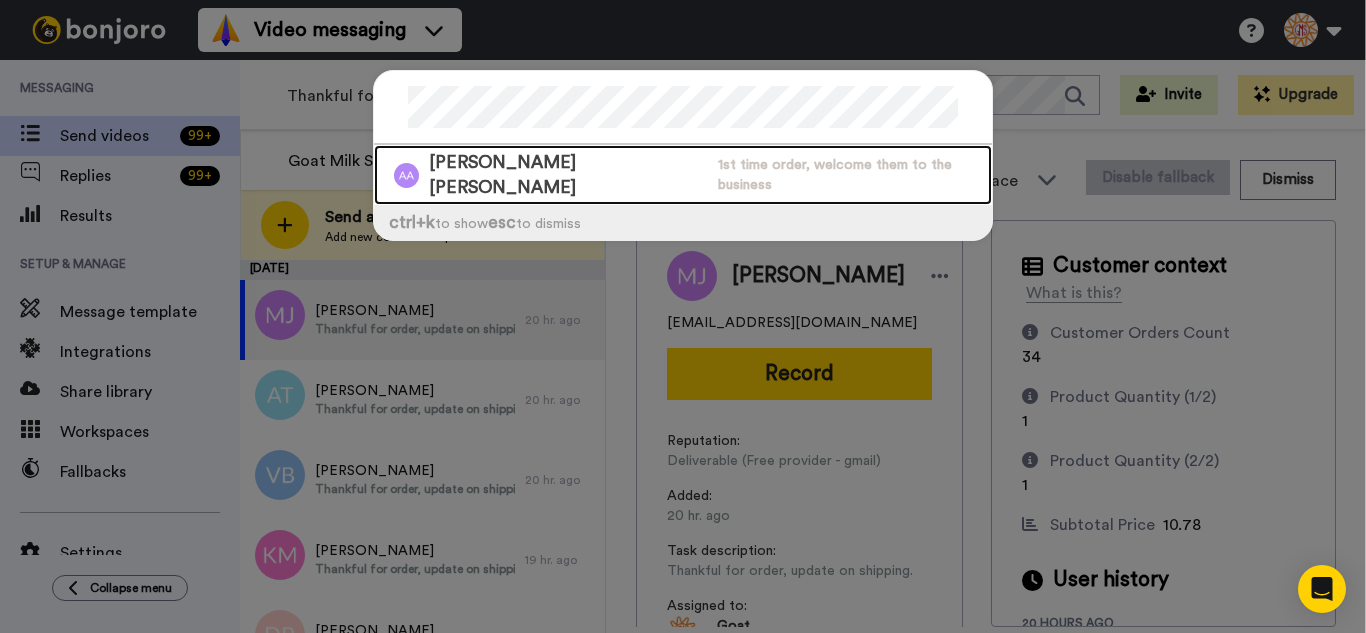 click on "[PERSON_NAME] [PERSON_NAME]" at bounding box center [568, 175] 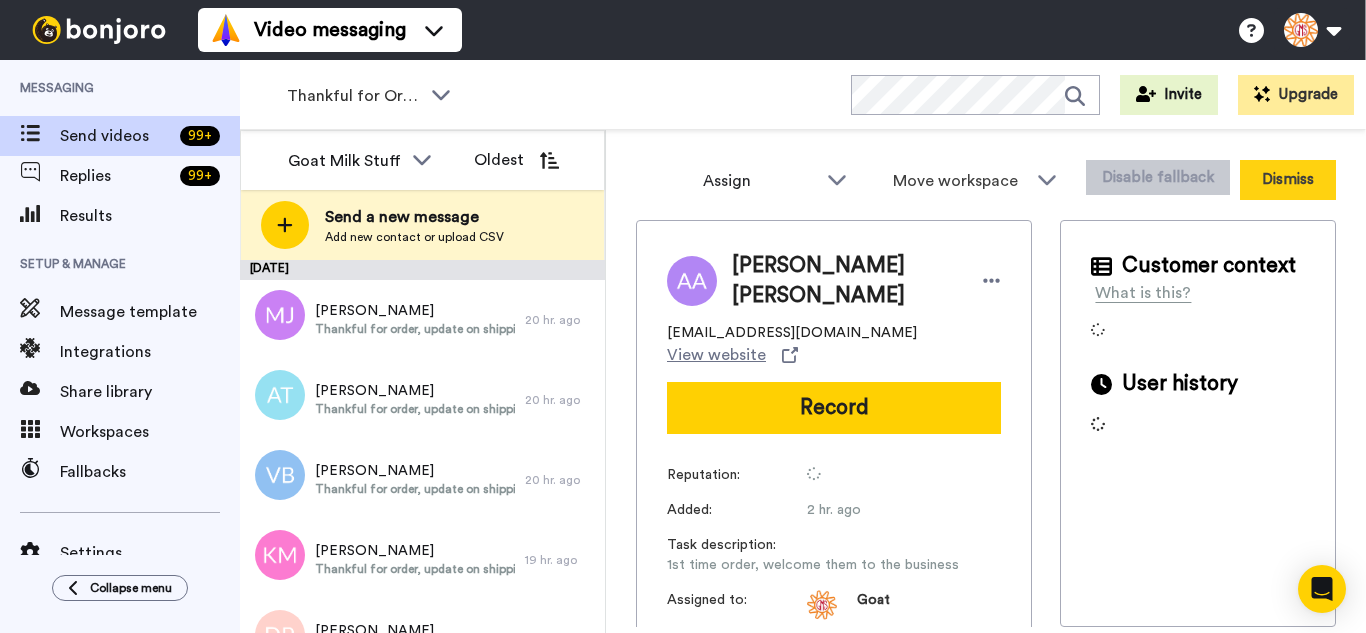 click on "Dismiss" at bounding box center [1288, 180] 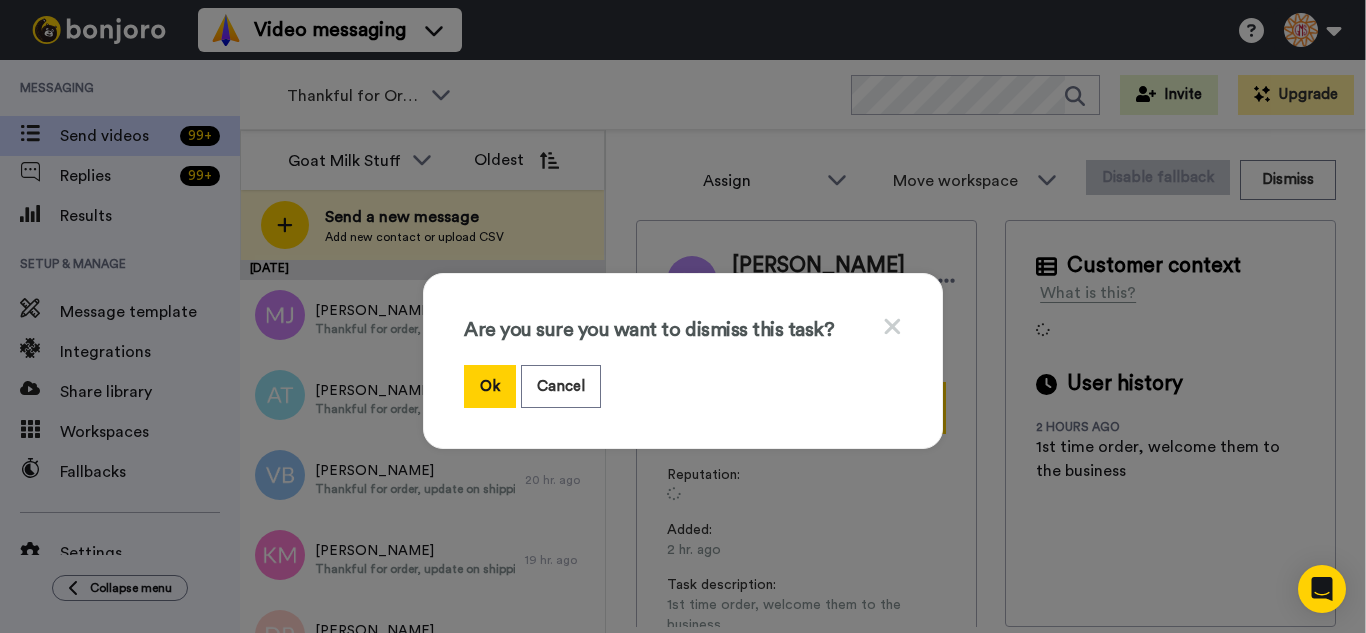 click on "Ok" at bounding box center (490, 386) 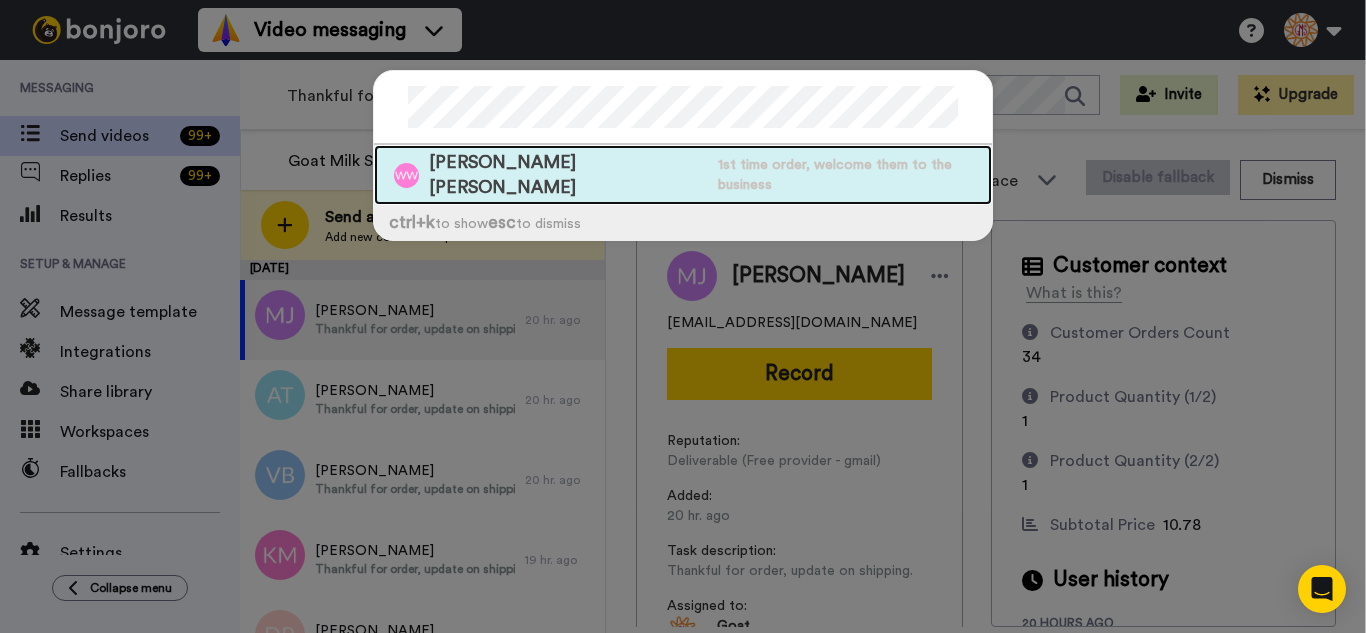 click on "[PERSON_NAME] [PERSON_NAME] 1st time order, welcome them to the business" at bounding box center (683, 175) 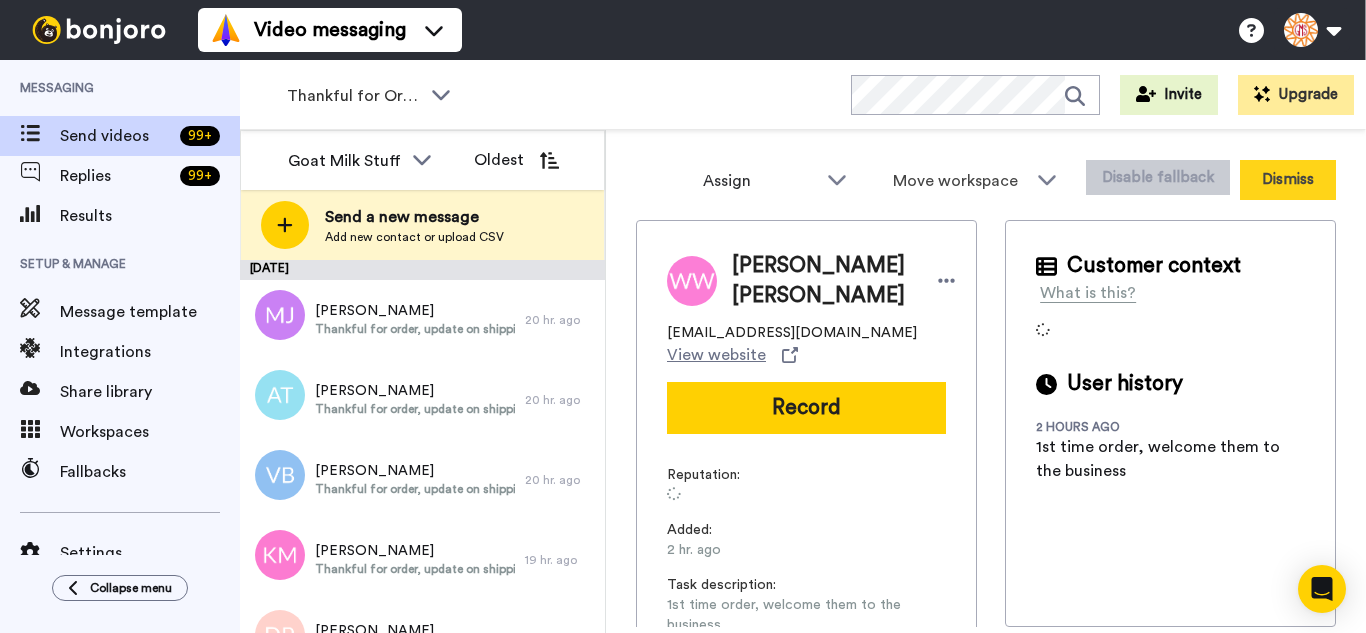 click on "Dismiss" at bounding box center [1288, 180] 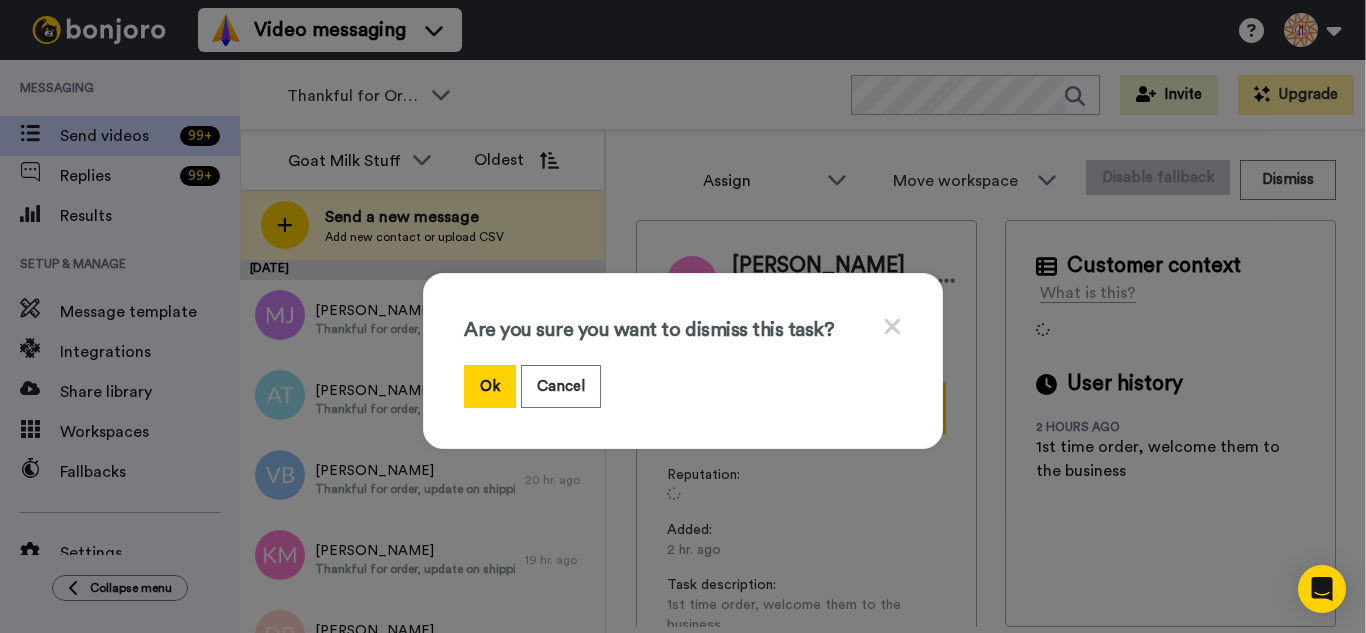 drag, startPoint x: 488, startPoint y: 401, endPoint x: 416, endPoint y: 229, distance: 186.46179 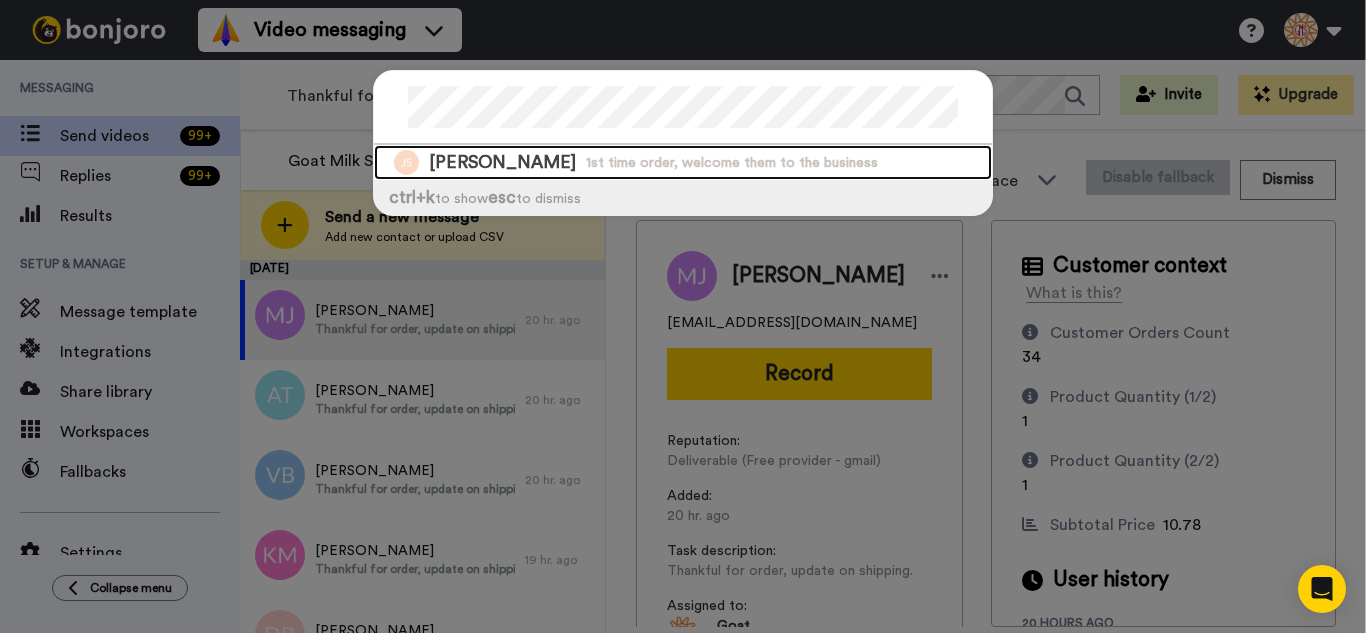 click on "[PERSON_NAME] 1st time order, welcome them to the business" at bounding box center [683, 162] 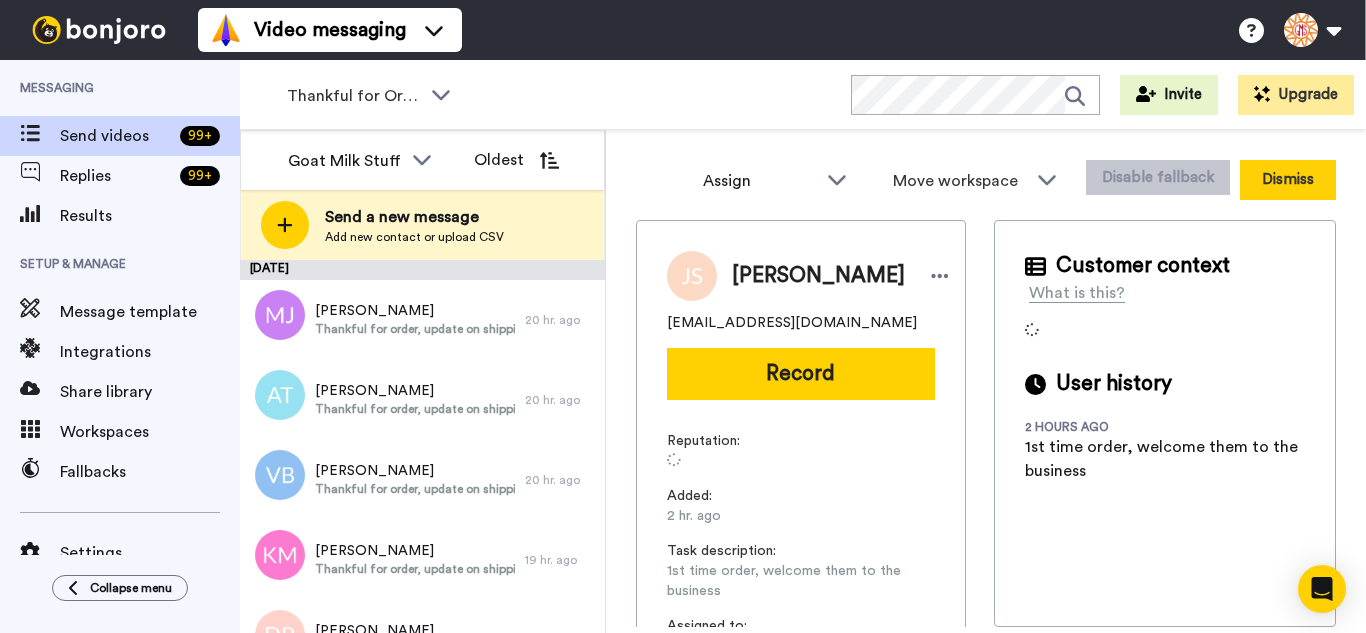 click on "Dismiss" at bounding box center (1288, 180) 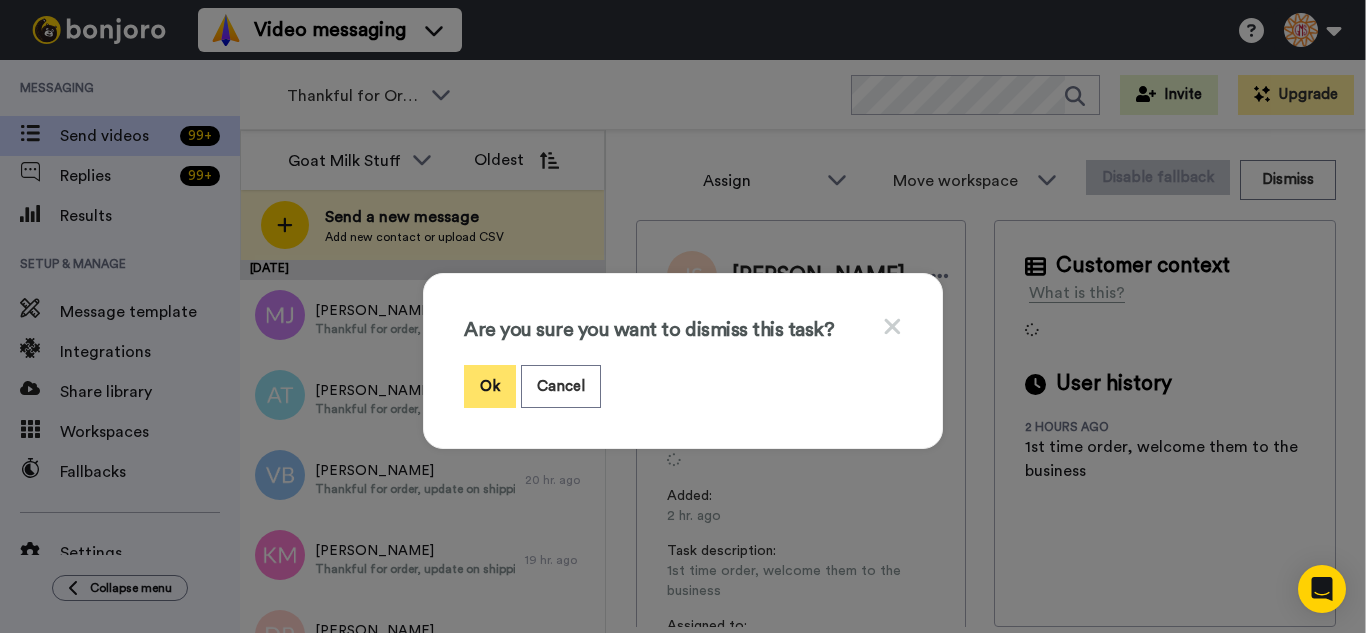 click on "Ok" at bounding box center (490, 386) 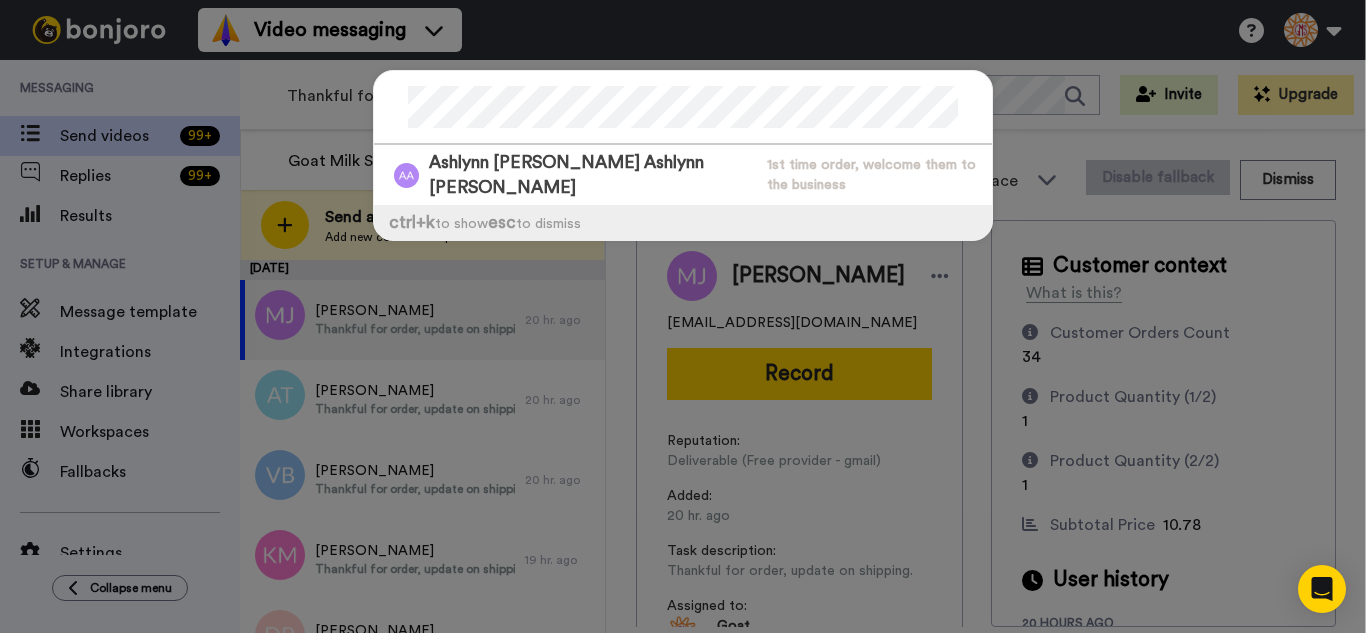 click on "ctrl +k  to show   esc  to dismiss" at bounding box center (683, 222) 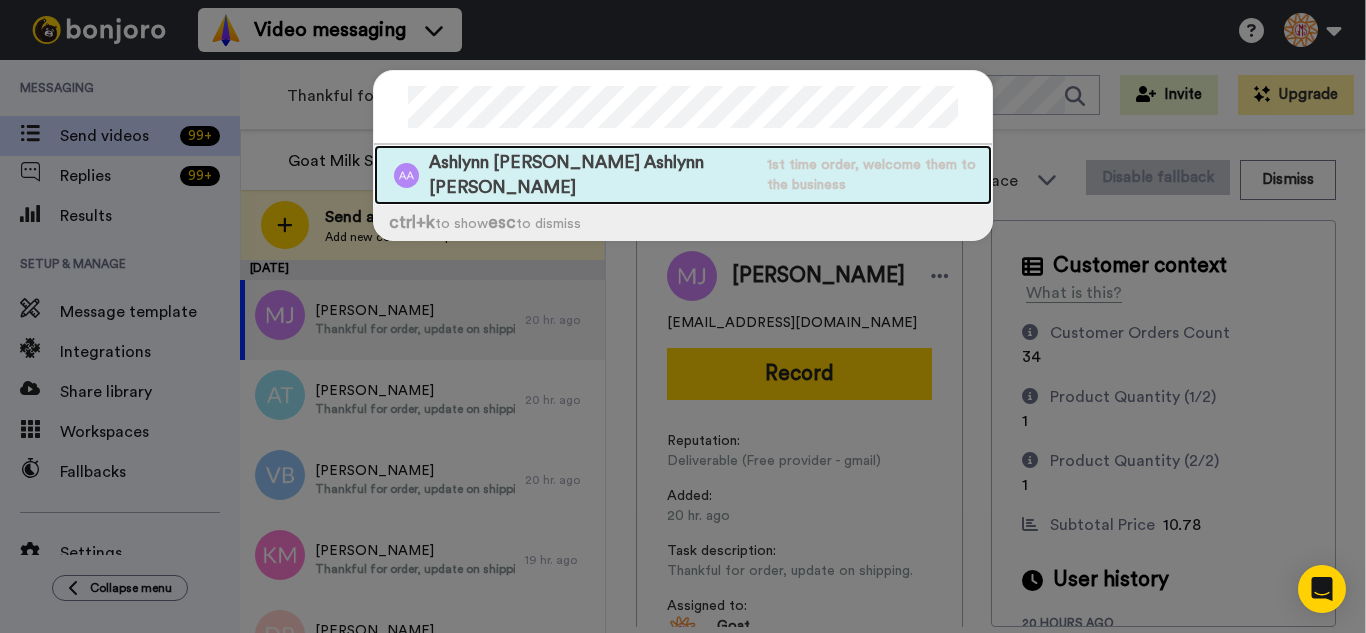 click on "Ashlynn [PERSON_NAME] Ashlynn [PERSON_NAME]" at bounding box center (593, 175) 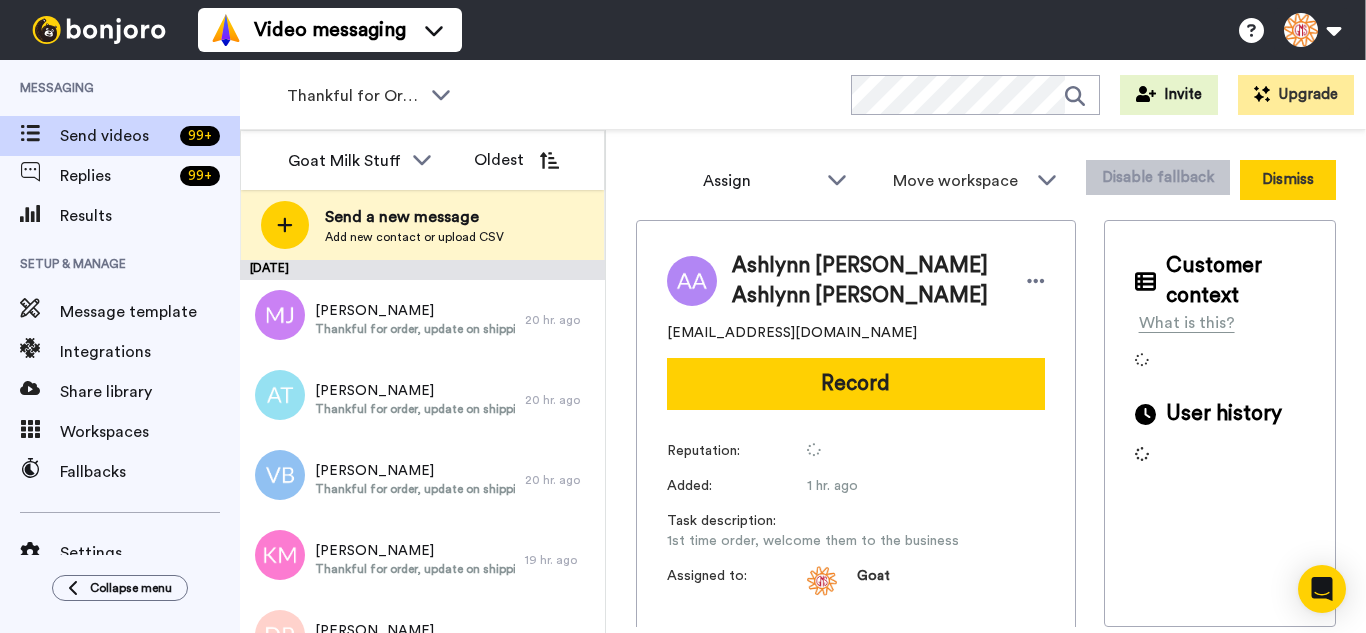click on "Dismiss" at bounding box center (1288, 180) 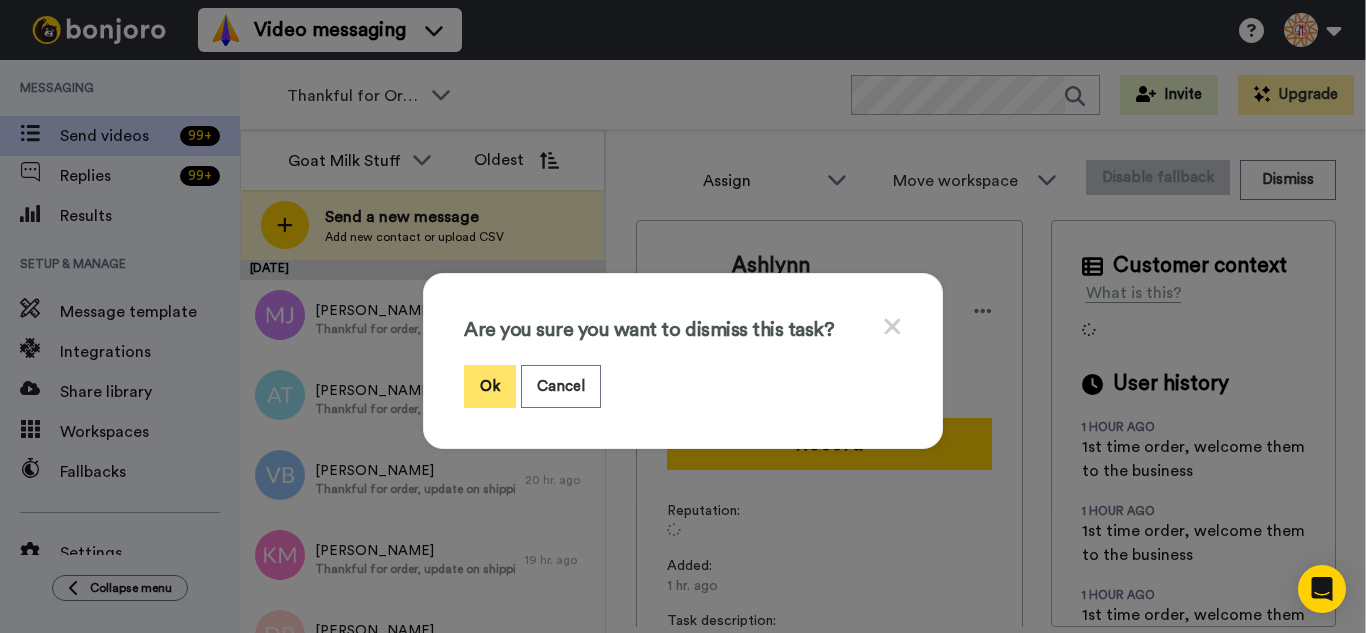 click on "Ok" at bounding box center (490, 386) 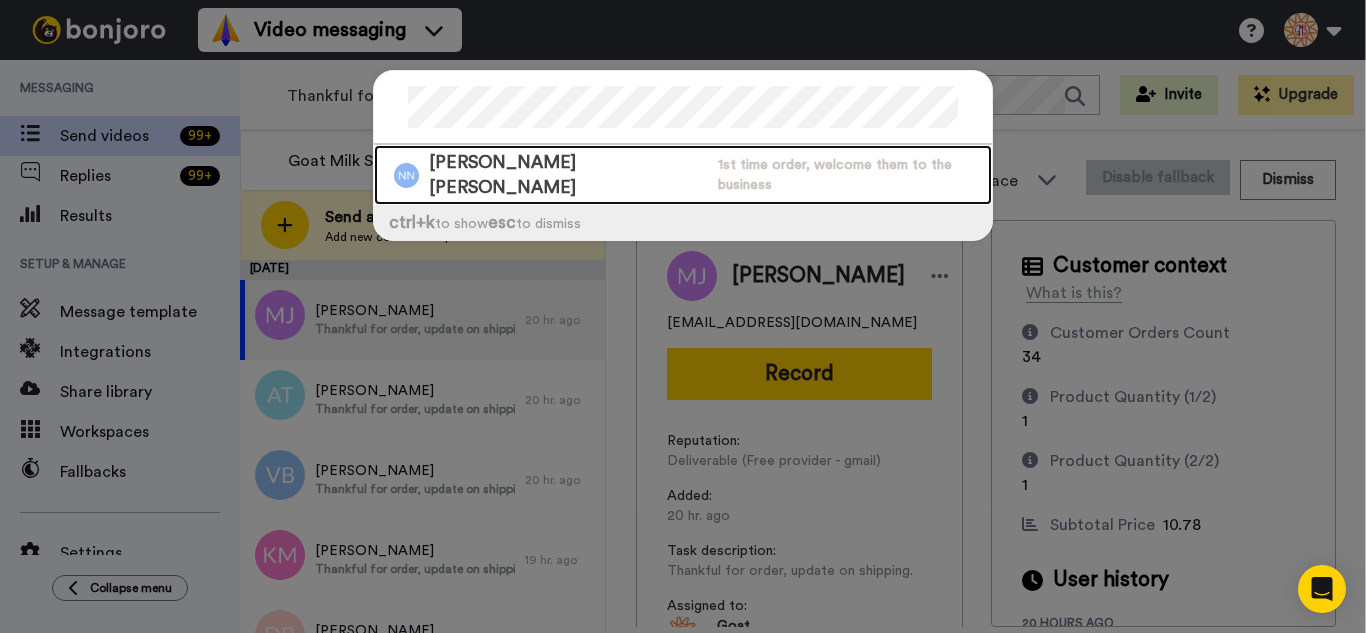 click on "1st time order, welcome them to the business" at bounding box center [855, 175] 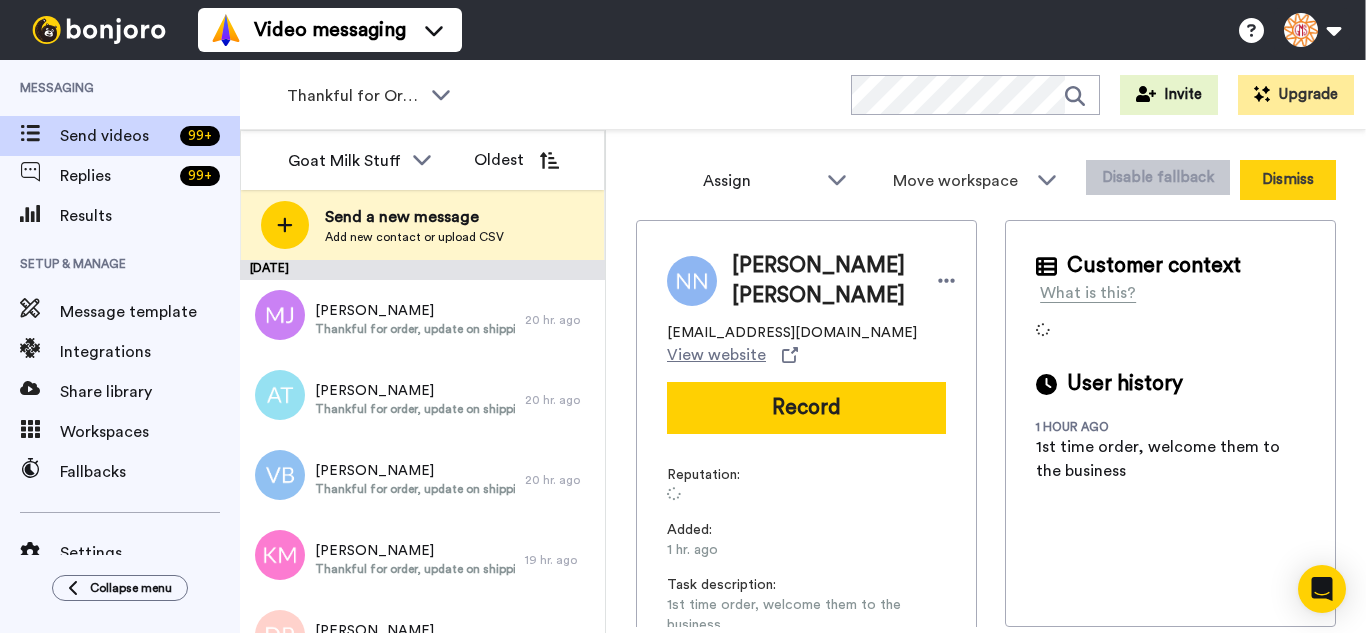 click on "Dismiss" at bounding box center [1288, 180] 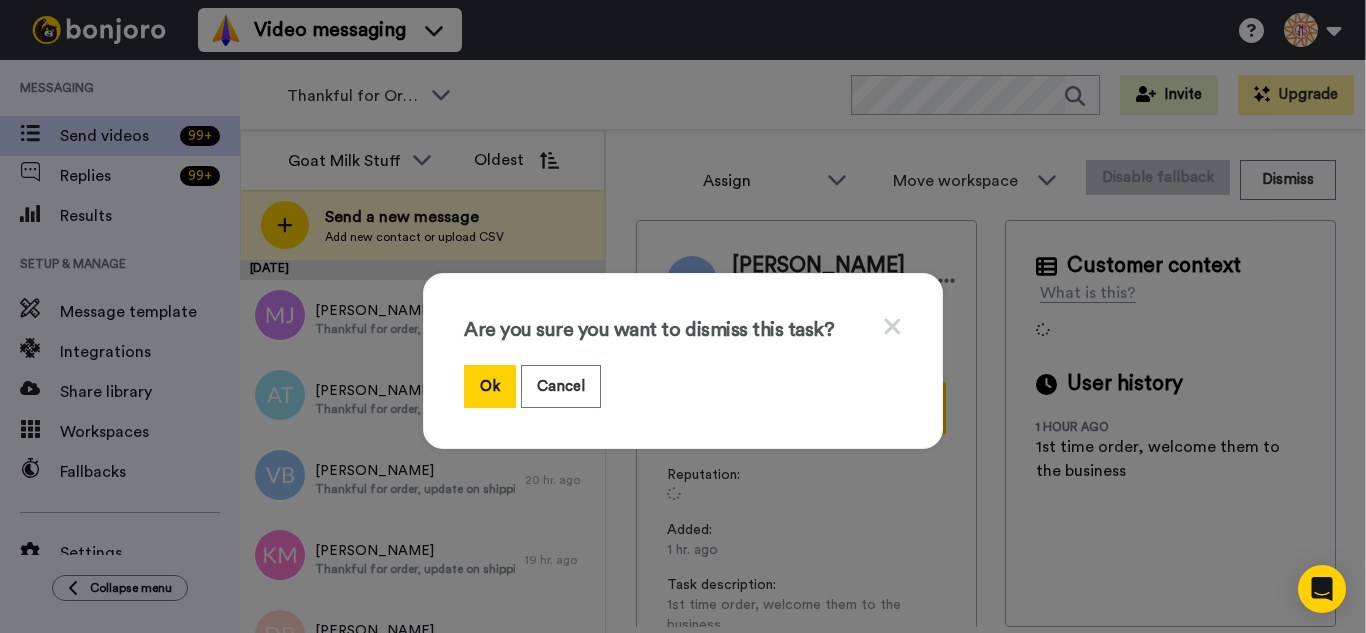 drag, startPoint x: 475, startPoint y: 379, endPoint x: 442, endPoint y: 280, distance: 104.35516 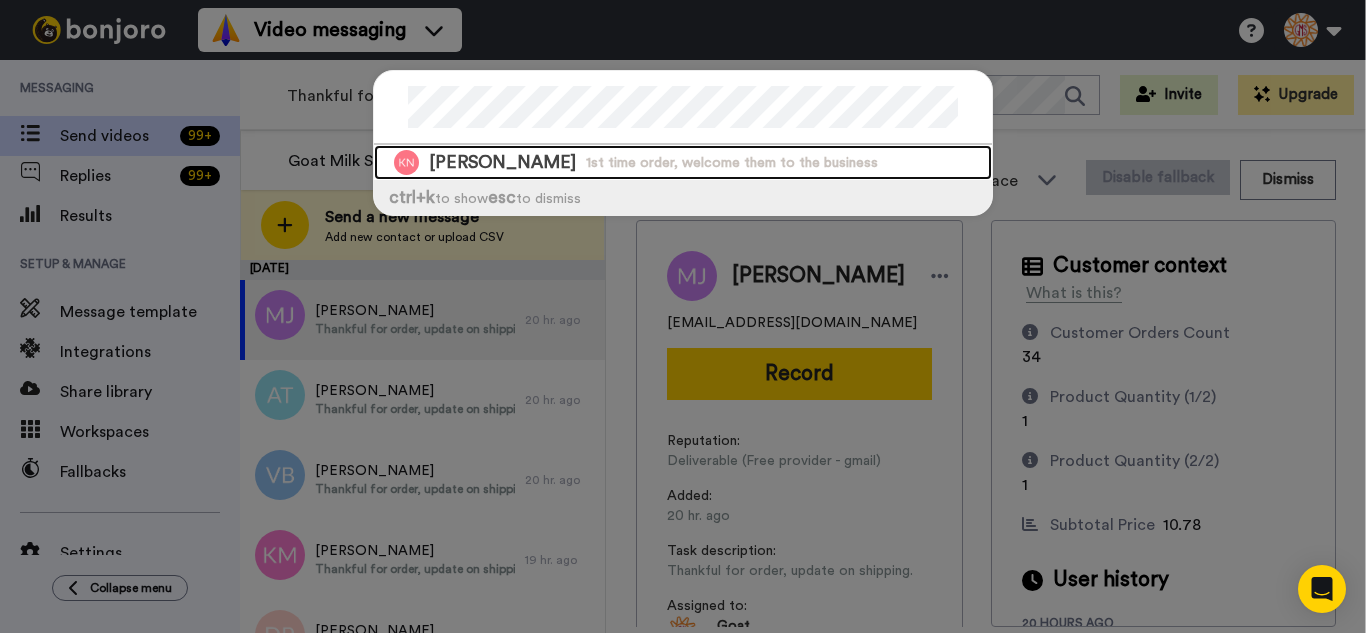 click on "1st time order, welcome them to the business" at bounding box center (732, 163) 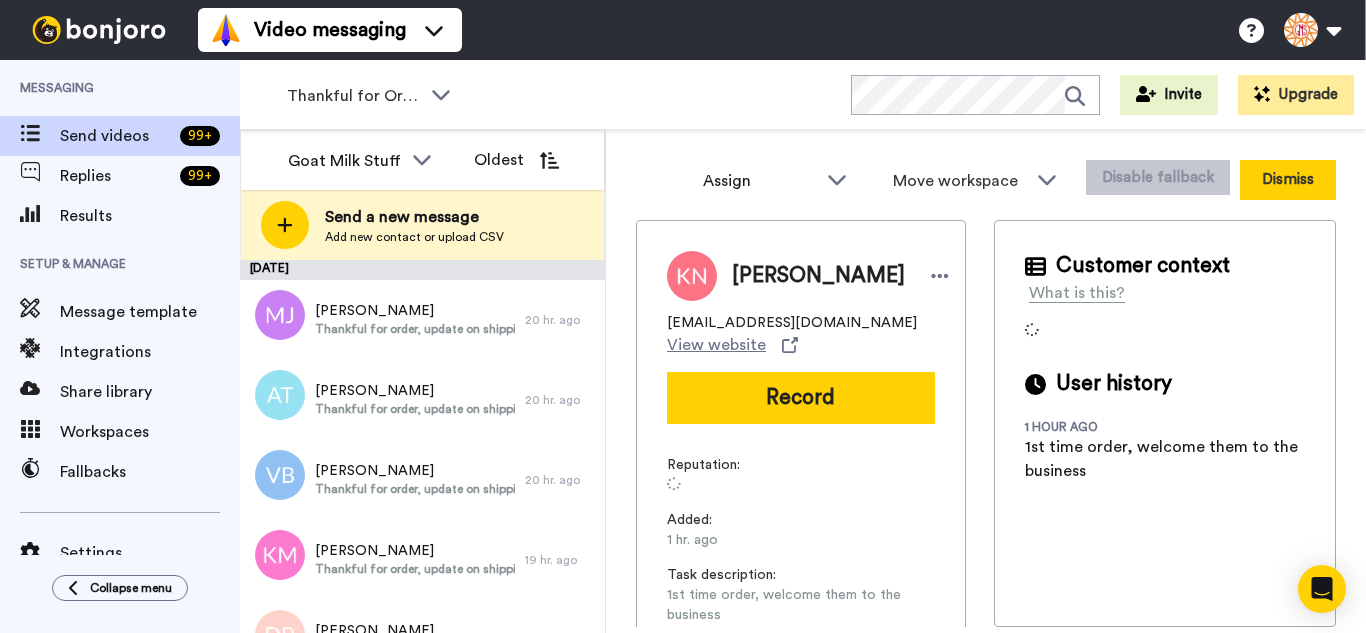 click on "Dismiss" at bounding box center (1288, 180) 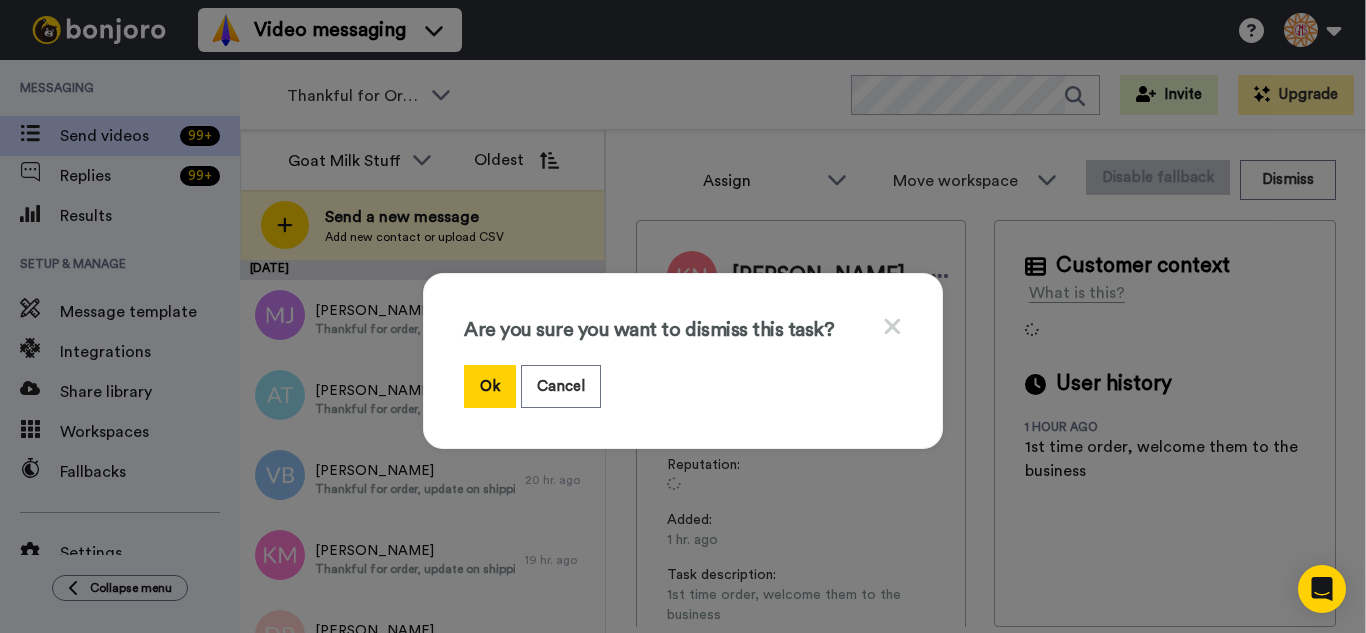 drag, startPoint x: 479, startPoint y: 370, endPoint x: 439, endPoint y: 254, distance: 122.702896 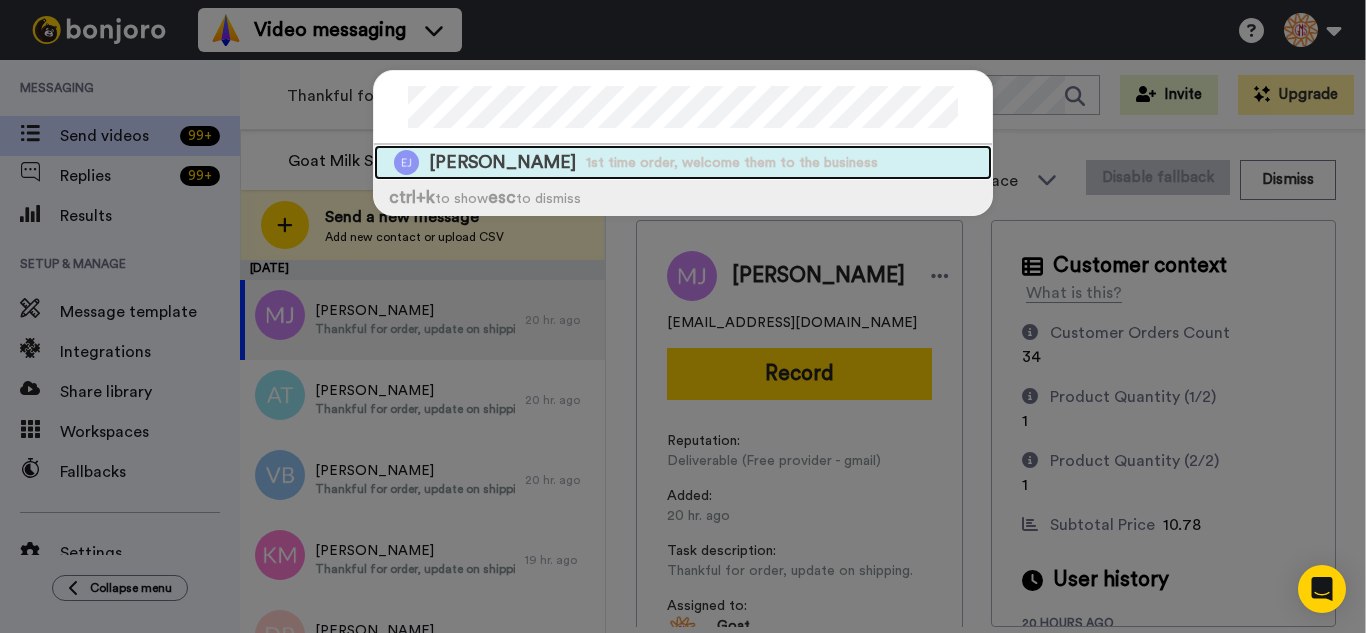 click on "1st time order, welcome them to the business" at bounding box center [732, 163] 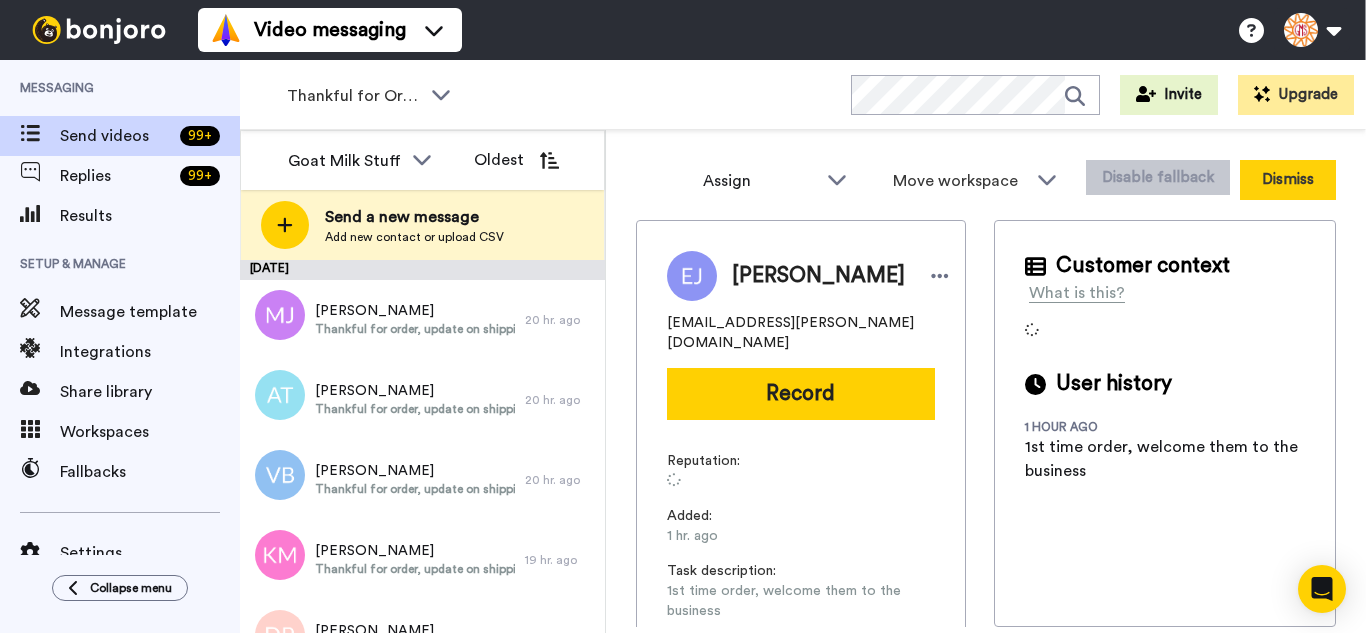 click on "Dismiss" at bounding box center [1288, 180] 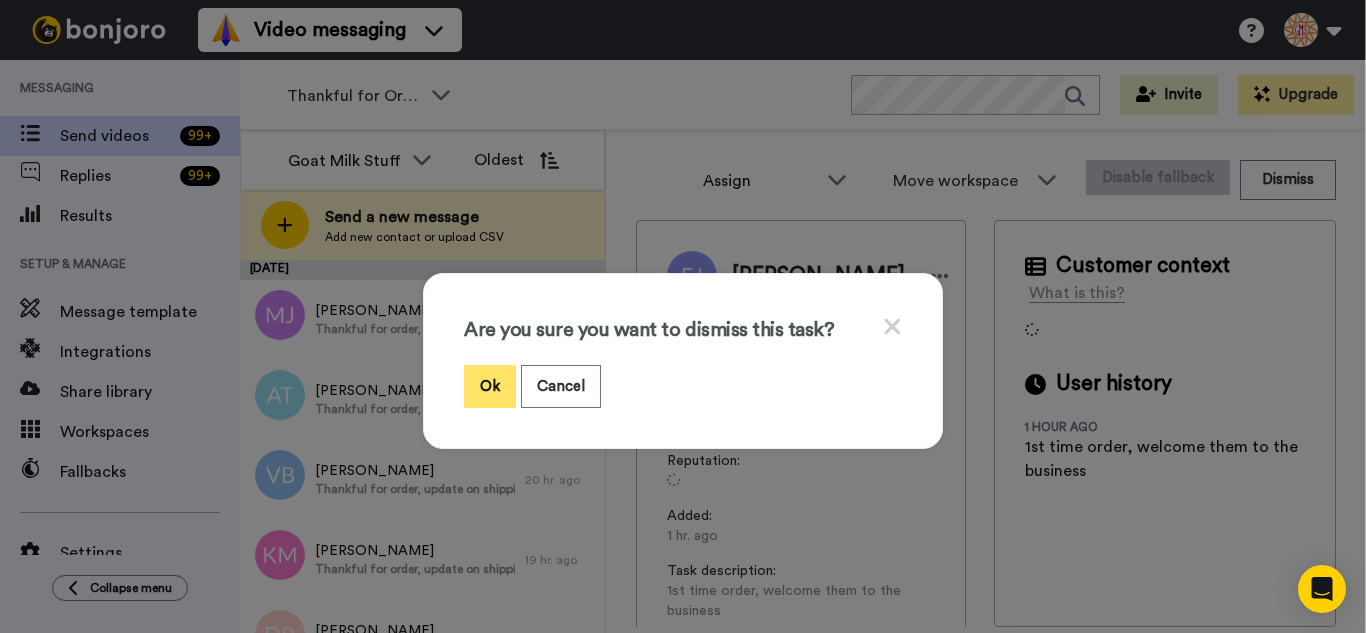 click on "Ok" at bounding box center [490, 386] 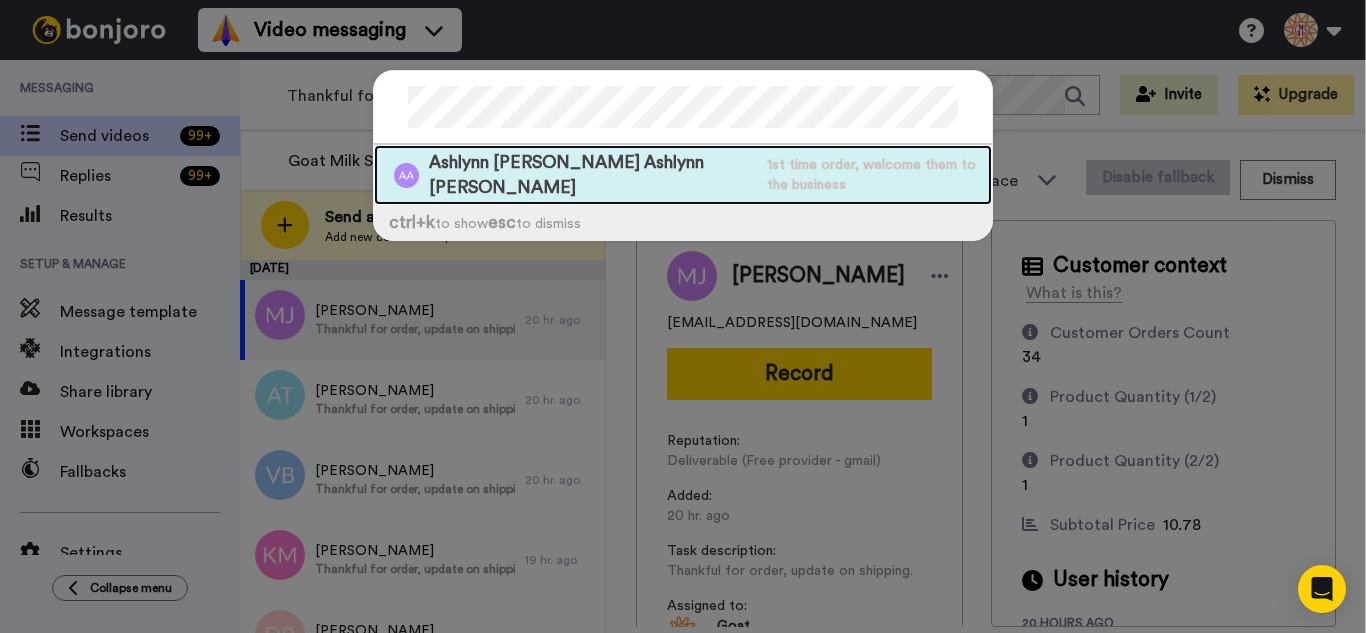 click on "Ashlynn [PERSON_NAME] Ashlynn [PERSON_NAME] 1st time order, welcome them to the business" at bounding box center [683, 175] 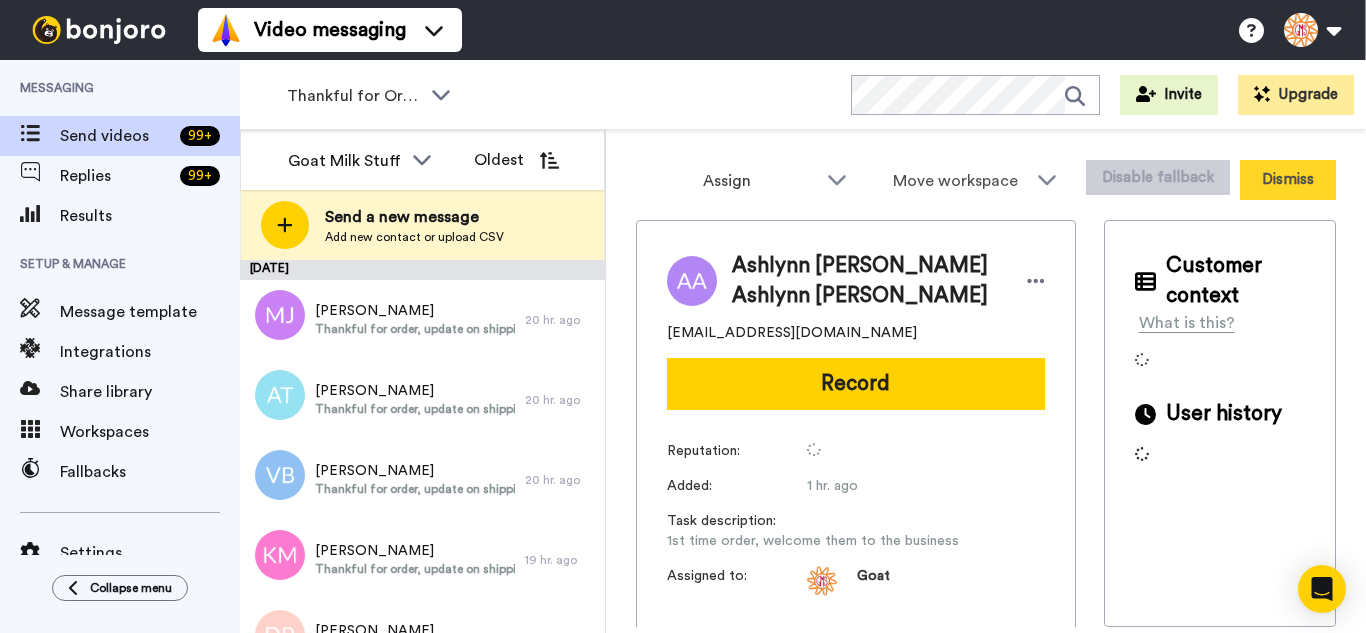 click on "Dismiss" at bounding box center [1288, 180] 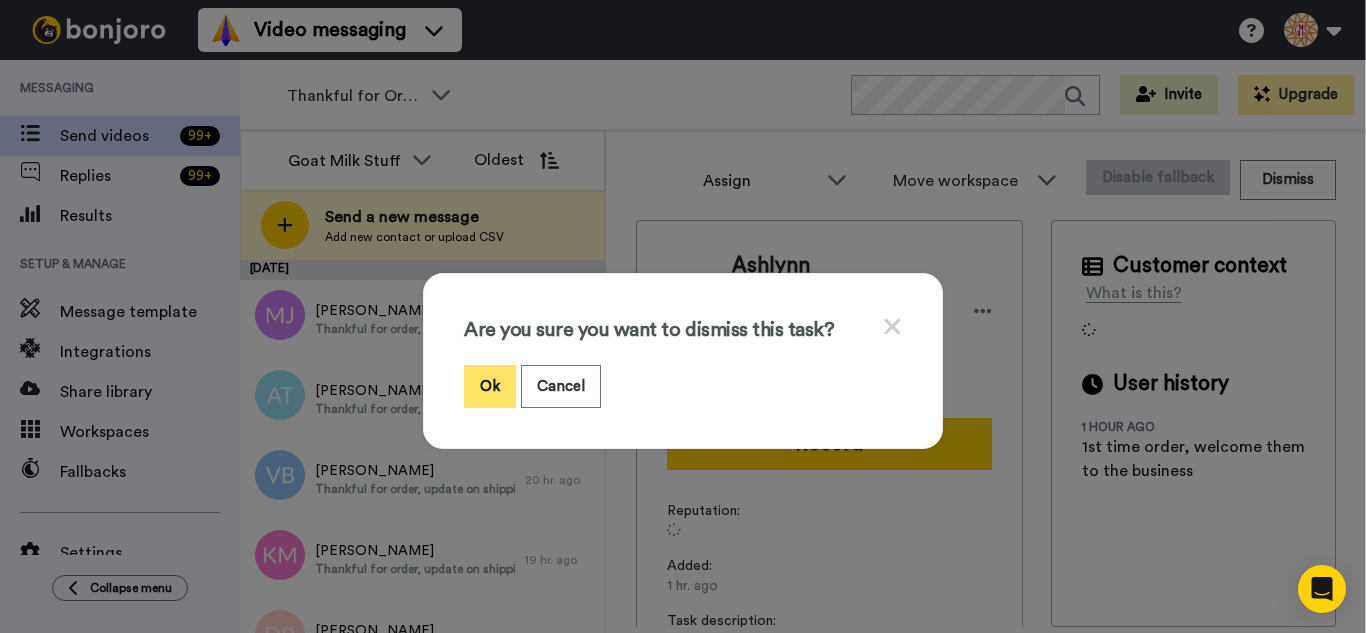 click on "Ok" at bounding box center (490, 386) 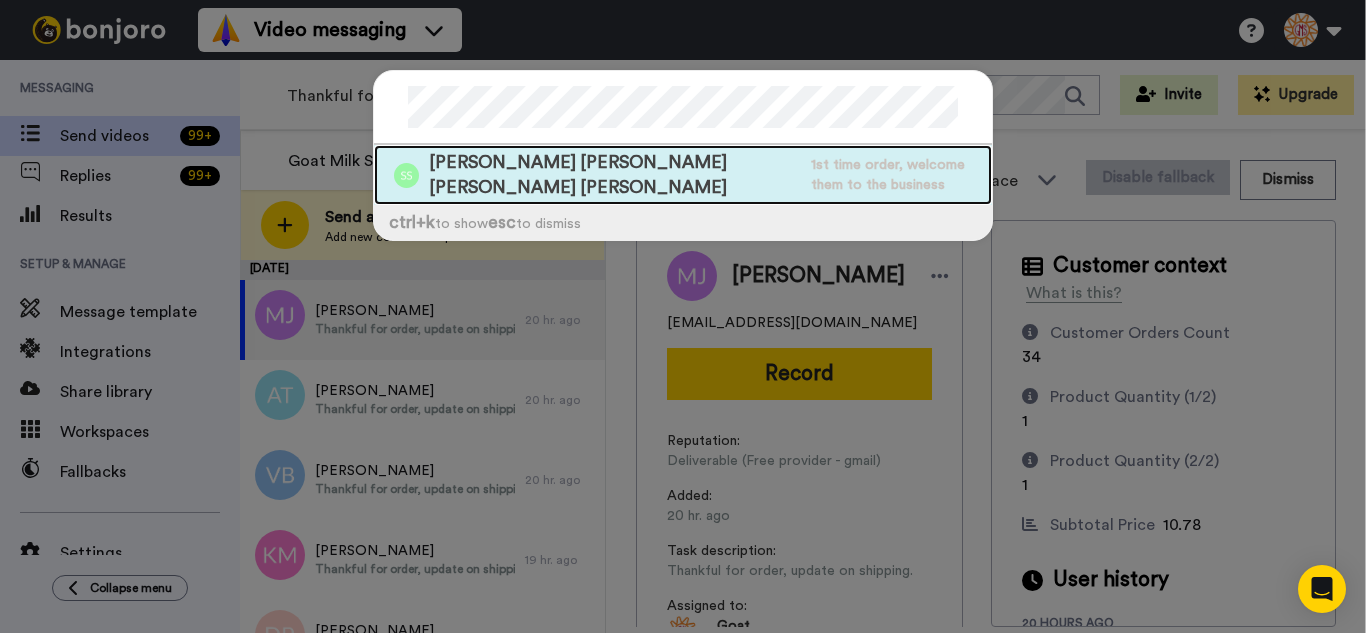 click on "[PERSON_NAME] [PERSON_NAME] [PERSON_NAME] [PERSON_NAME]" at bounding box center [615, 175] 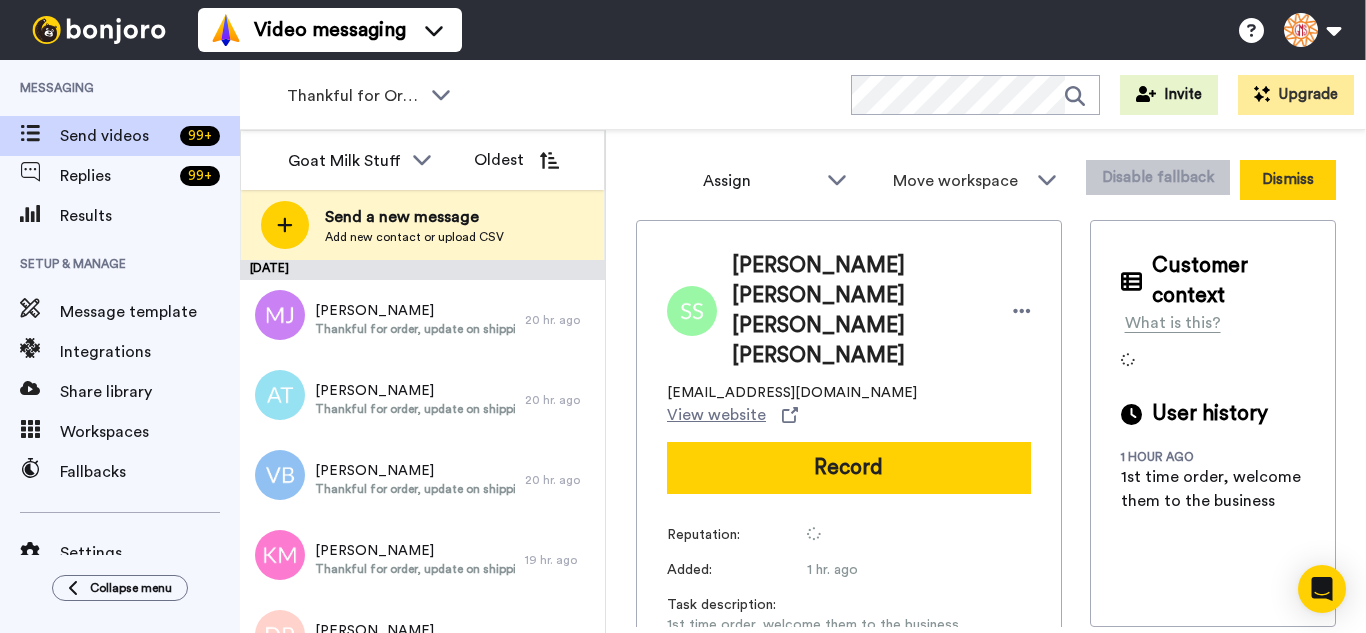 click on "Dismiss" at bounding box center (1288, 180) 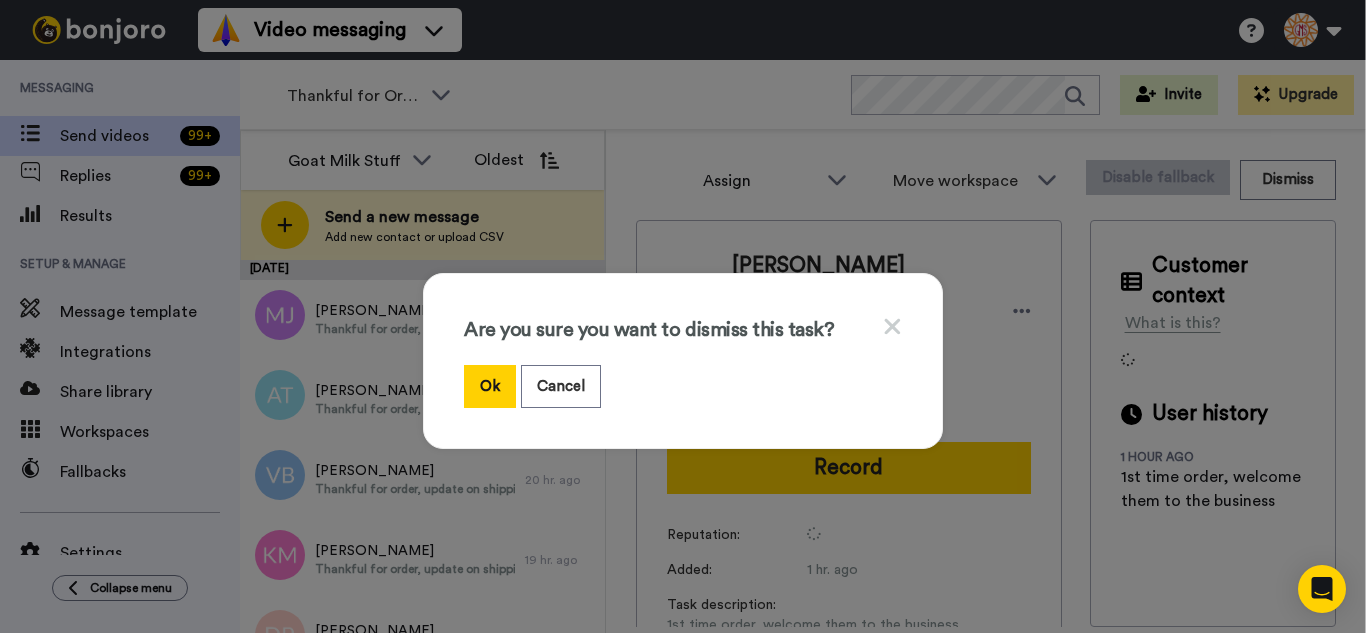 drag, startPoint x: 479, startPoint y: 379, endPoint x: 352, endPoint y: 107, distance: 300.18826 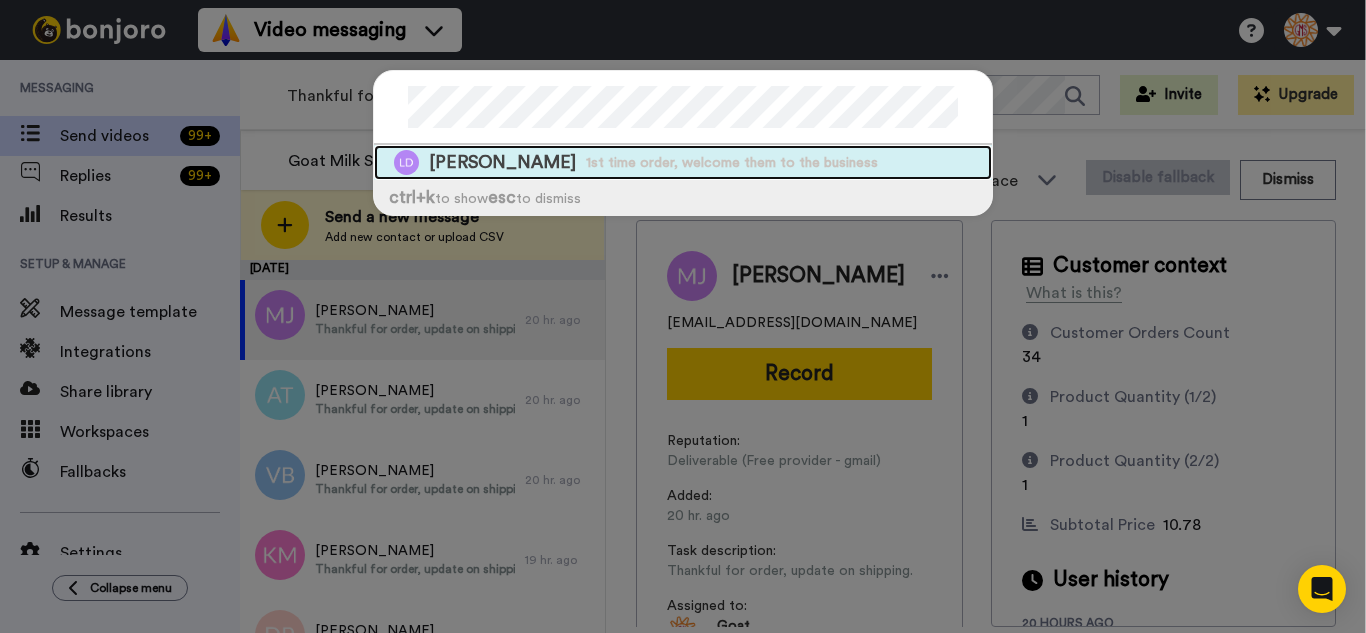 click on "1st time order, welcome them to the business" at bounding box center (732, 163) 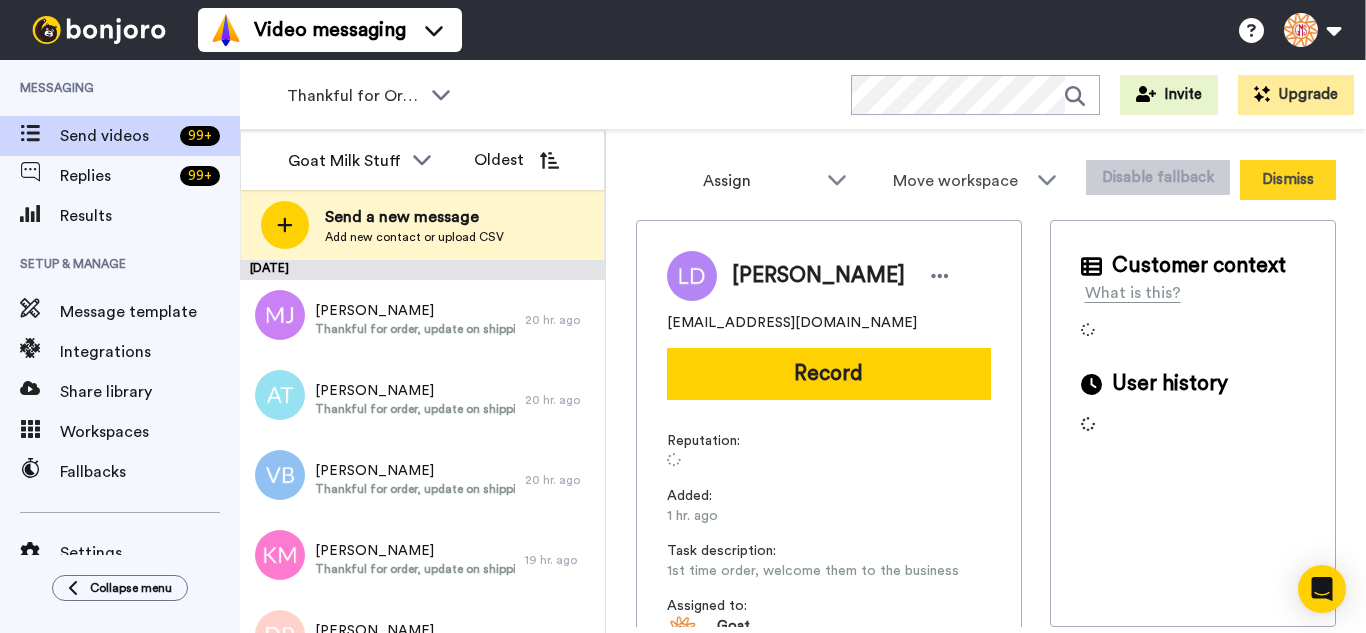 click on "Dismiss" at bounding box center [1288, 180] 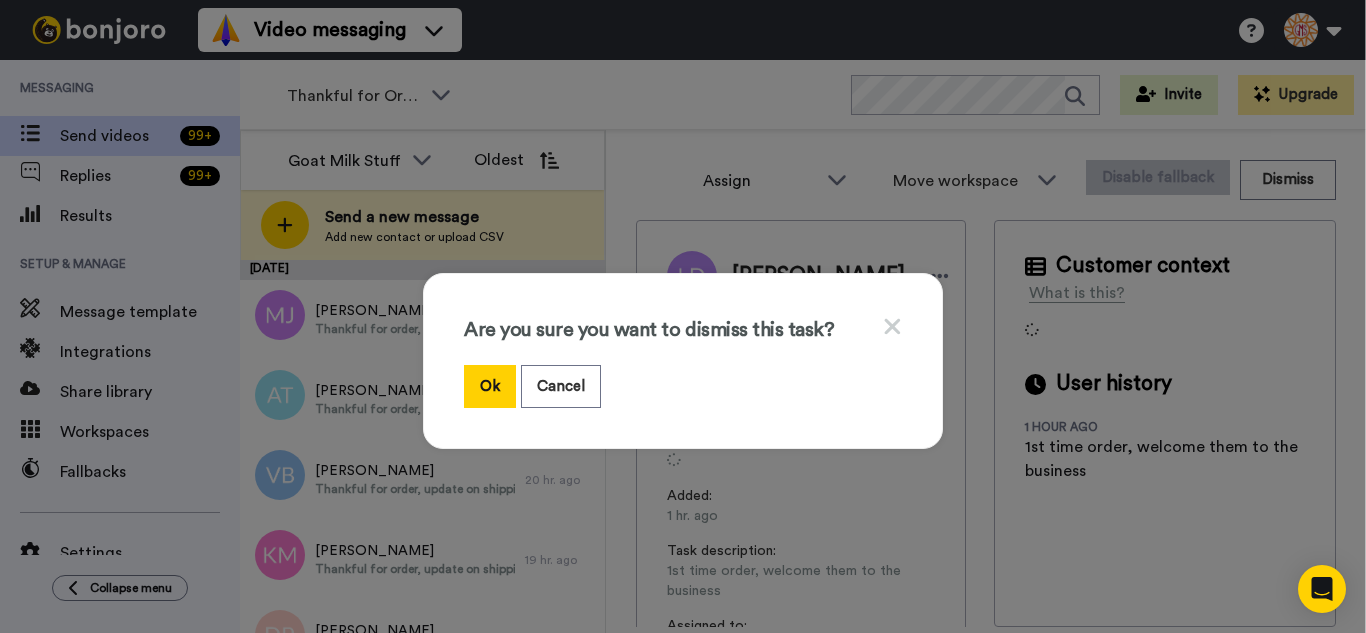drag, startPoint x: 488, startPoint y: 379, endPoint x: 475, endPoint y: 347, distance: 34.539833 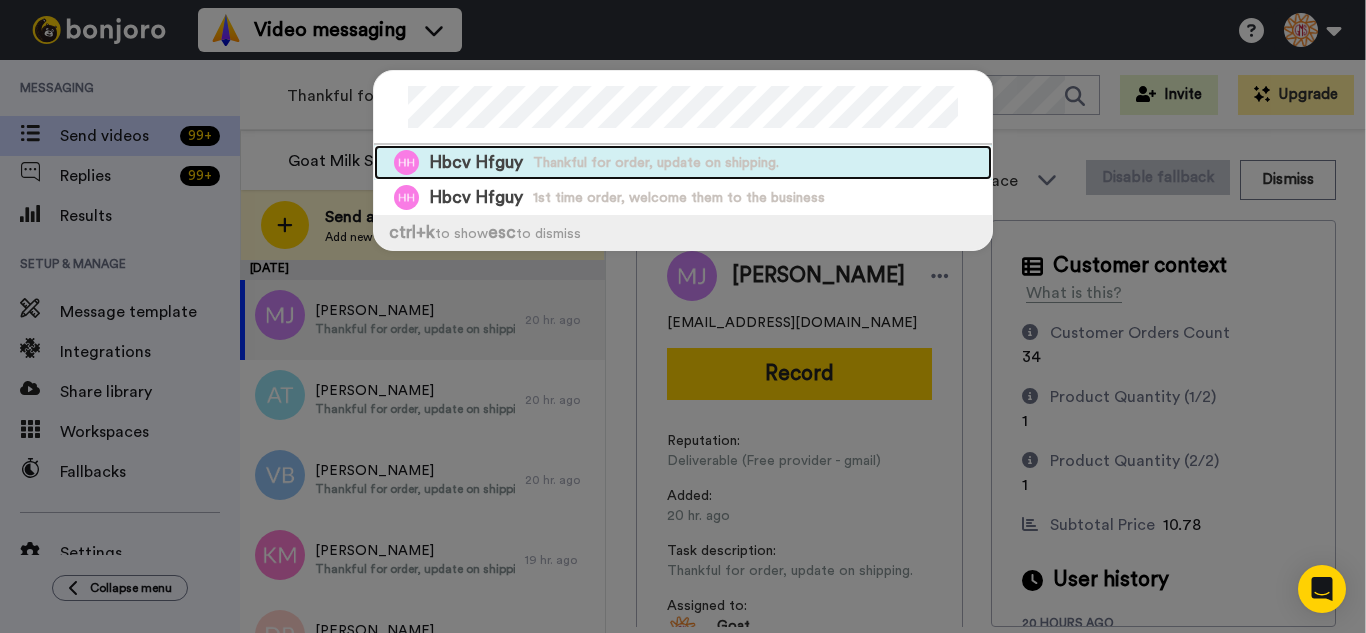 click on "Thankful for order, update on shipping." at bounding box center [656, 163] 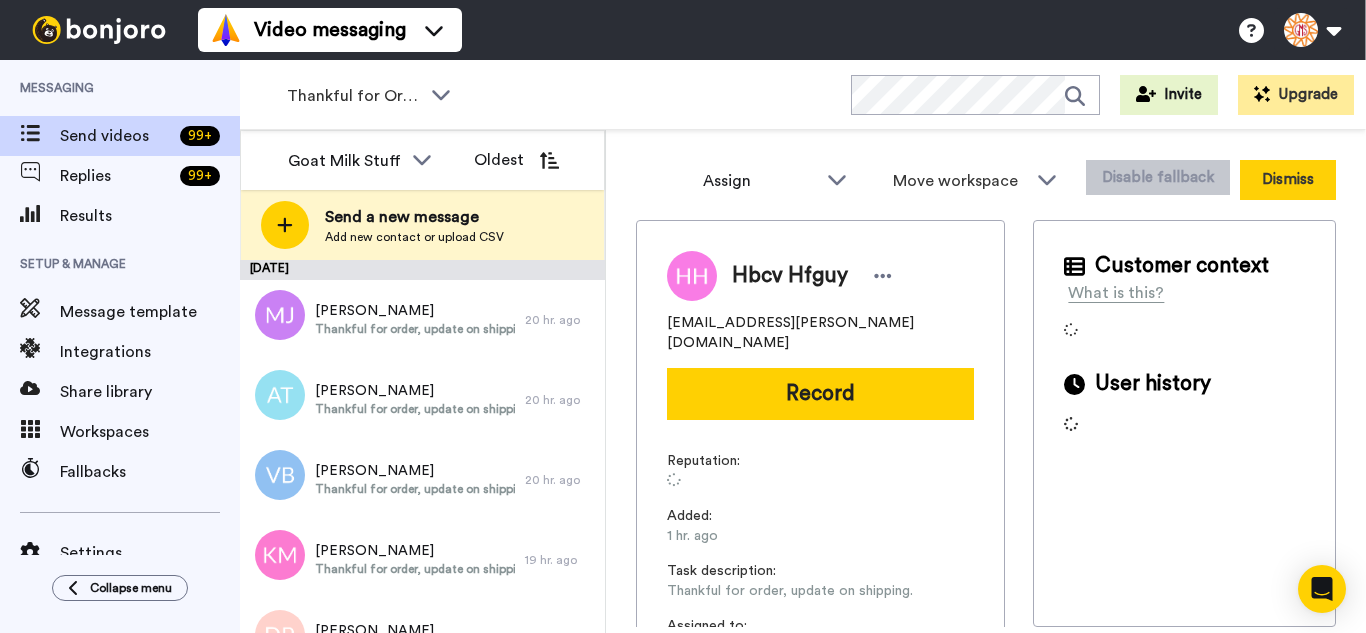 click on "Dismiss" at bounding box center (1288, 180) 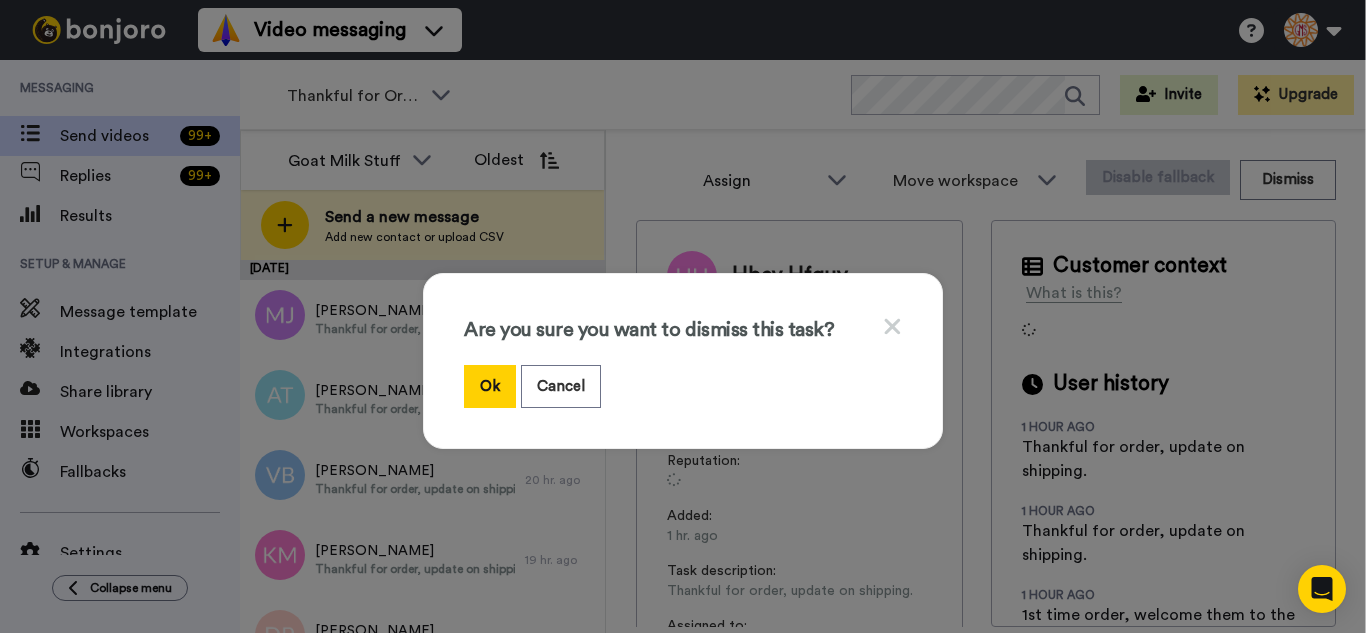 drag, startPoint x: 483, startPoint y: 380, endPoint x: 798, endPoint y: 250, distance: 340.77118 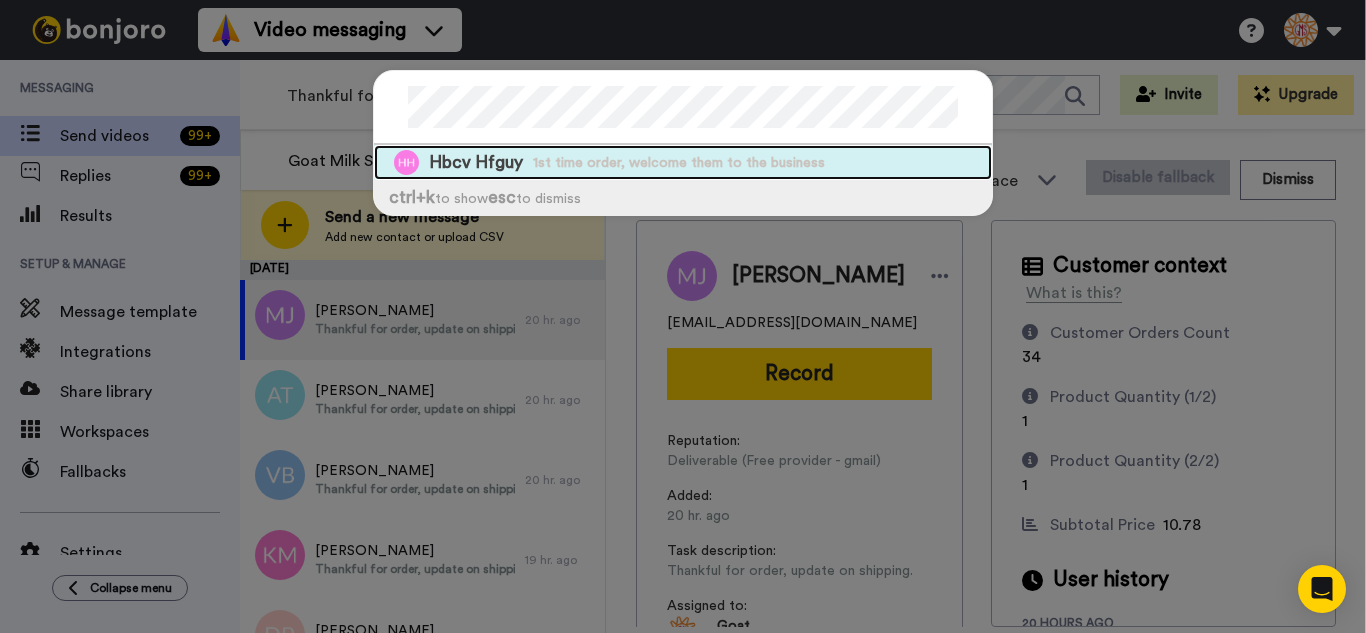 click on "1st time order, welcome them to the business" at bounding box center (679, 163) 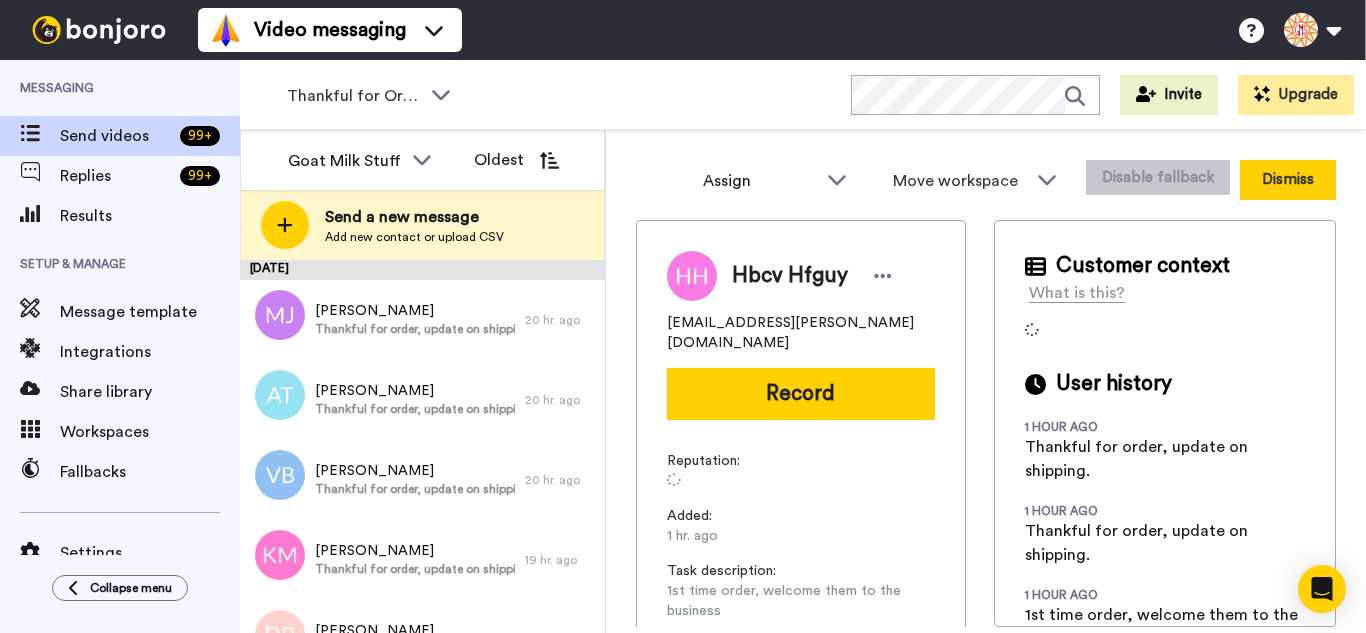 click on "Dismiss" at bounding box center [1288, 180] 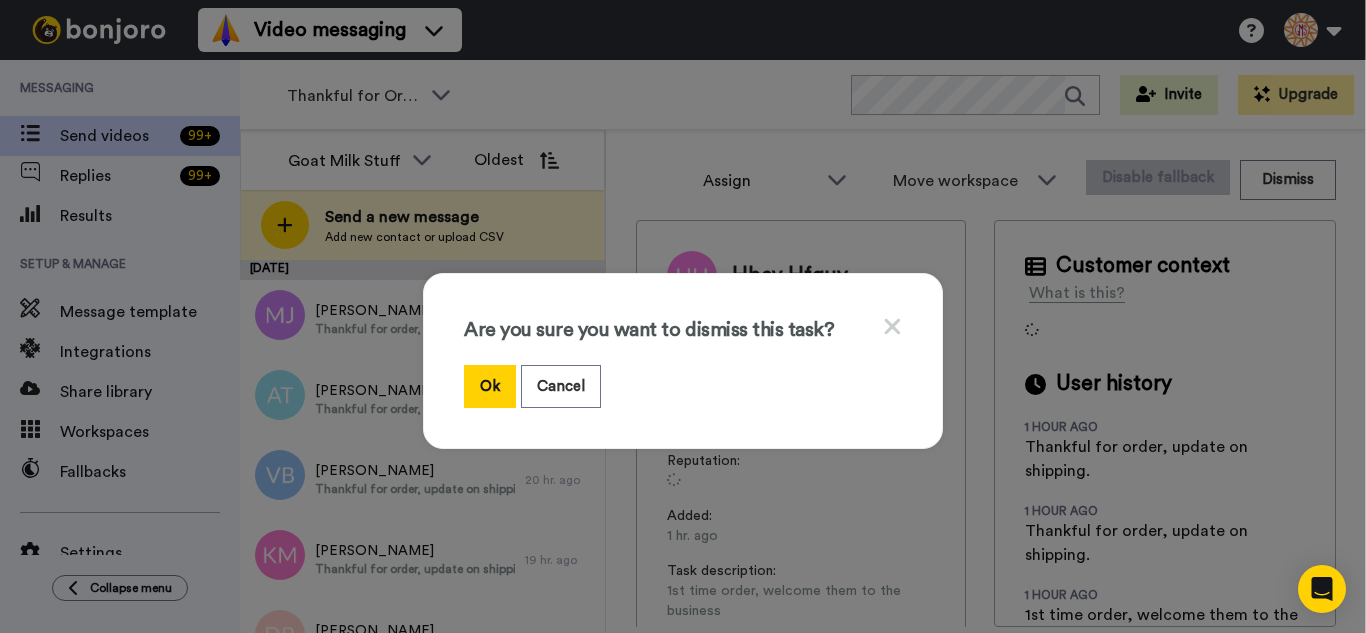 drag, startPoint x: 500, startPoint y: 374, endPoint x: 411, endPoint y: 224, distance: 174.41617 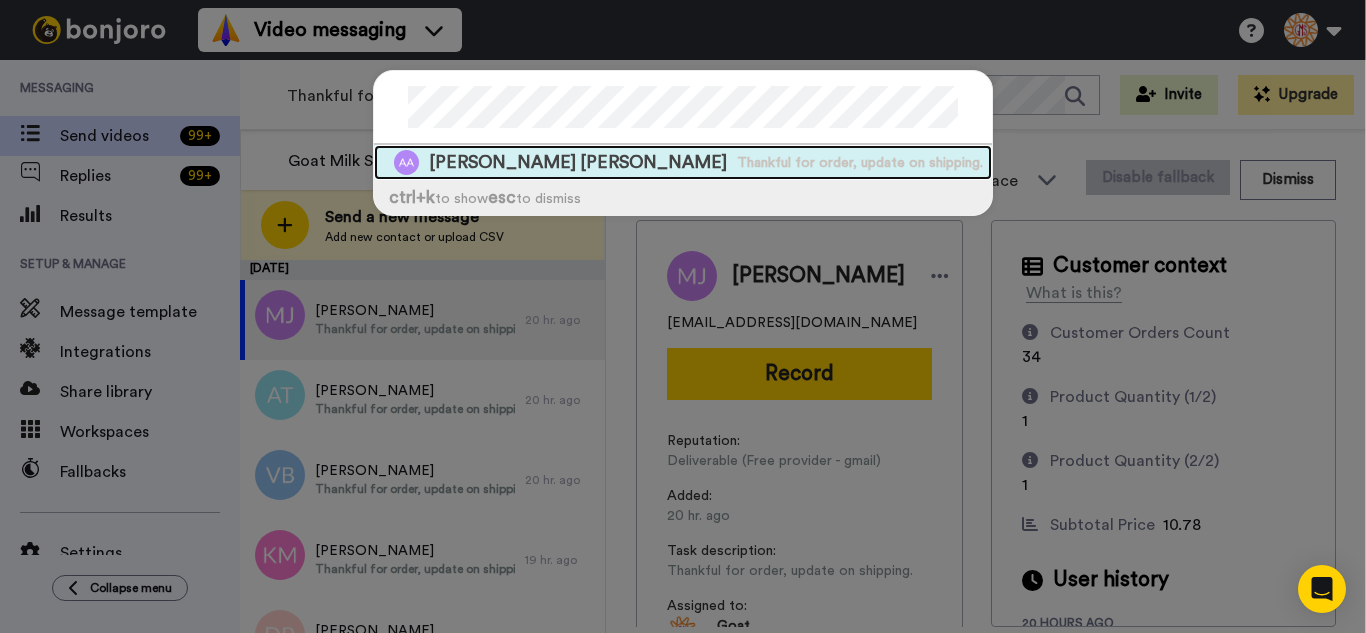 click on "[PERSON_NAME] [PERSON_NAME] Thankful for order, update on shipping." at bounding box center [683, 162] 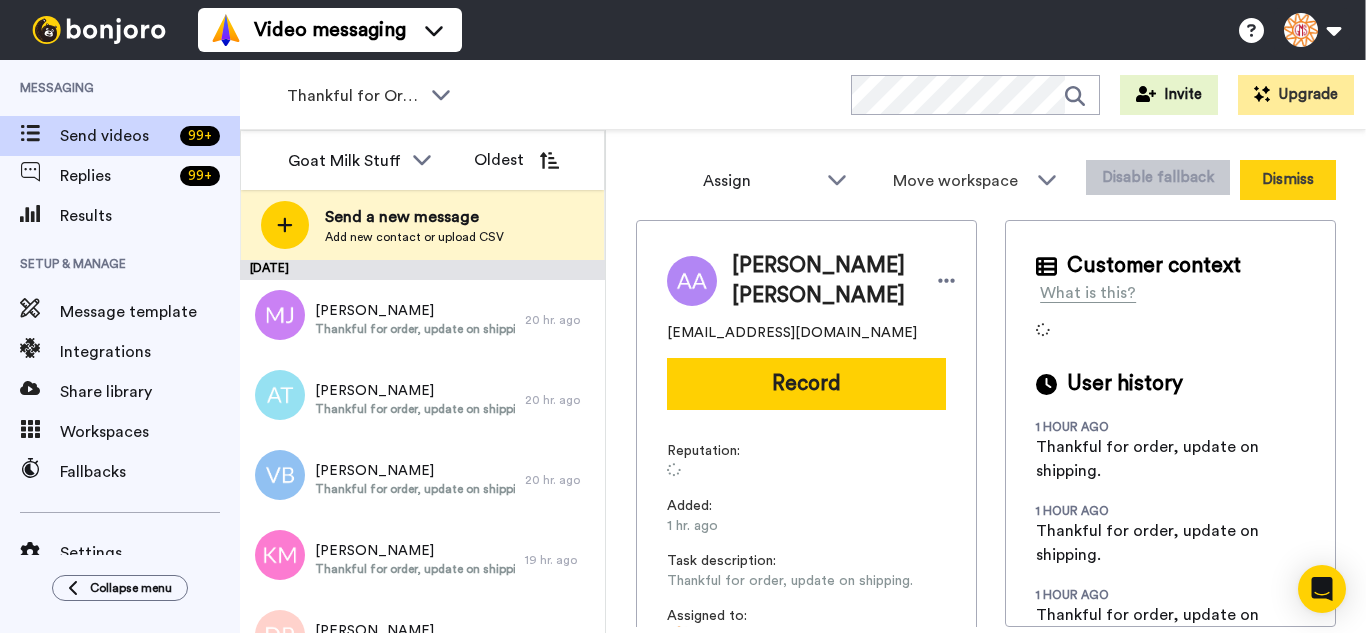 click on "Dismiss" at bounding box center (1288, 180) 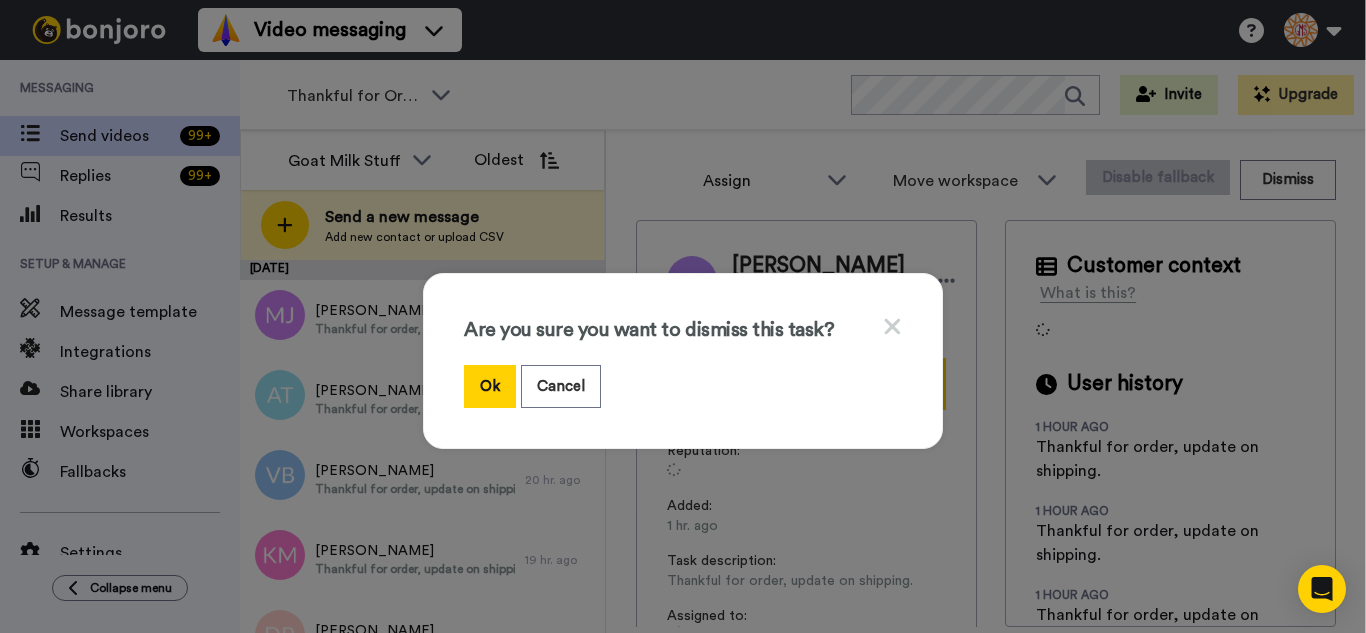 drag, startPoint x: 484, startPoint y: 377, endPoint x: 323, endPoint y: 74, distance: 343.11804 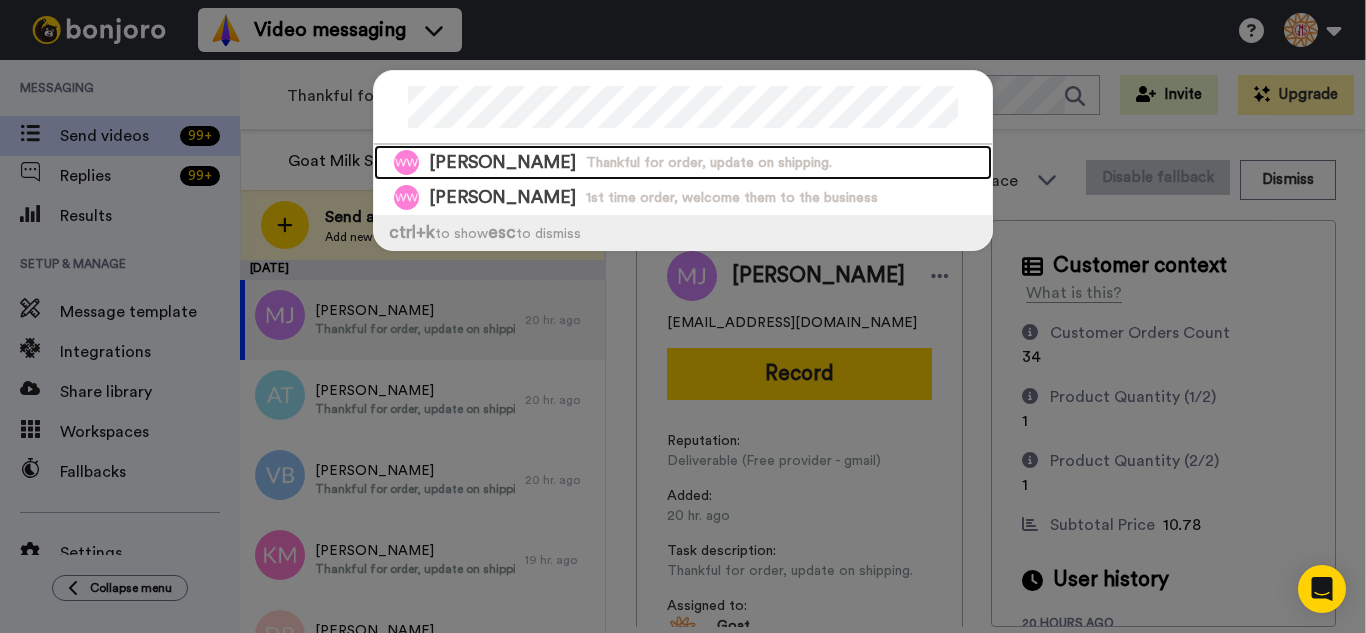 click on "Thankful for order, update on shipping." at bounding box center (709, 163) 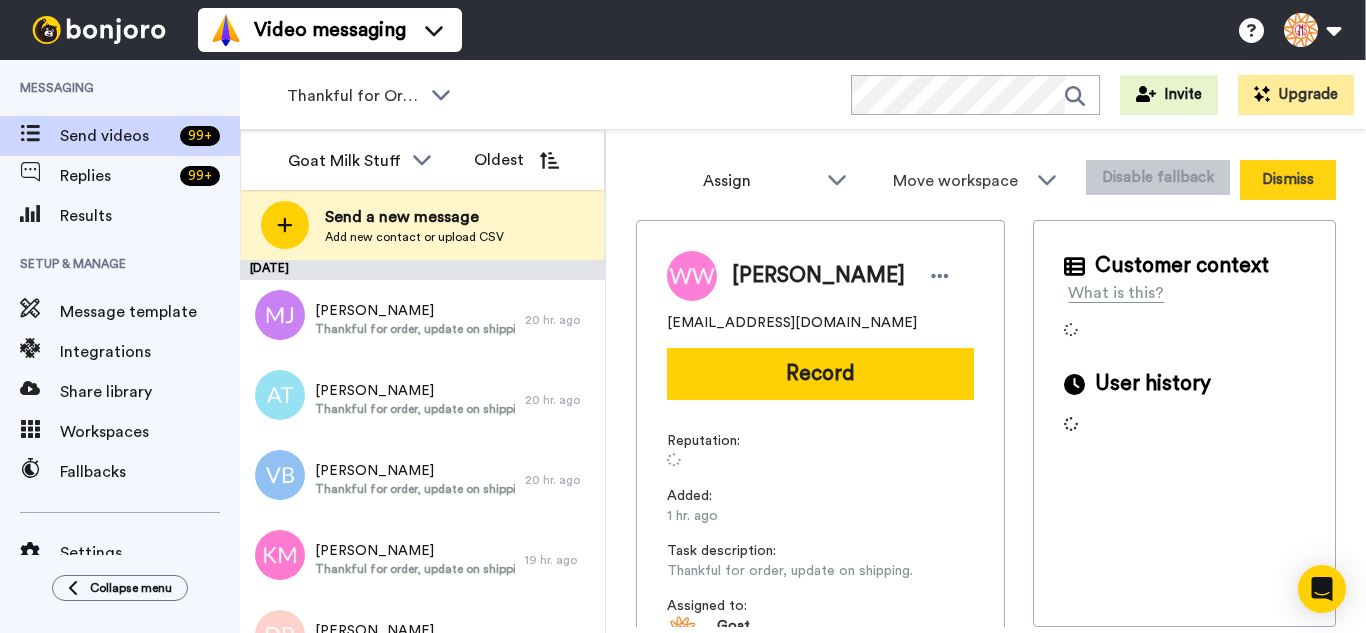 click on "Dismiss" at bounding box center [1288, 180] 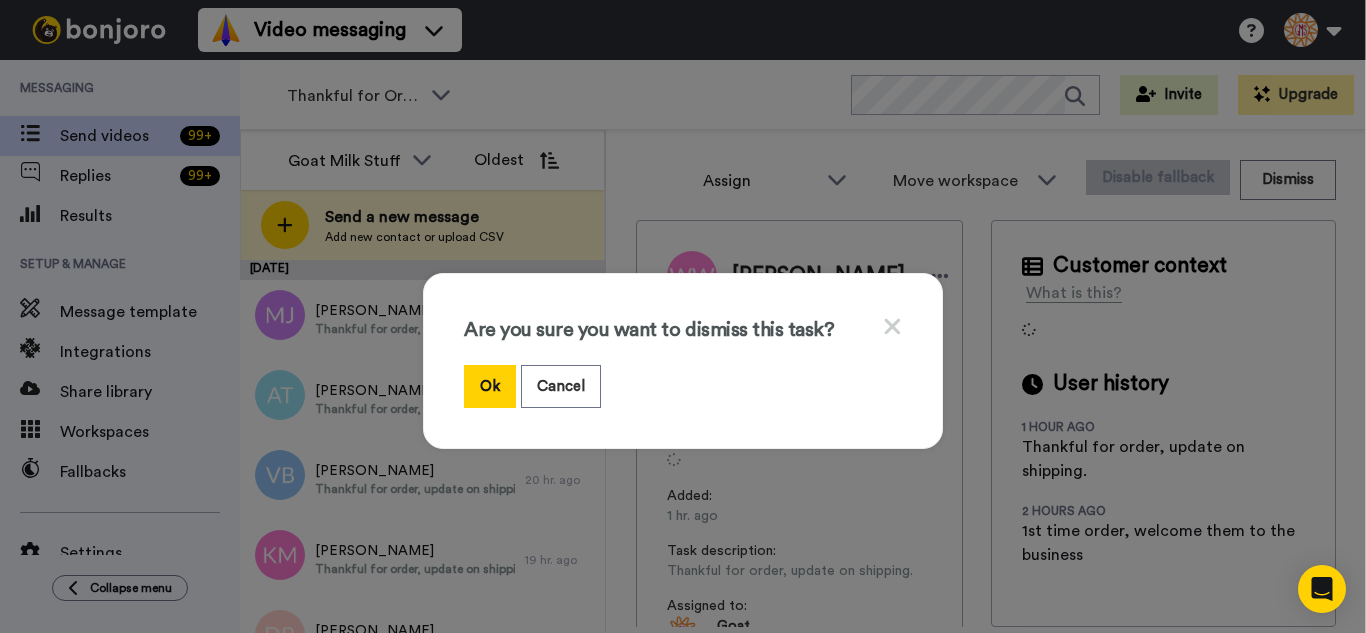 drag, startPoint x: 490, startPoint y: 396, endPoint x: 970, endPoint y: 266, distance: 497.29266 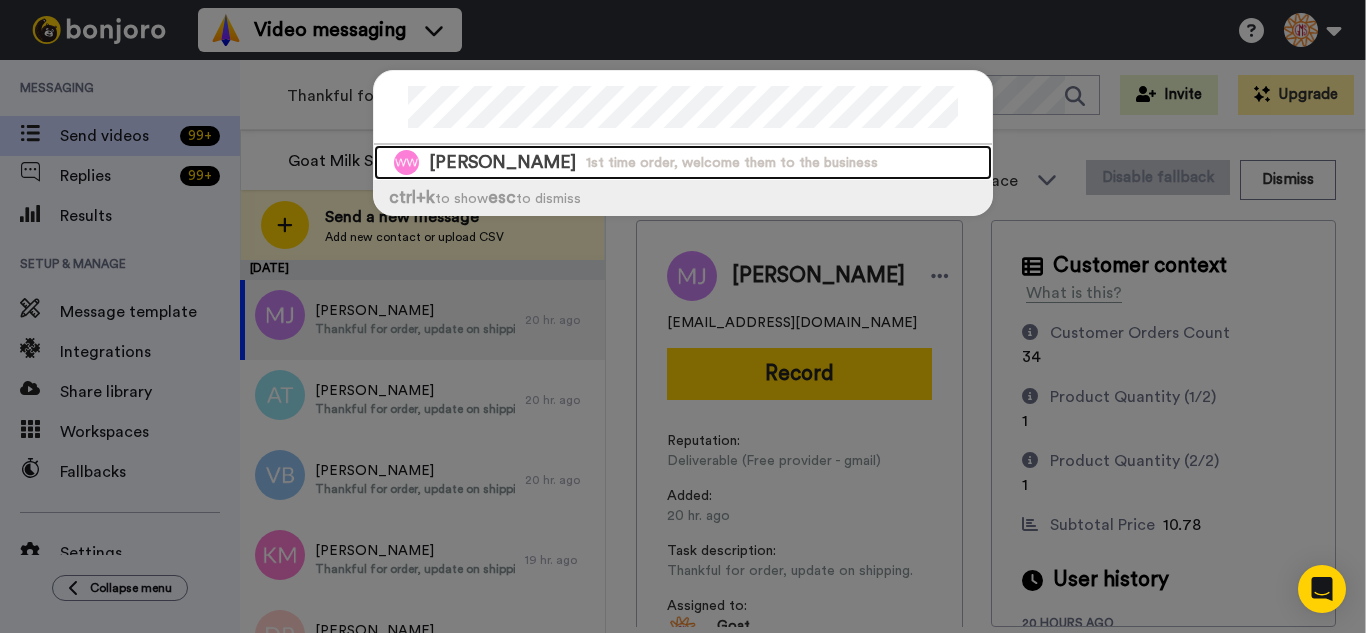 click on "1st time order, welcome them to the business" at bounding box center [732, 163] 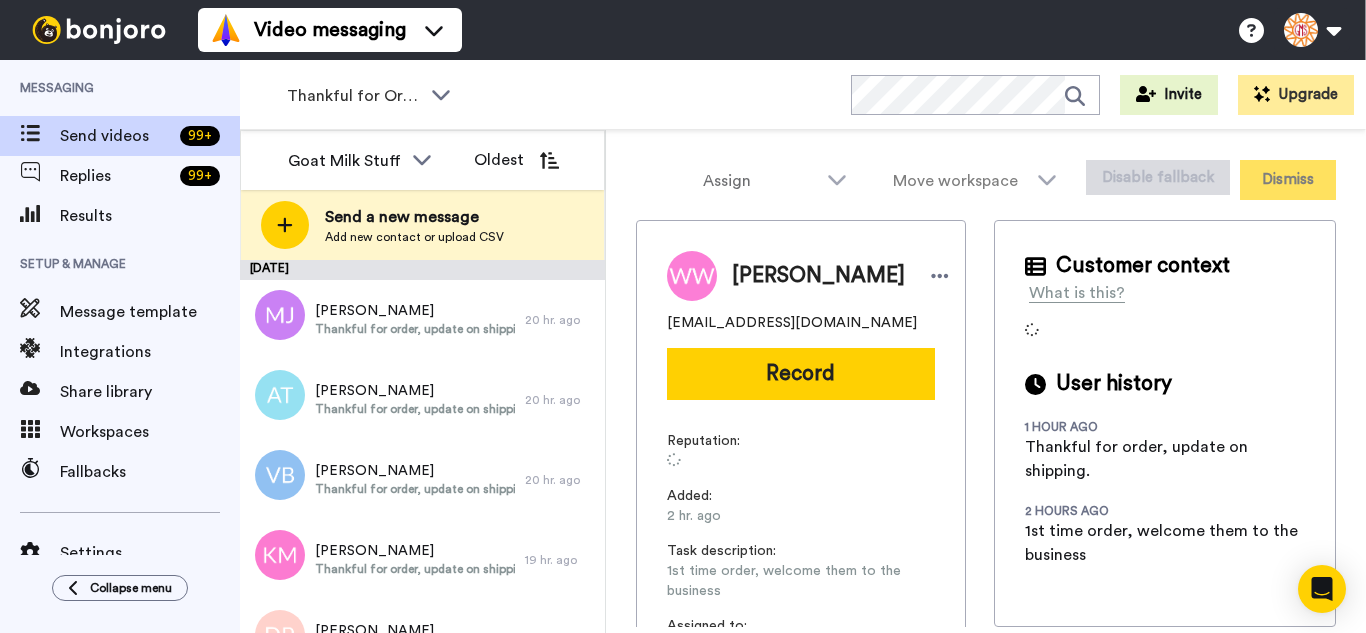 click on "Dismiss" at bounding box center (1288, 180) 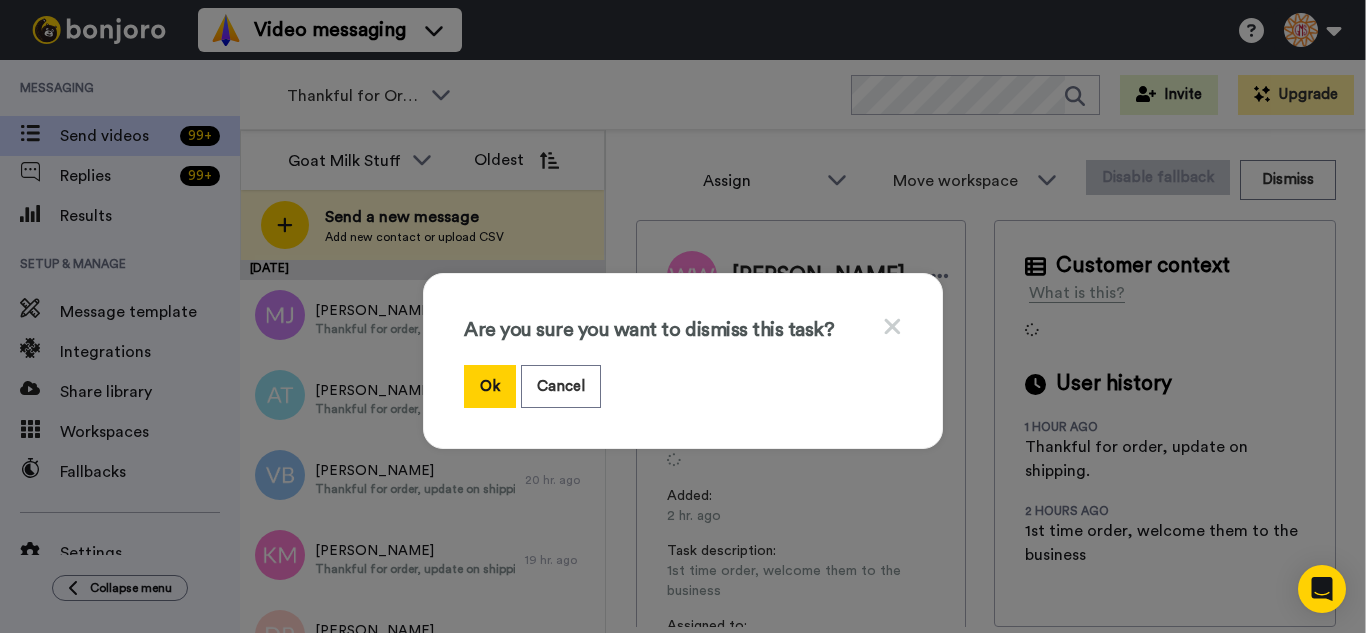 click on "Ok" at bounding box center [490, 386] 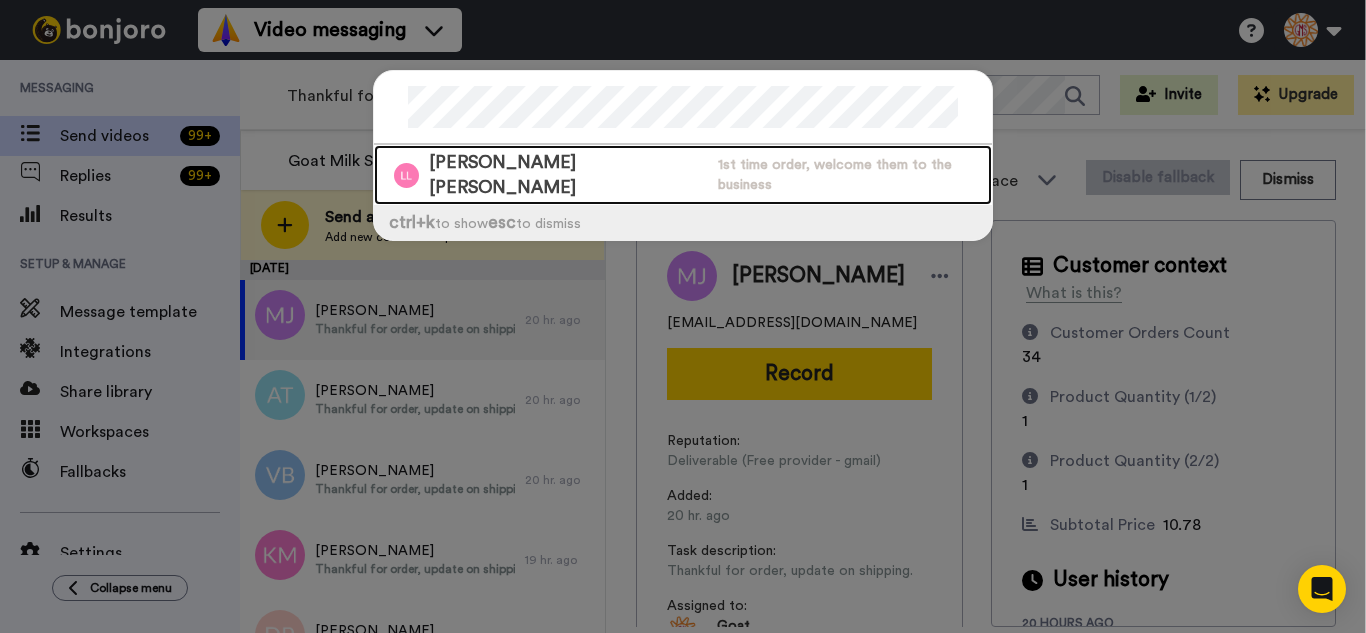 click on "[PERSON_NAME] [PERSON_NAME]" at bounding box center [568, 175] 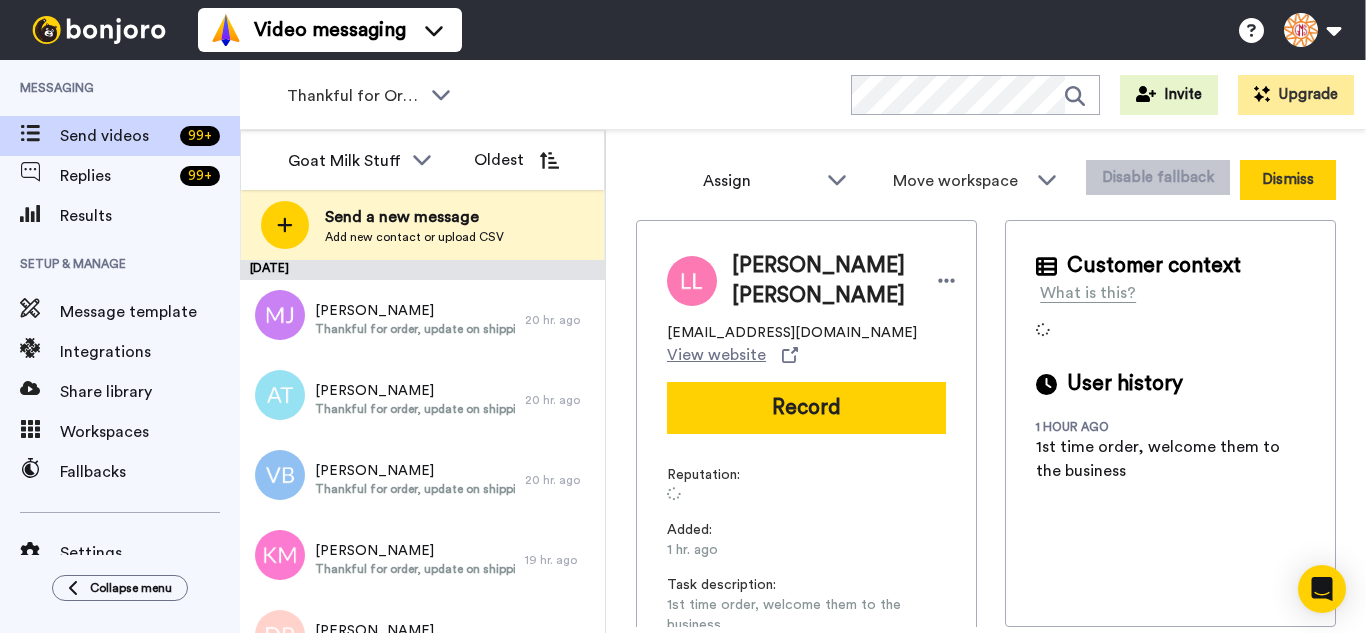 click on "Dismiss" at bounding box center [1288, 180] 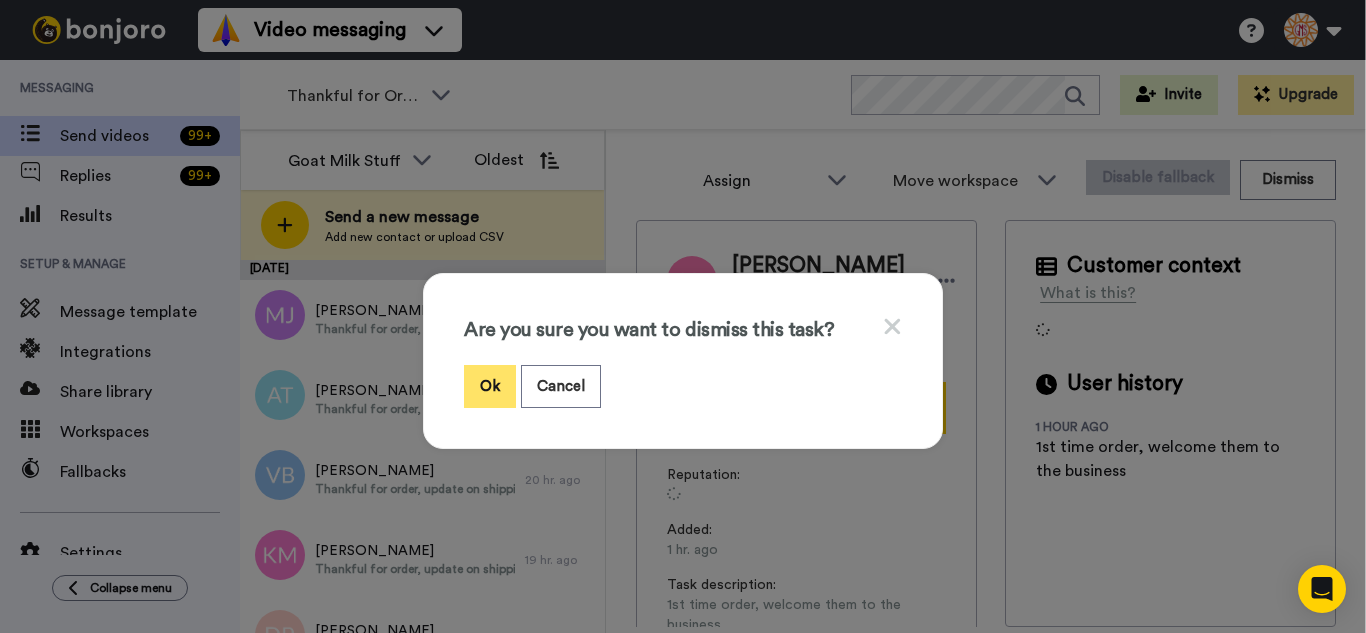 click on "Ok" at bounding box center (490, 386) 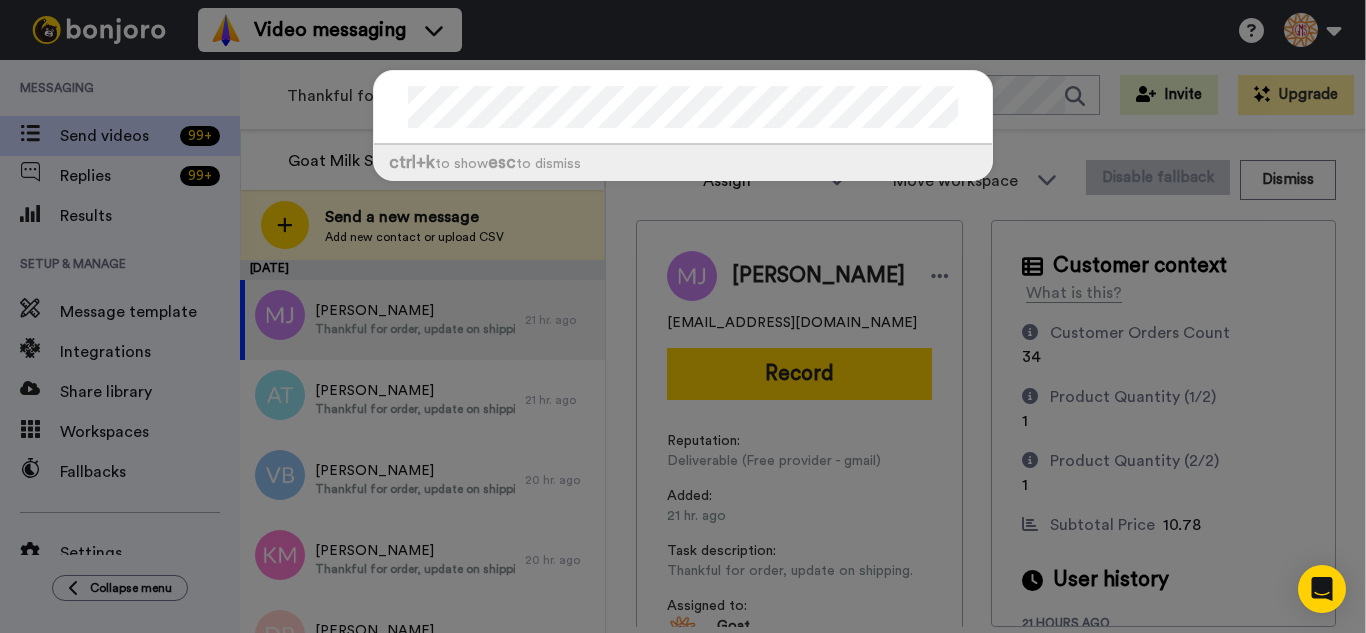 scroll, scrollTop: 0, scrollLeft: 36, axis: horizontal 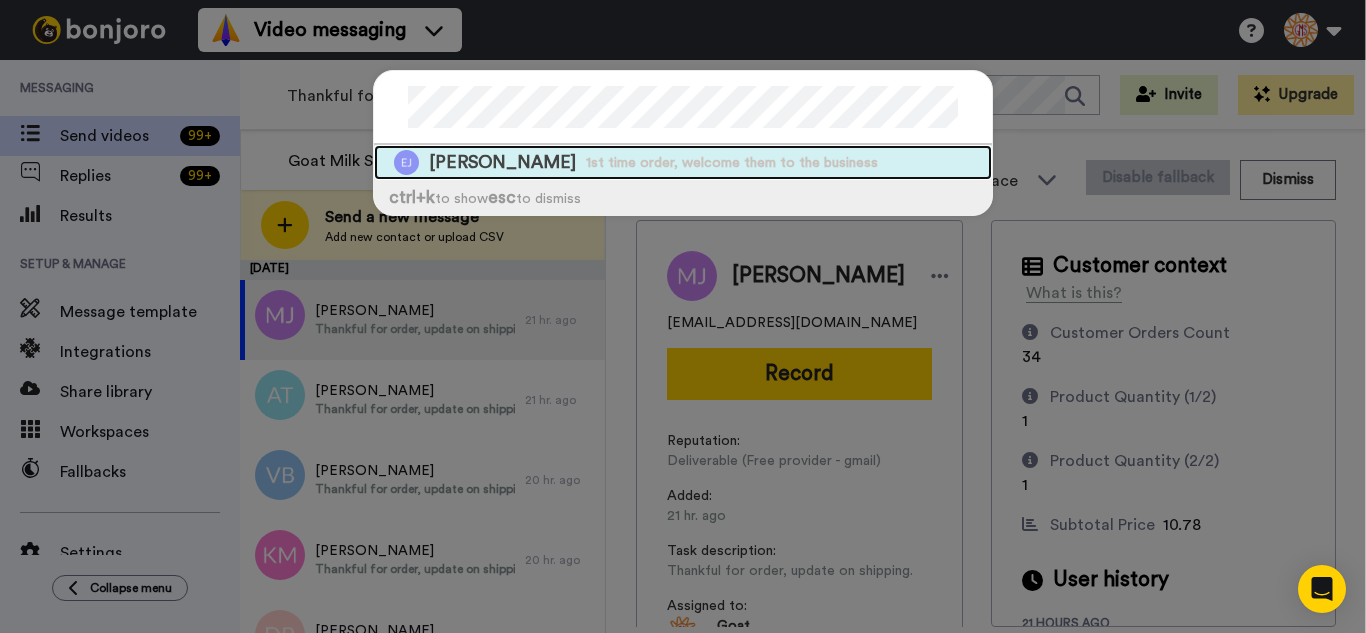 click on "[PERSON_NAME] 1st time order, welcome them to the business" at bounding box center [683, 162] 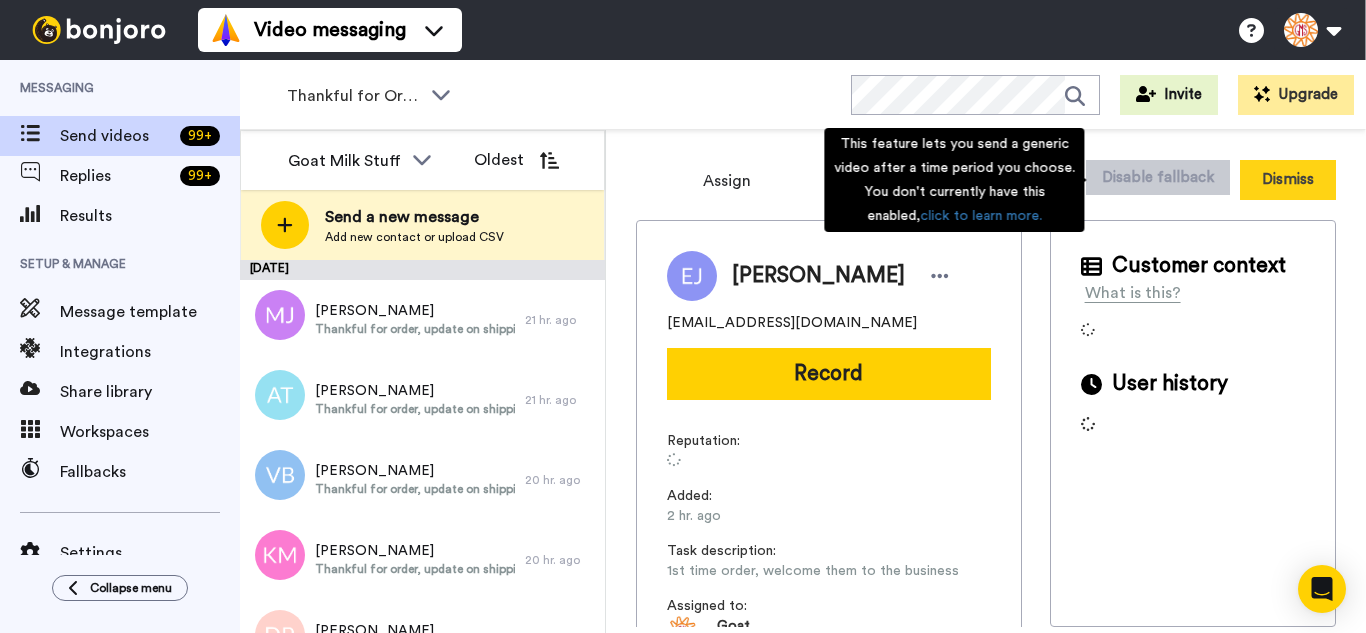 click on "Dismiss" at bounding box center [1288, 180] 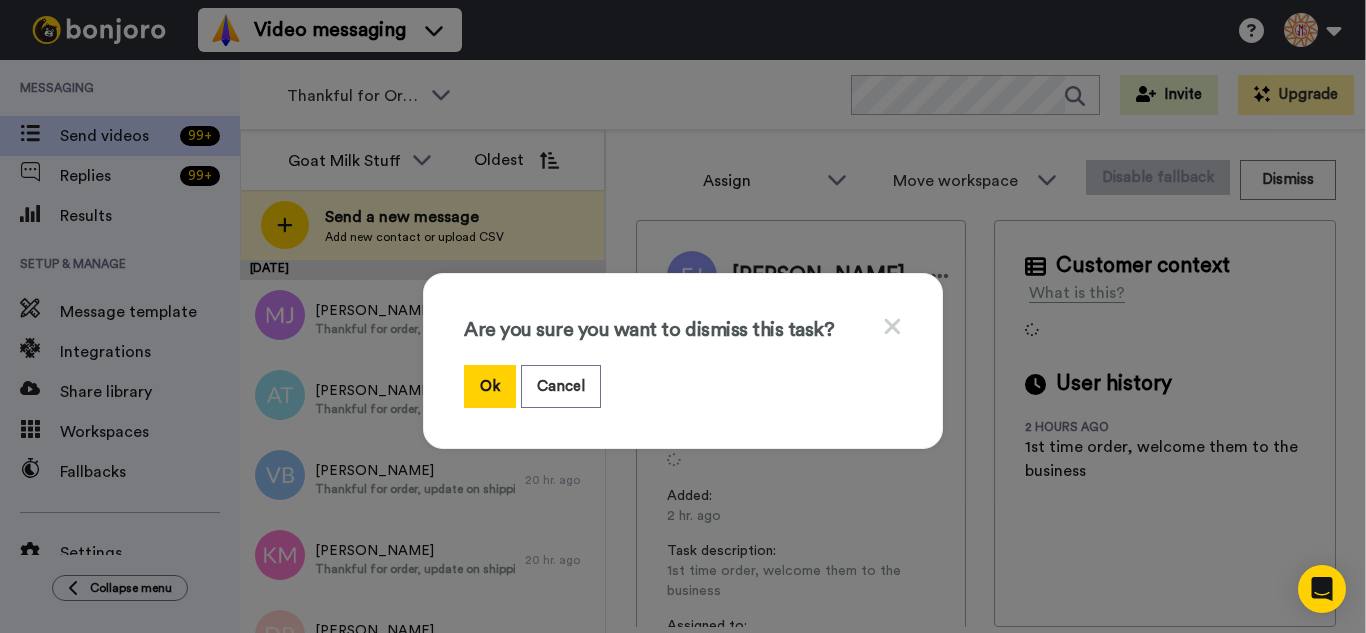 drag, startPoint x: 474, startPoint y: 381, endPoint x: 473, endPoint y: 357, distance: 24.020824 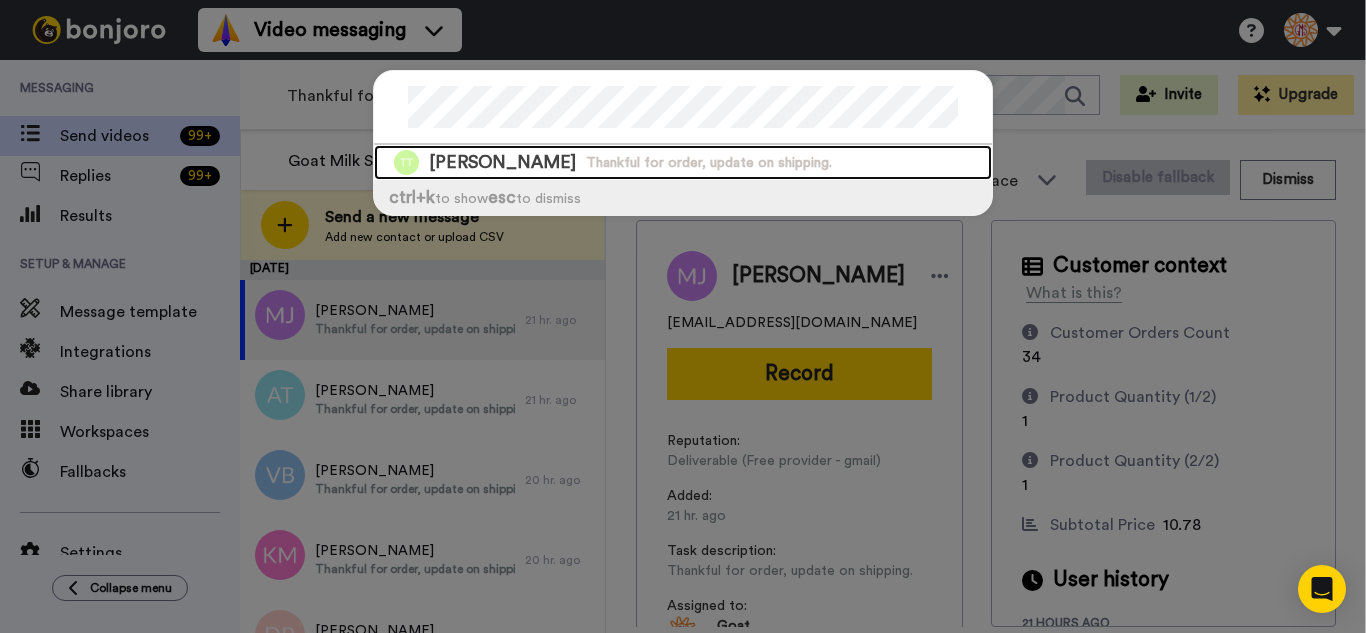 click on "[PERSON_NAME] Thankful for order, update on shipping." at bounding box center (683, 162) 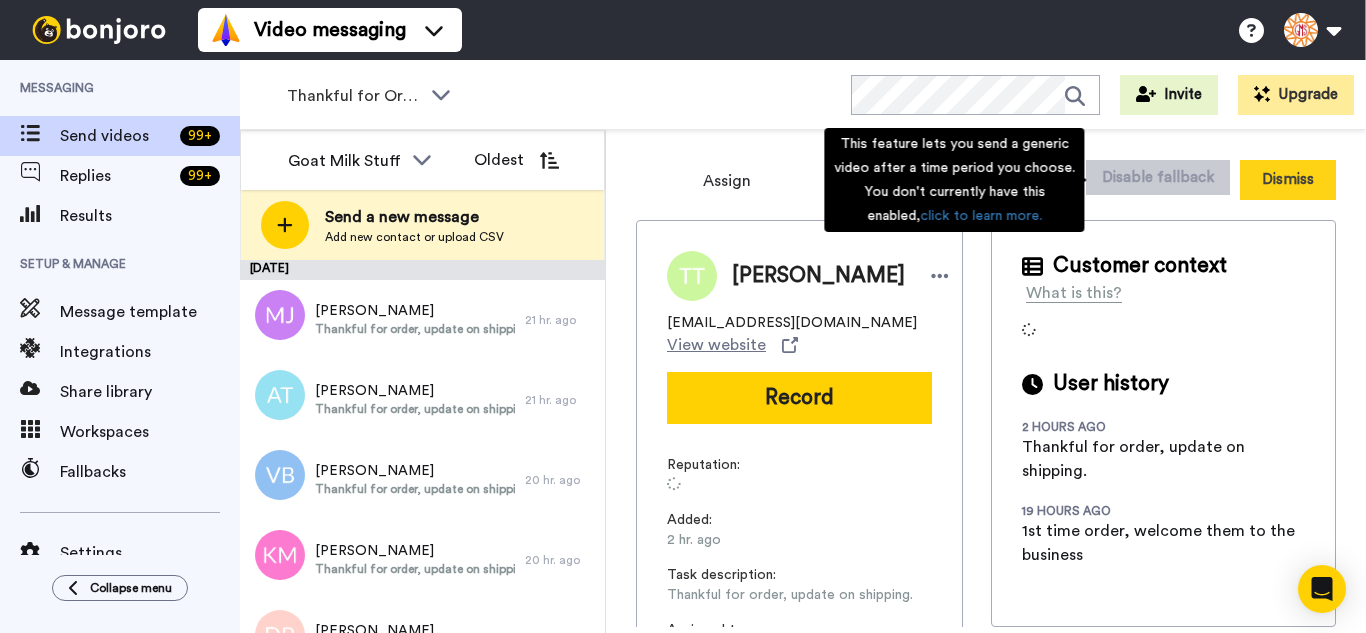 click on "Dismiss" at bounding box center [1288, 180] 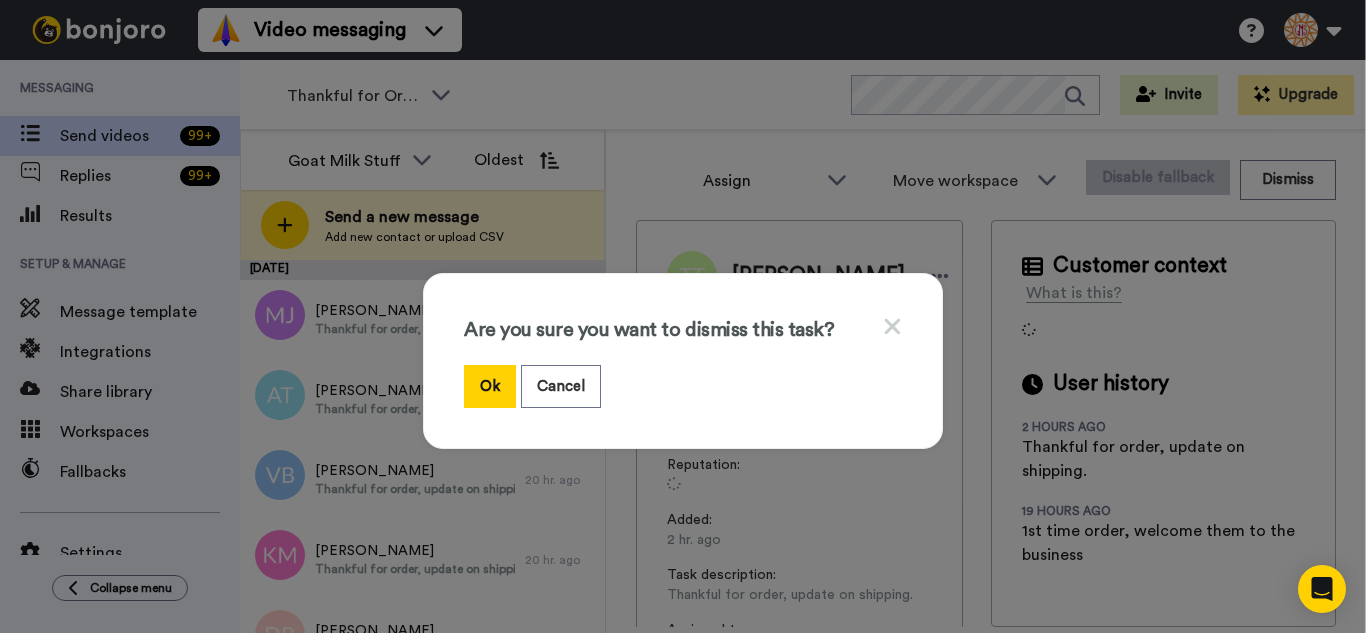 drag, startPoint x: 492, startPoint y: 389, endPoint x: 410, endPoint y: 232, distance: 177.12425 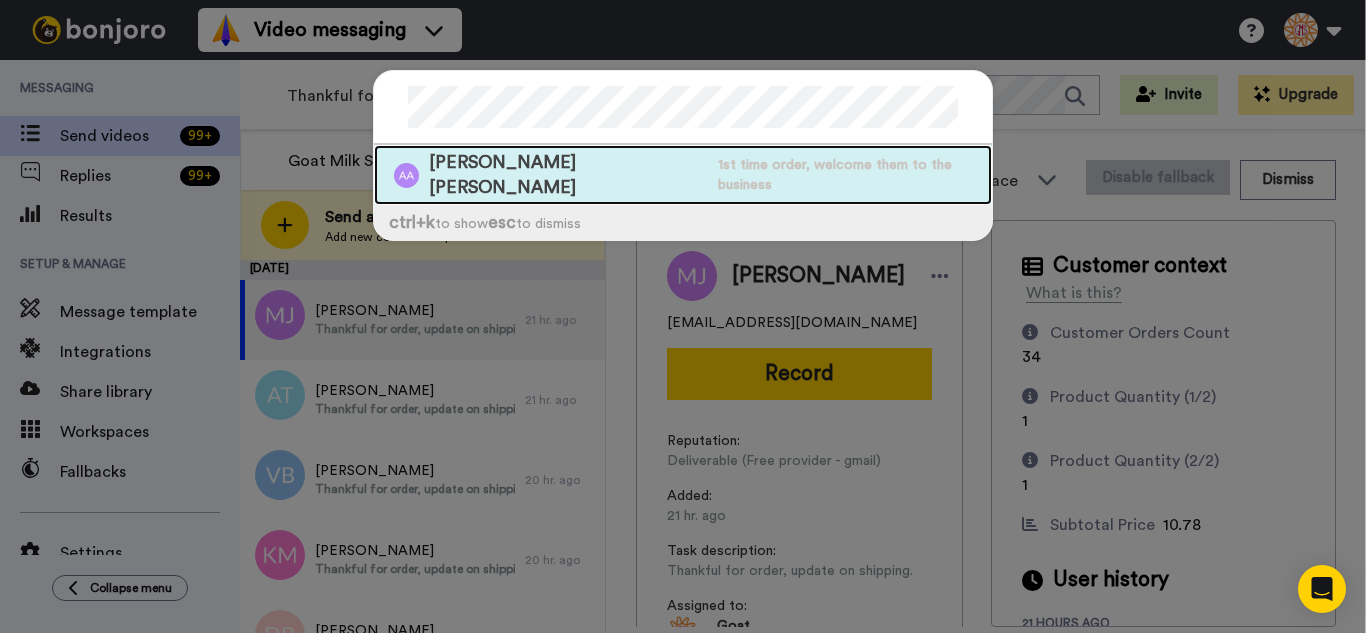 click on "1st time order, welcome them to the business" at bounding box center [855, 175] 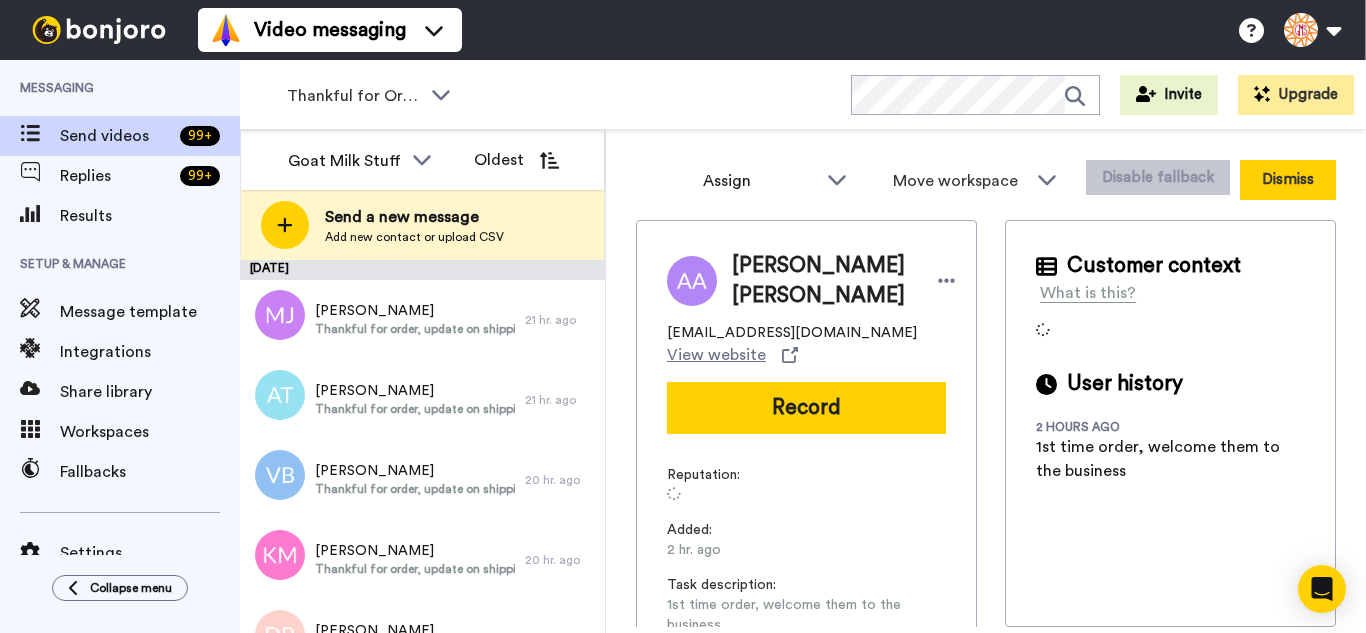 click on "Dismiss" at bounding box center (1288, 180) 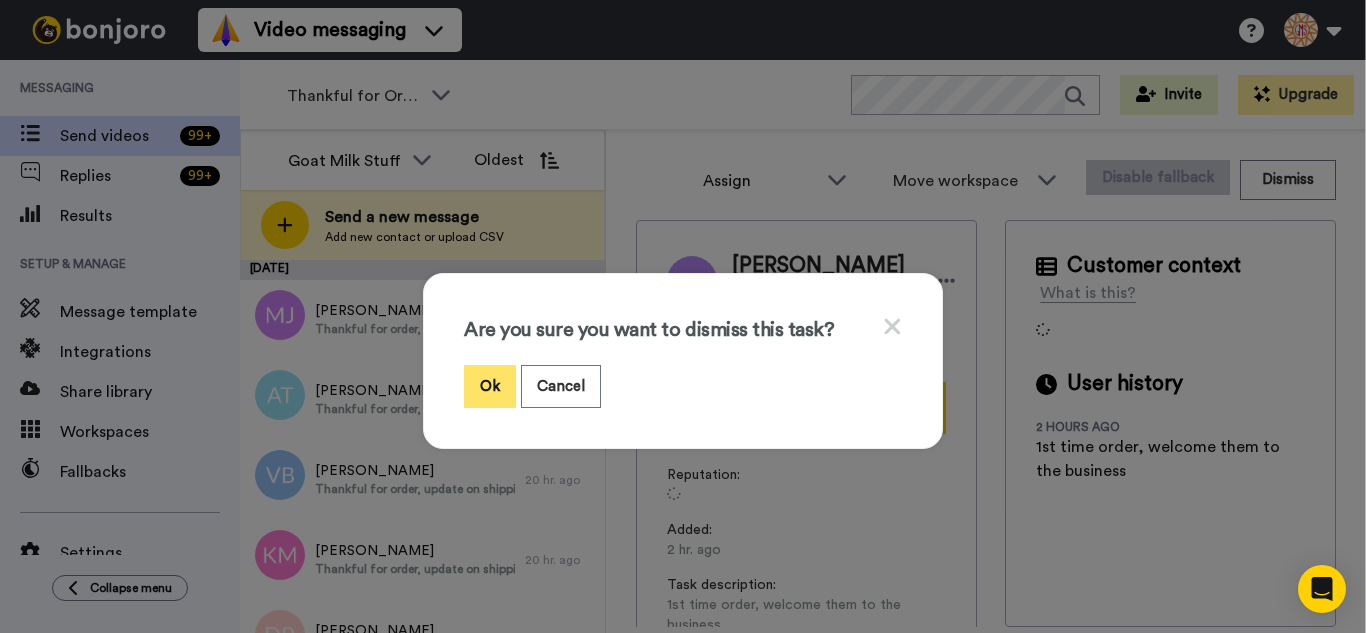 click on "Ok" at bounding box center [490, 386] 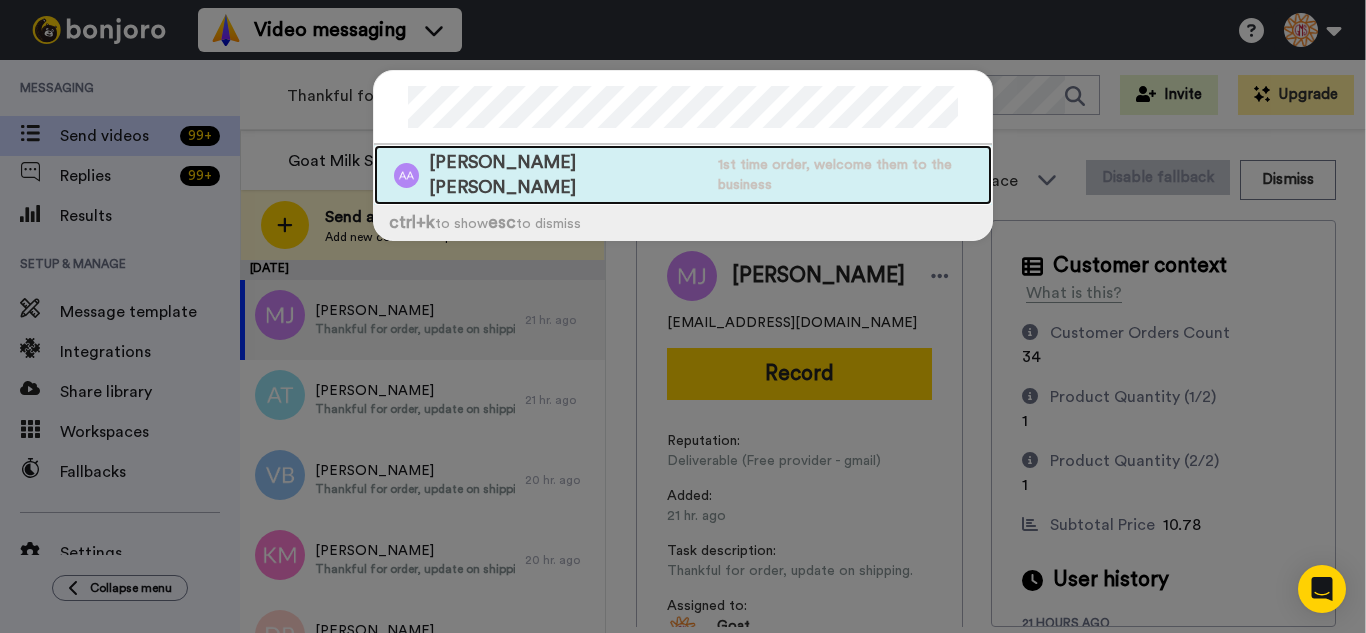 click on "1st time order, welcome them to the business" at bounding box center [855, 175] 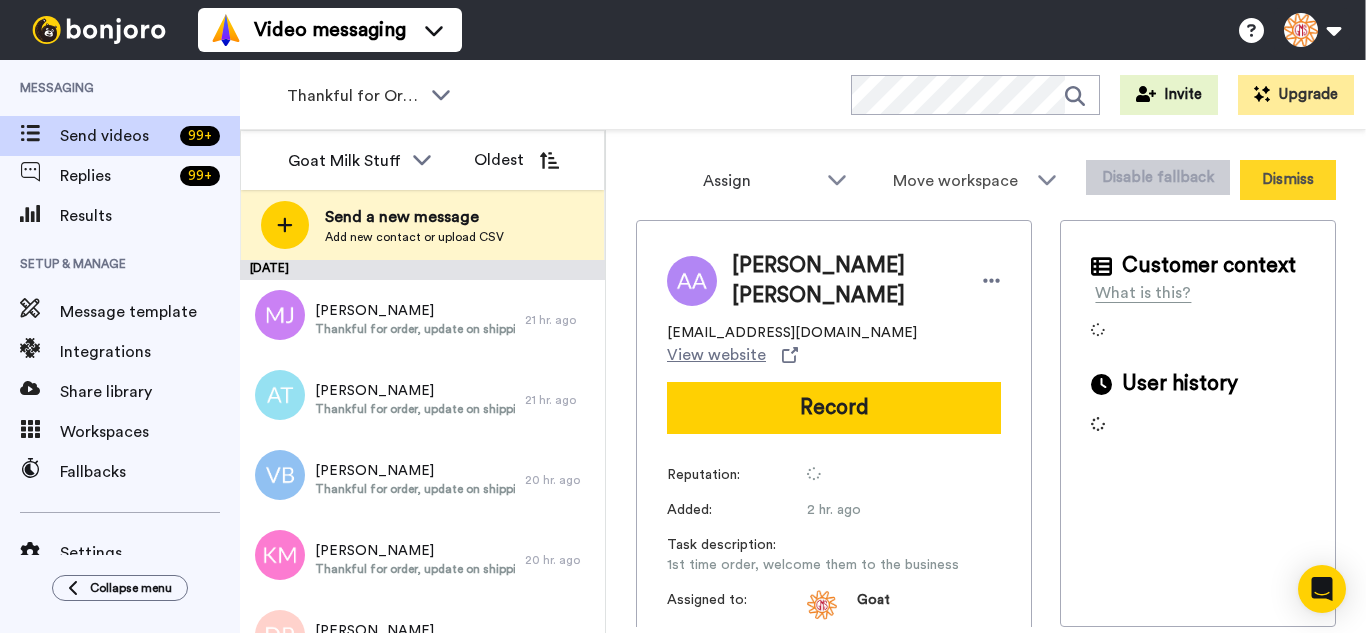 click on "Dismiss" at bounding box center [1288, 180] 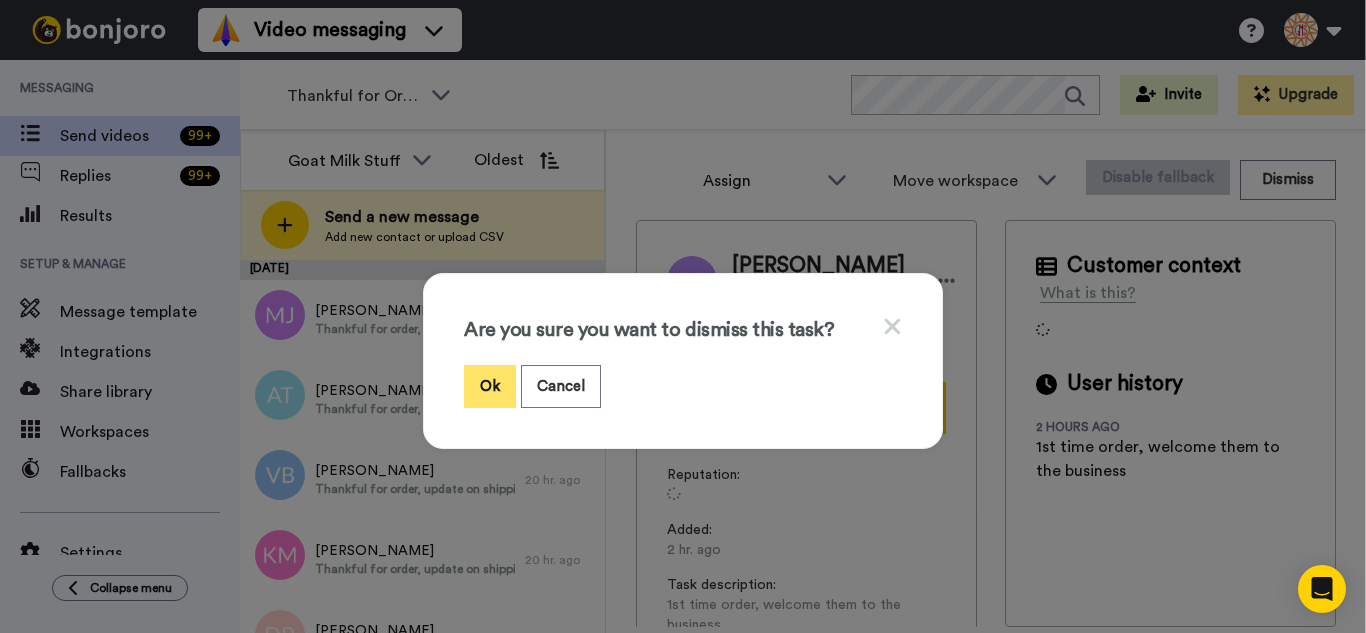 click on "Ok" at bounding box center [490, 386] 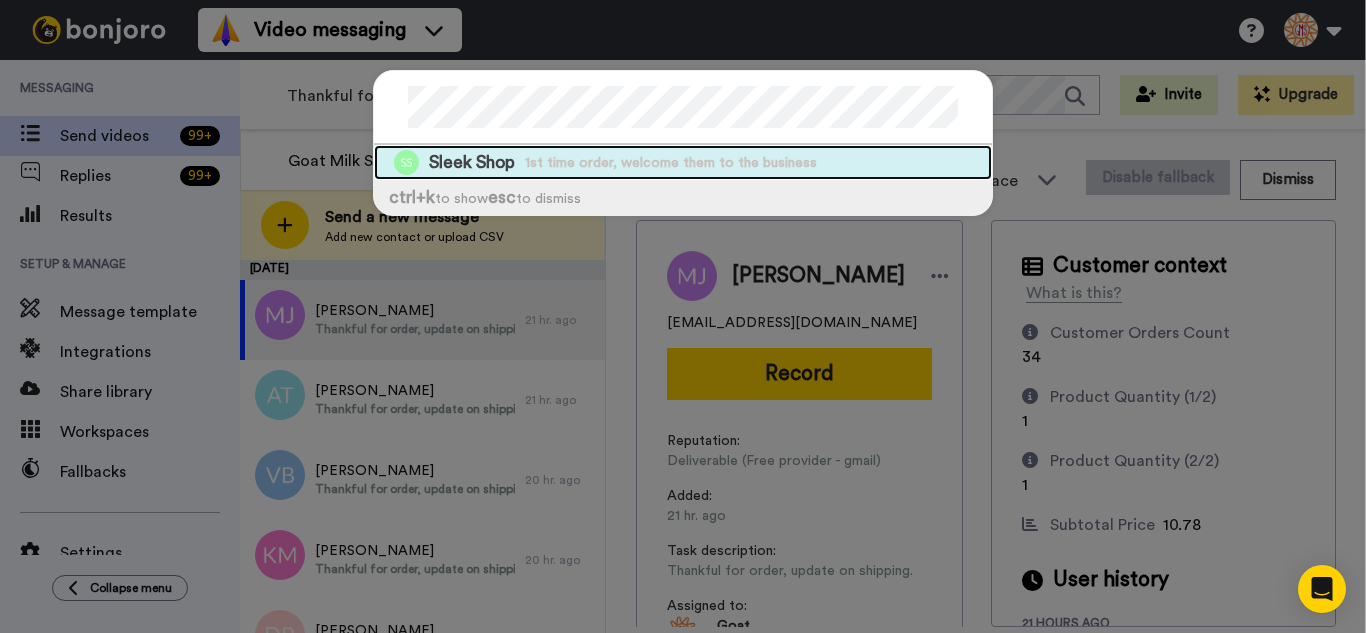 click on "1st time order, welcome them to the business" at bounding box center (671, 163) 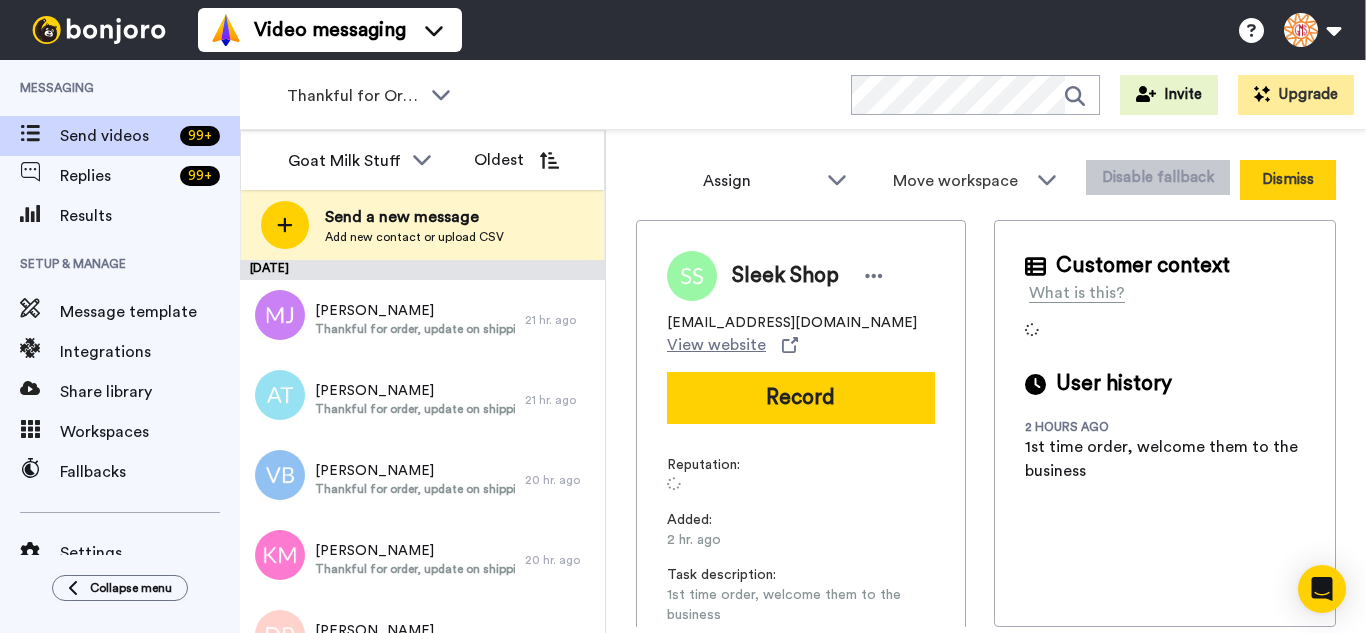 click on "Dismiss" at bounding box center [1288, 180] 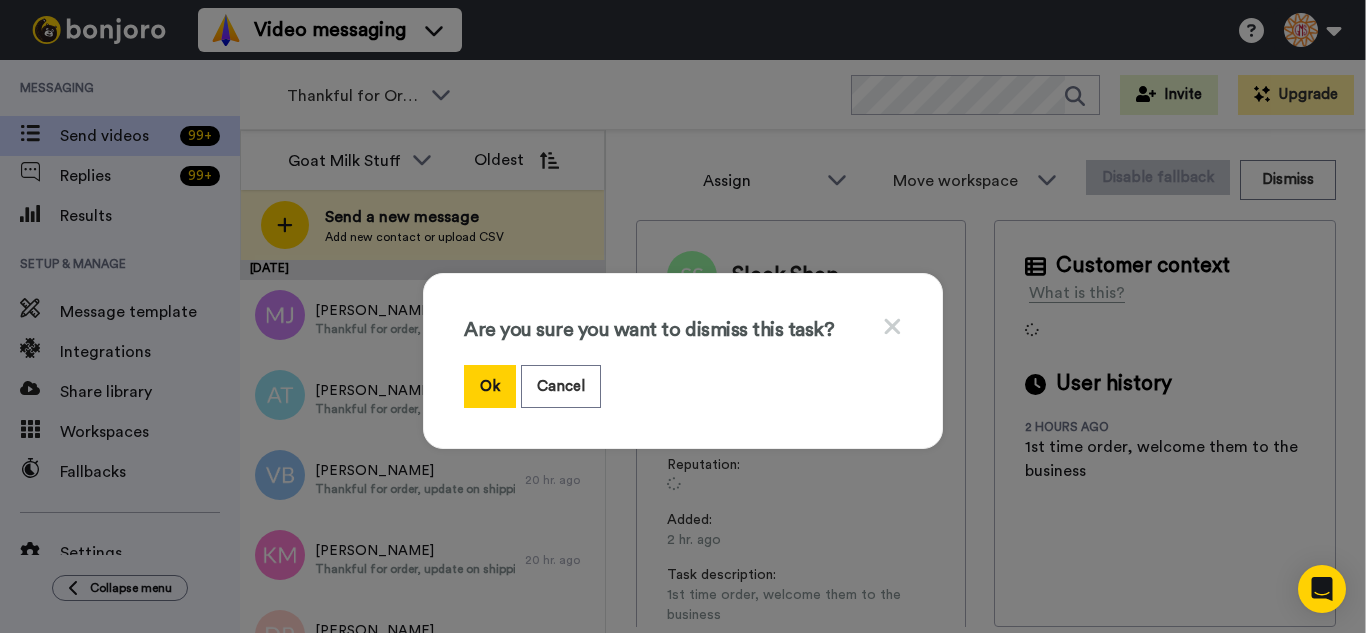 drag, startPoint x: 466, startPoint y: 382, endPoint x: 434, endPoint y: 290, distance: 97.406364 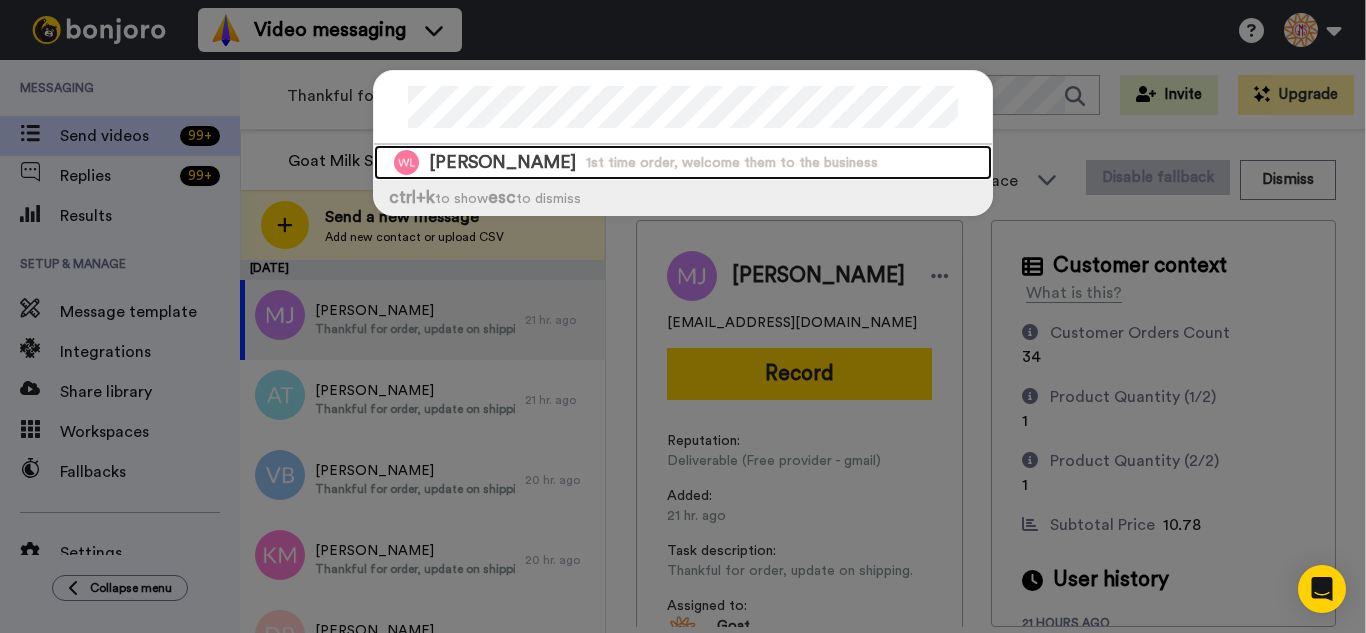 click on "1st time order, welcome them to the business" at bounding box center [732, 163] 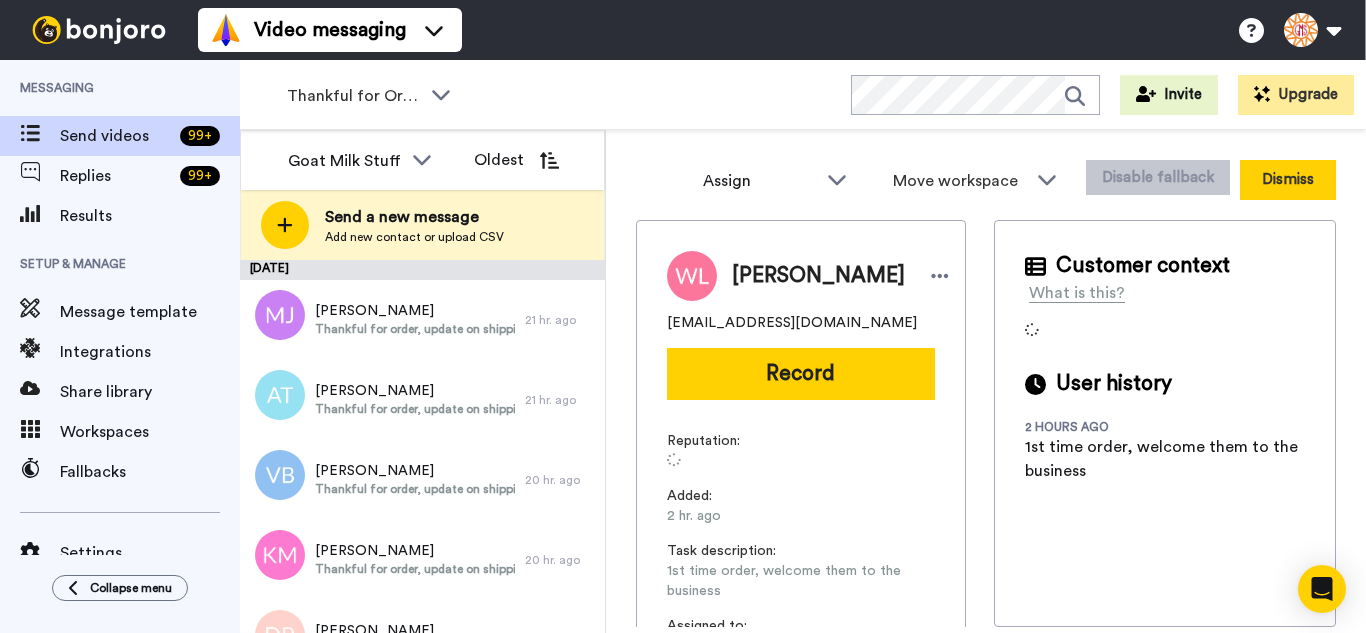 click on "Dismiss" at bounding box center [1288, 180] 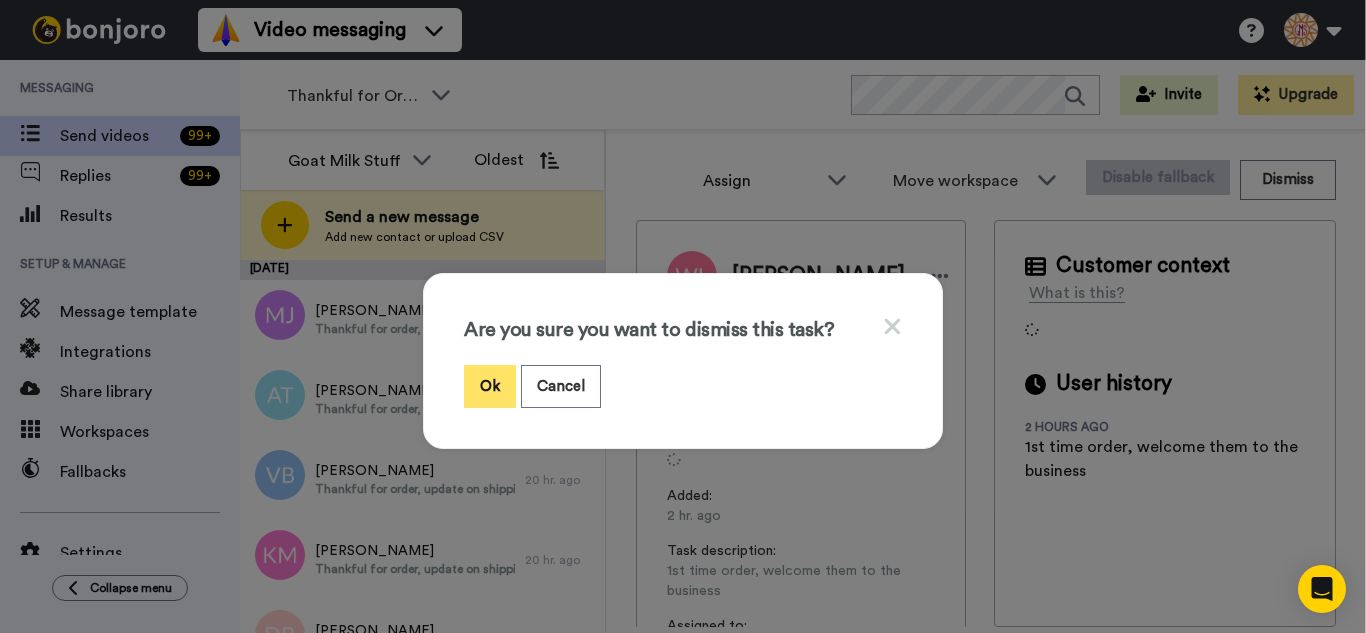 drag, startPoint x: 485, startPoint y: 391, endPoint x: 469, endPoint y: 376, distance: 21.931713 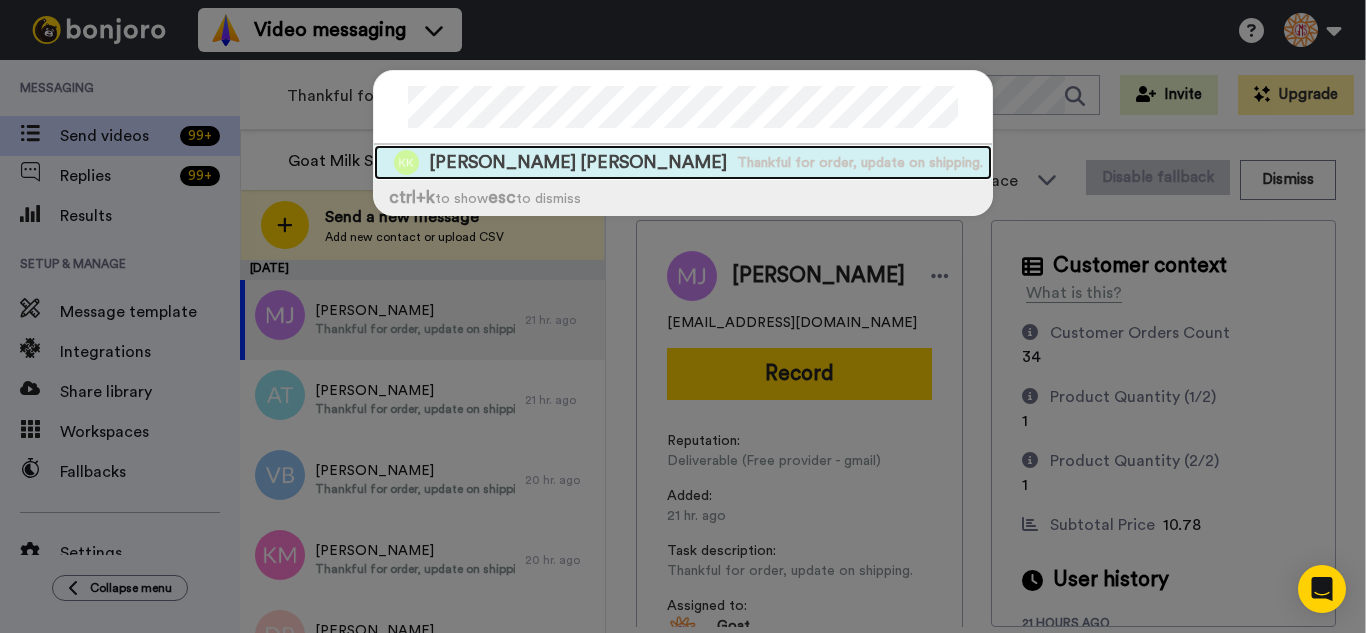 click on "Thankful for order, update on shipping." at bounding box center (860, 163) 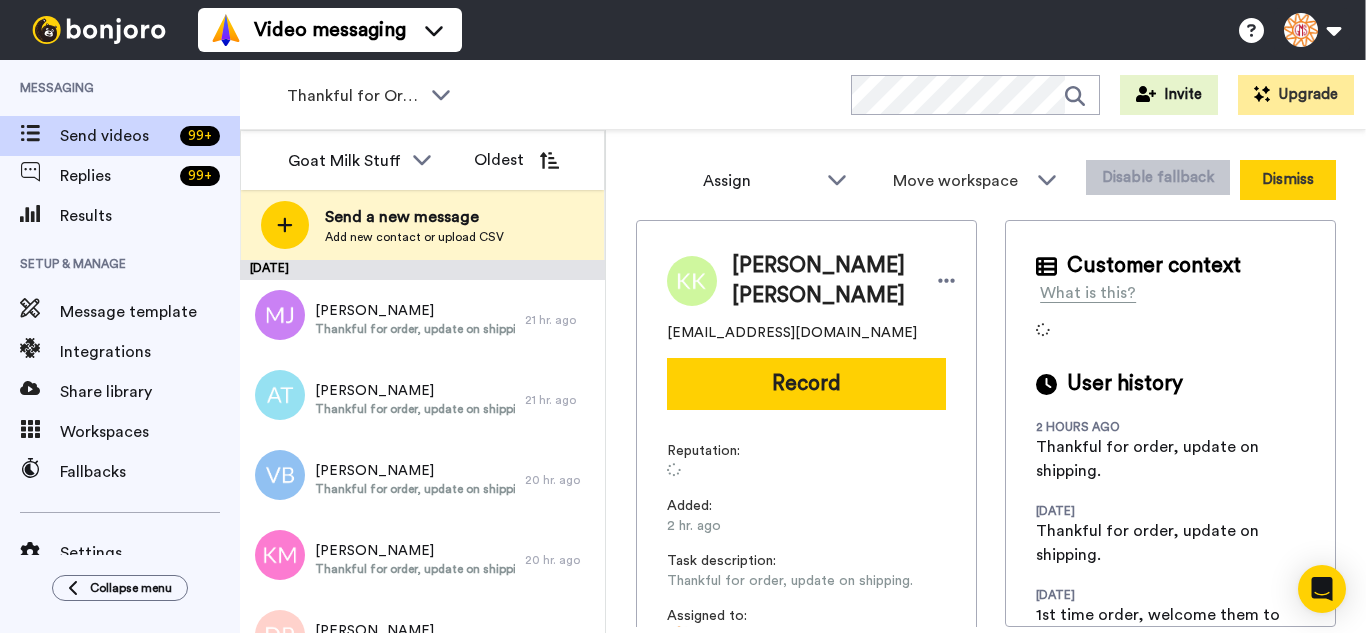 click on "Dismiss" at bounding box center (1288, 180) 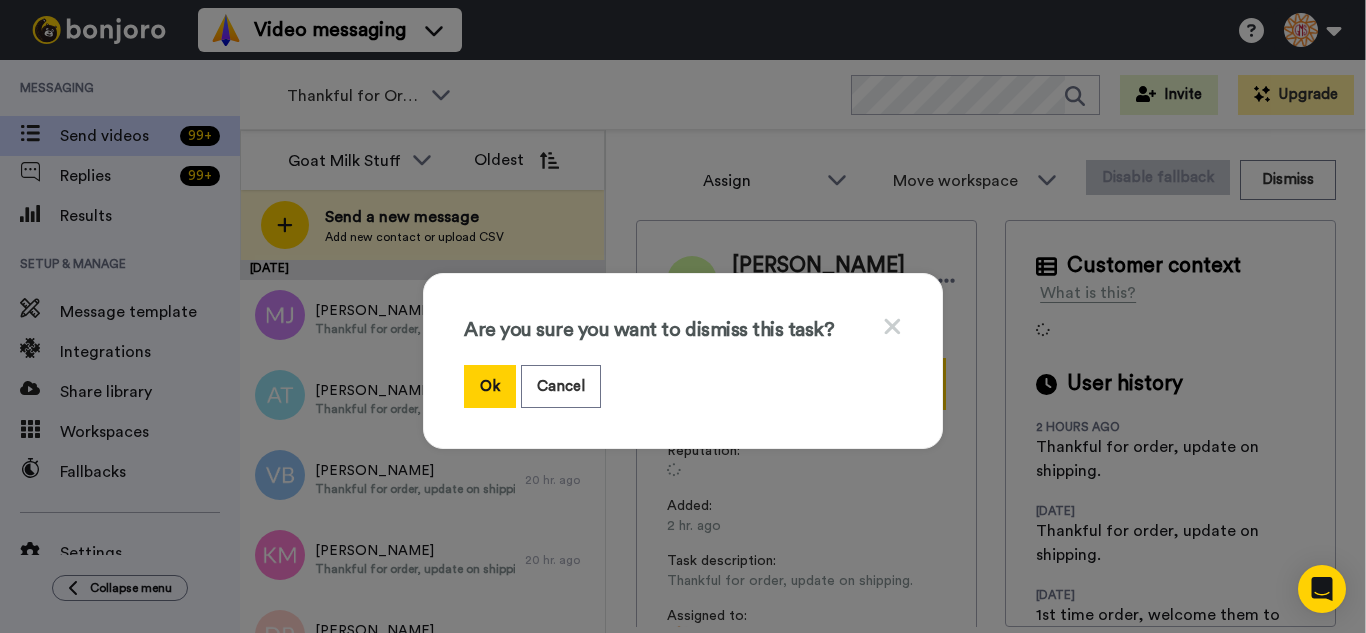 click on "Ok" at bounding box center [490, 386] 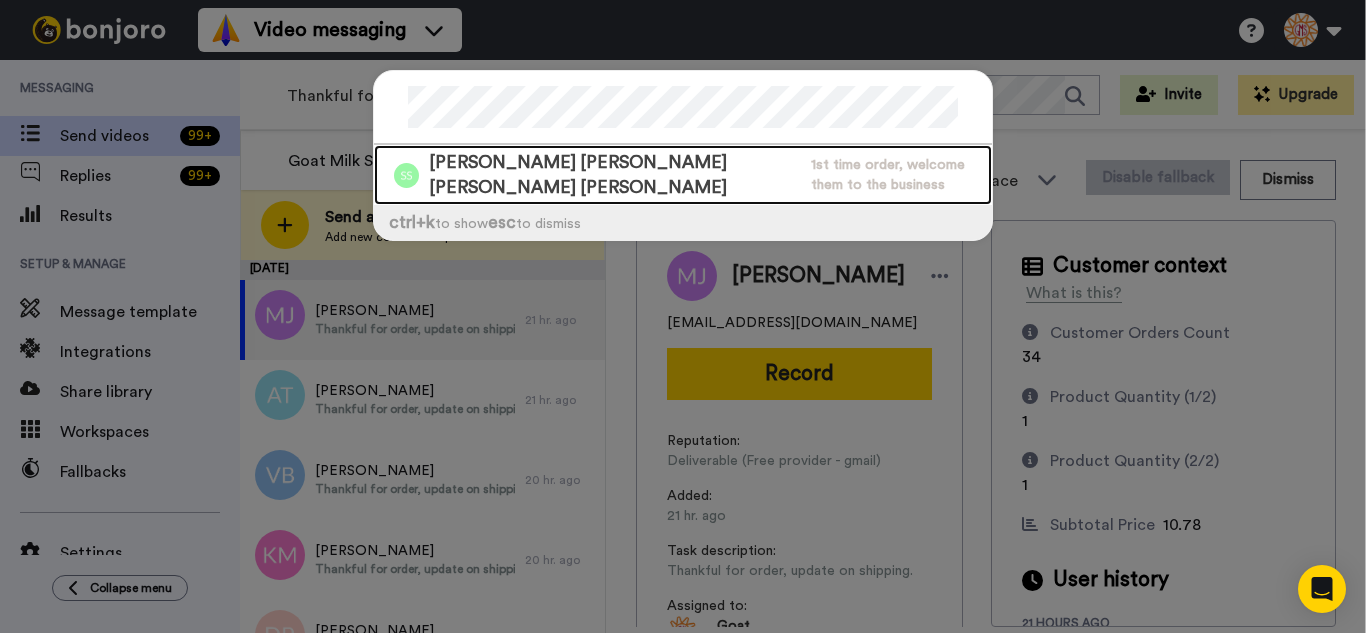 click on "[PERSON_NAME] [PERSON_NAME] [PERSON_NAME] [PERSON_NAME]" at bounding box center (615, 175) 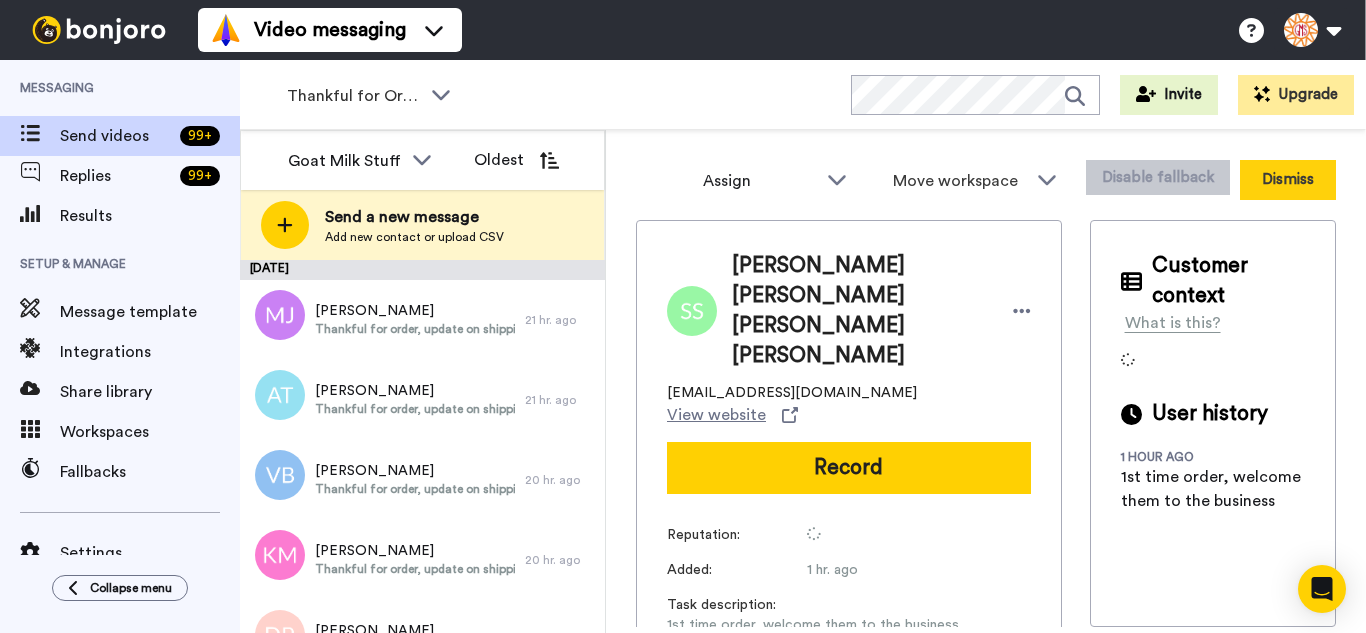 click on "Dismiss" at bounding box center [1288, 180] 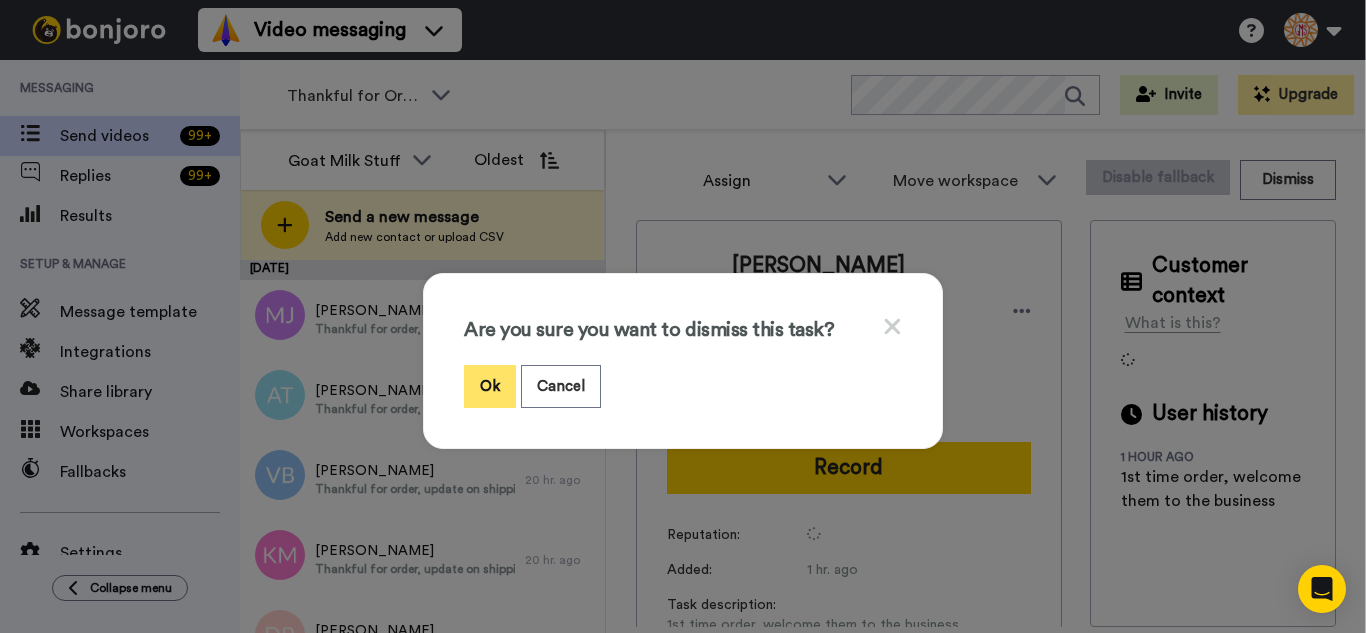 click on "Ok" at bounding box center [490, 386] 